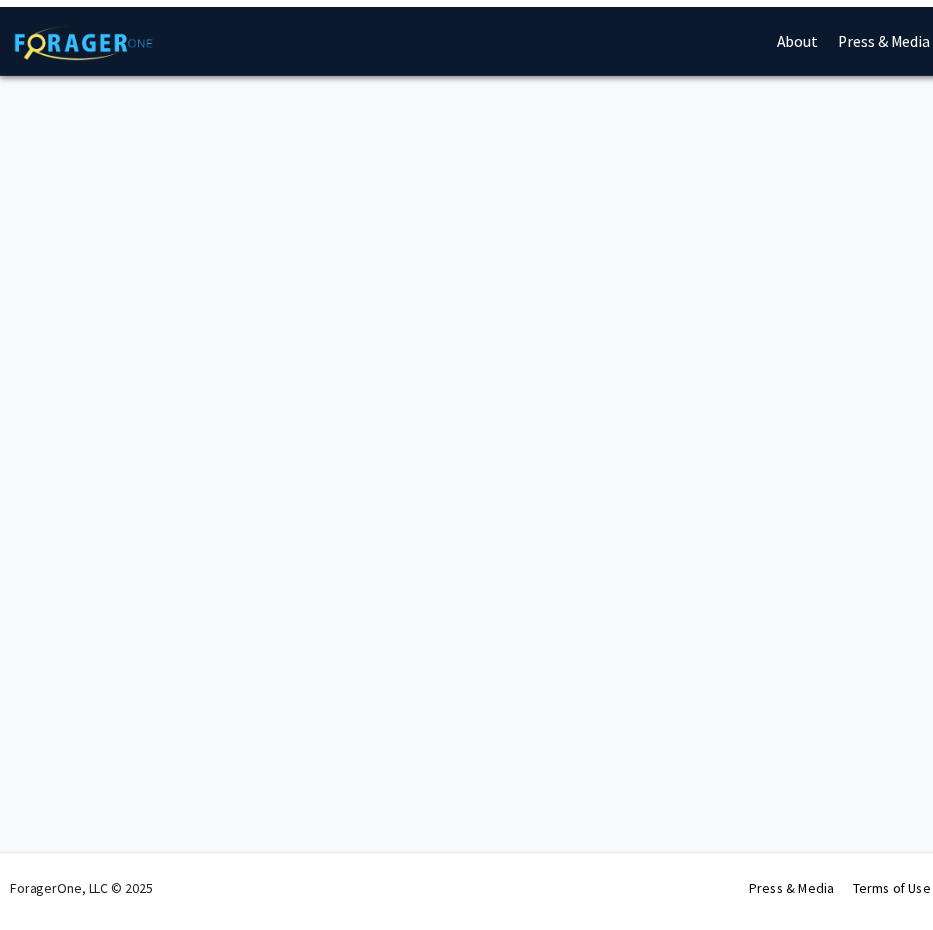 scroll, scrollTop: 0, scrollLeft: 0, axis: both 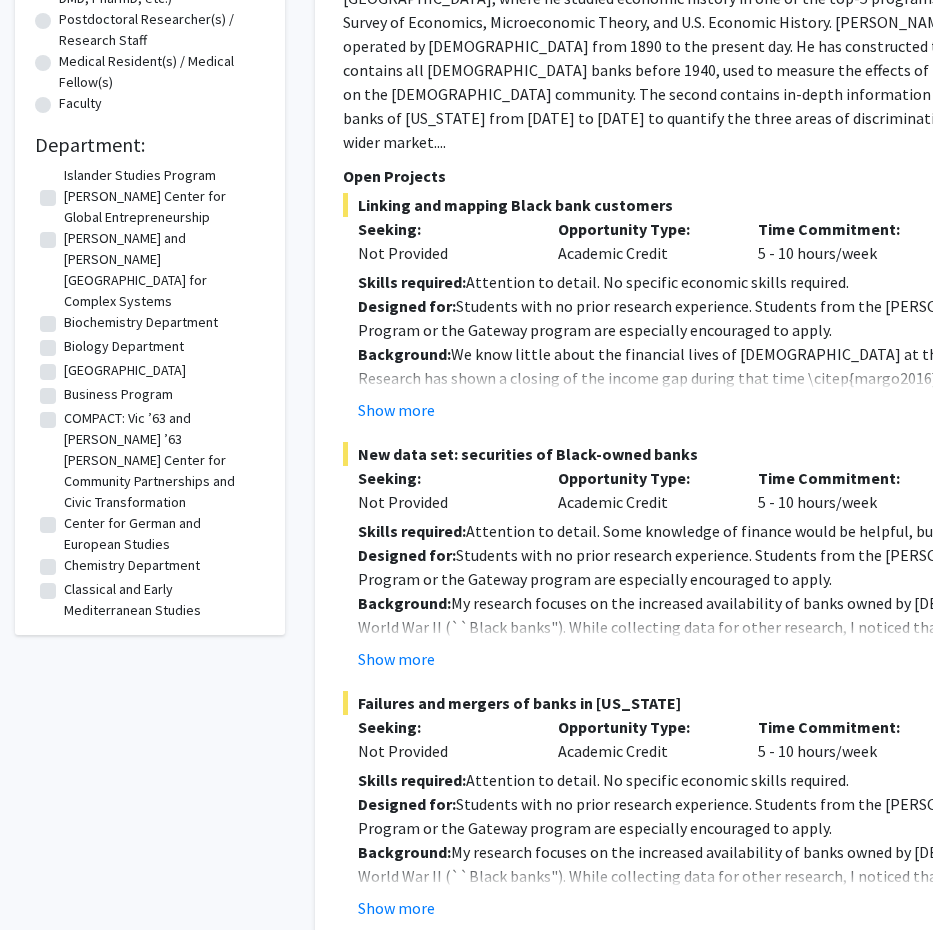 click on "Biochemistry Department" 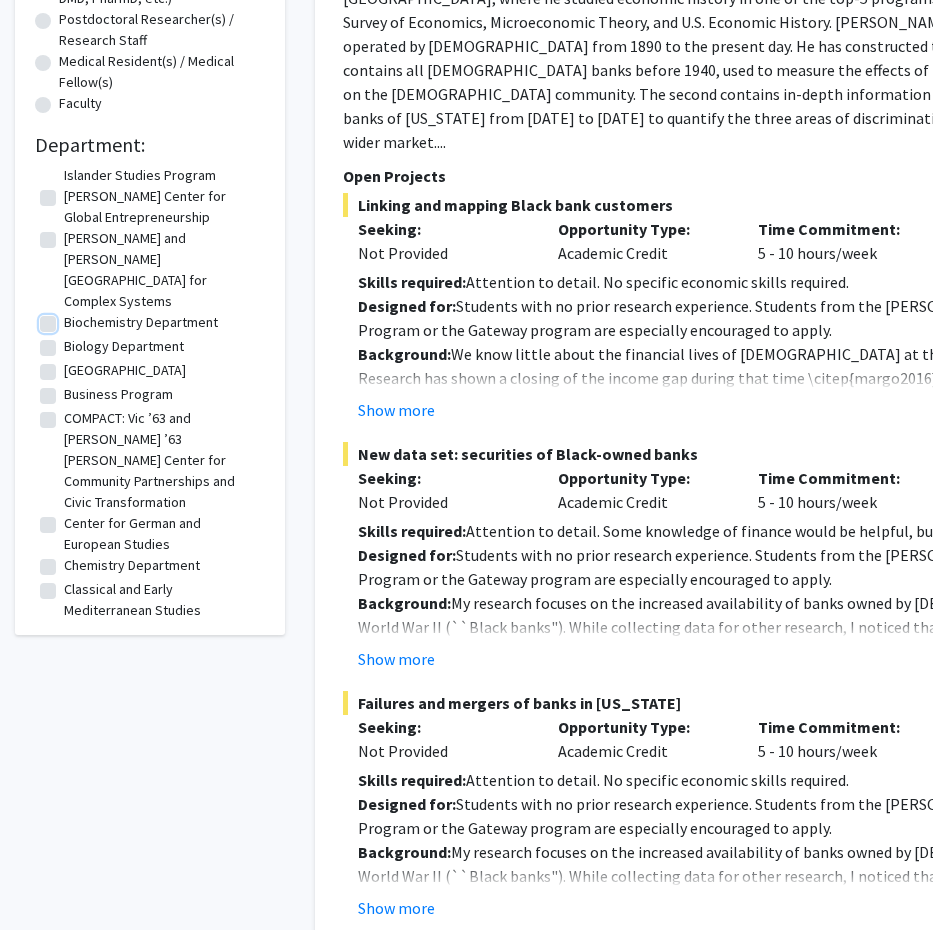click on "Biochemistry Department" at bounding box center (70, 318) 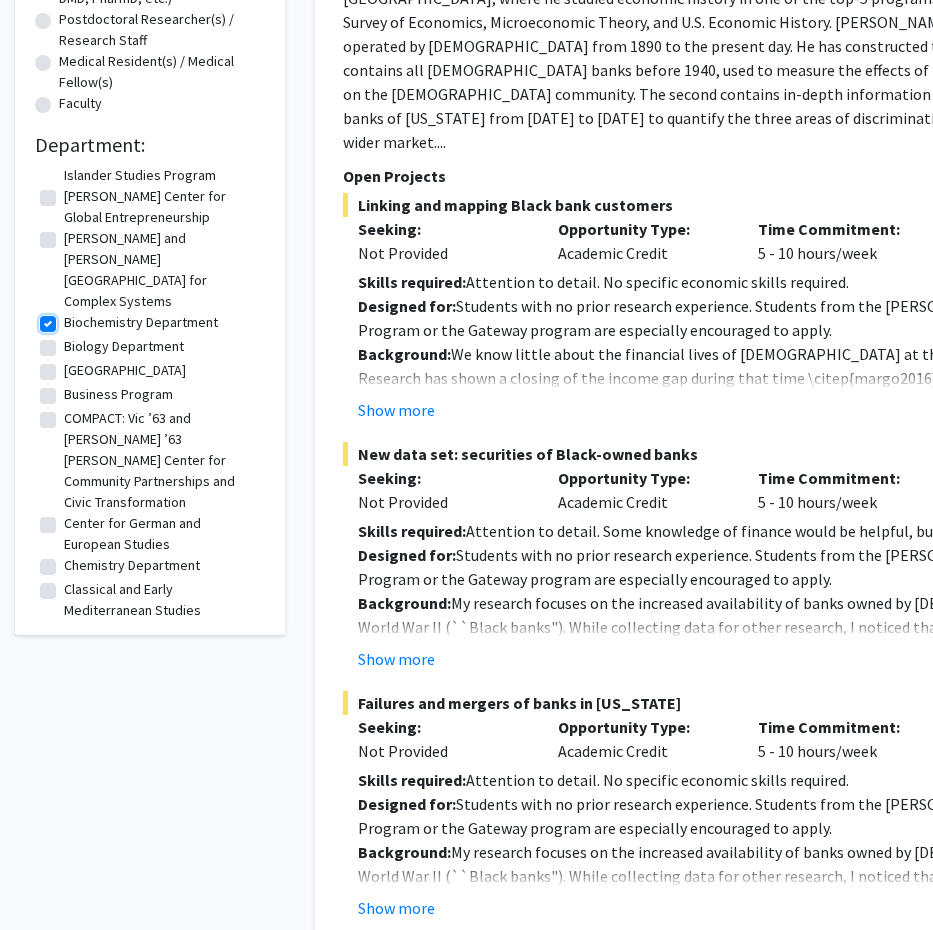 scroll, scrollTop: 0, scrollLeft: 0, axis: both 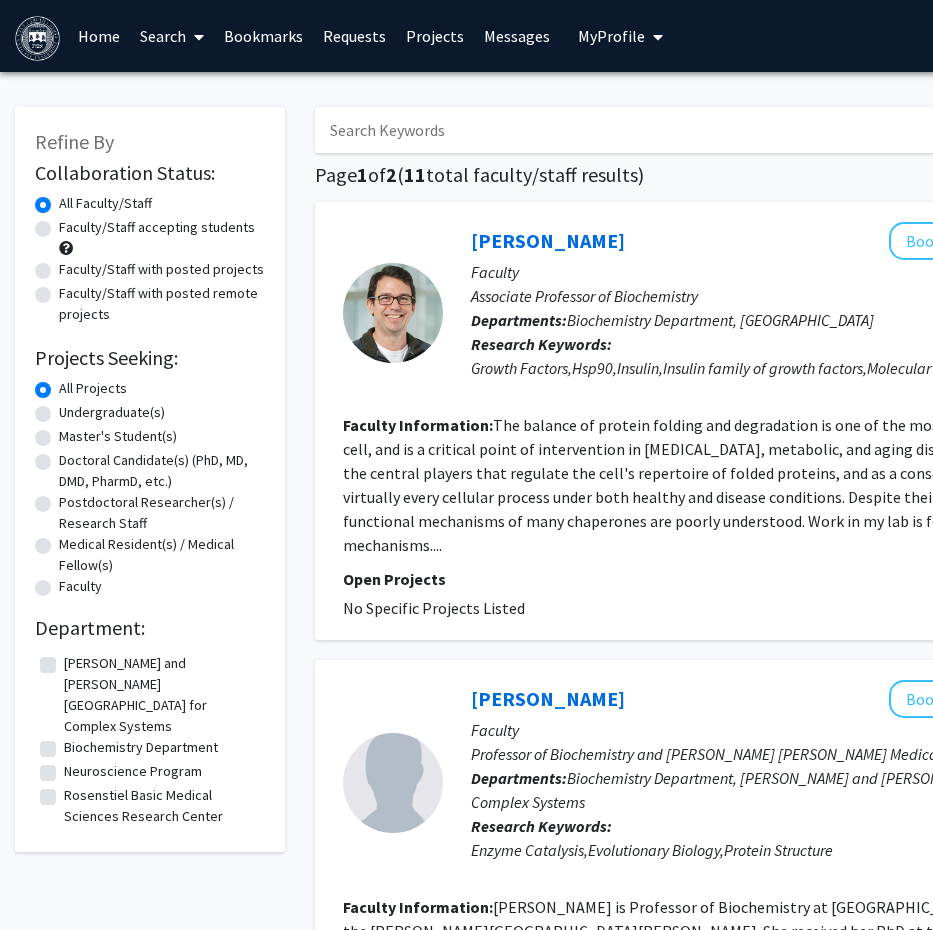 checkbox on "false" 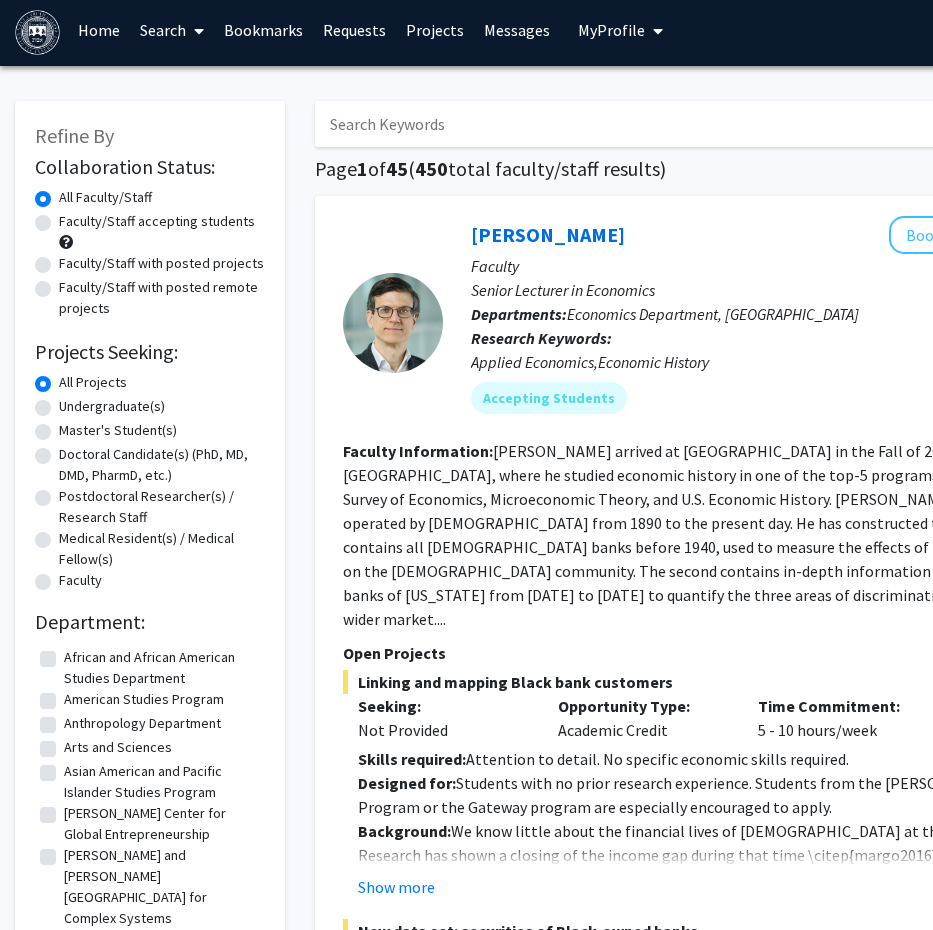 scroll, scrollTop: 483, scrollLeft: 0, axis: vertical 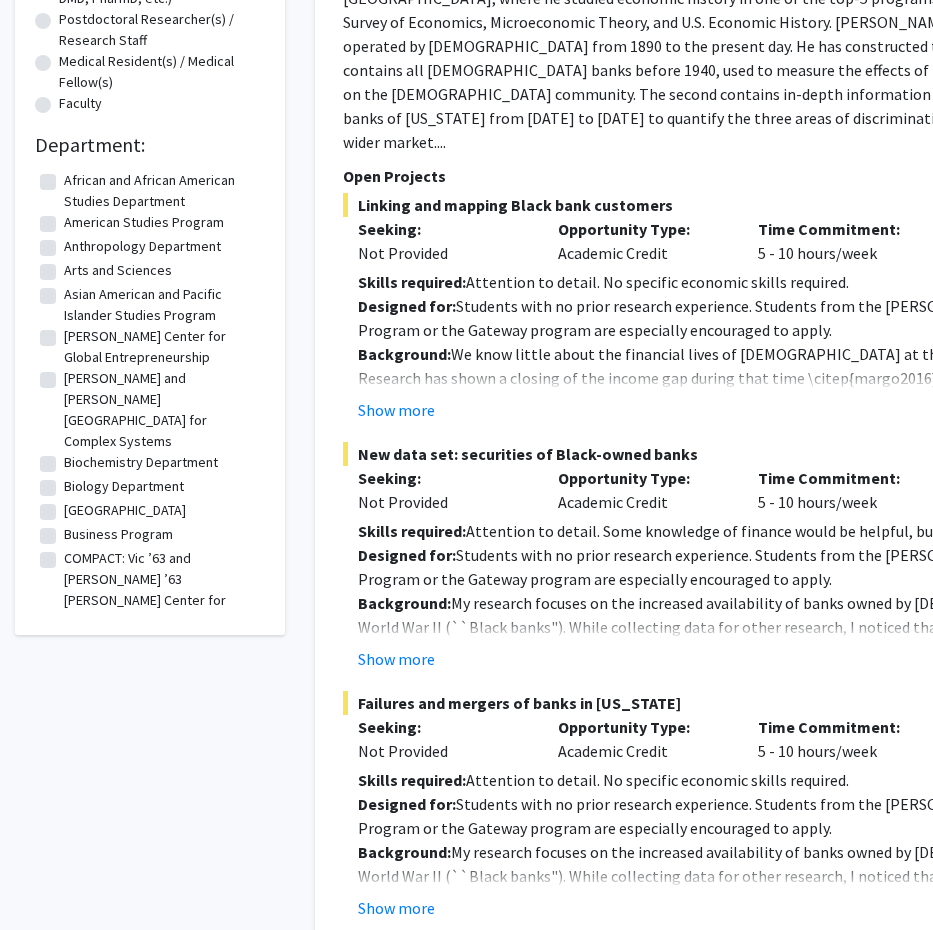 click on "Biology Department" 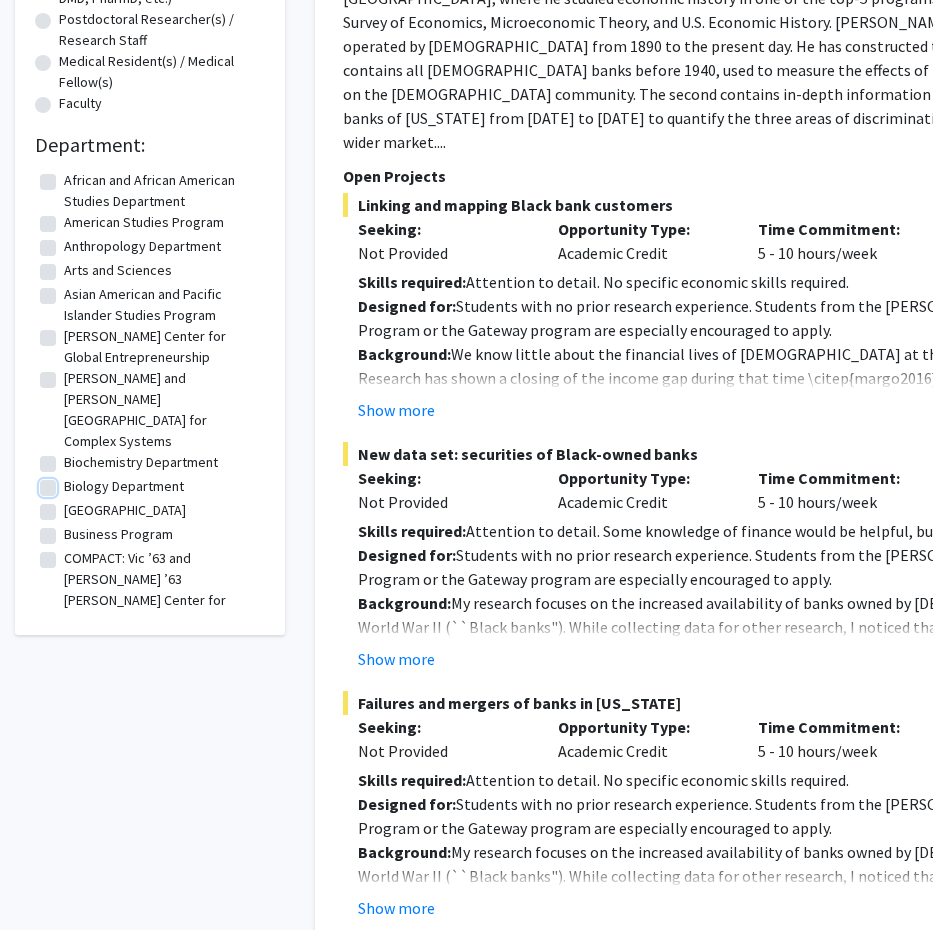 click on "Biology Department" at bounding box center [70, 482] 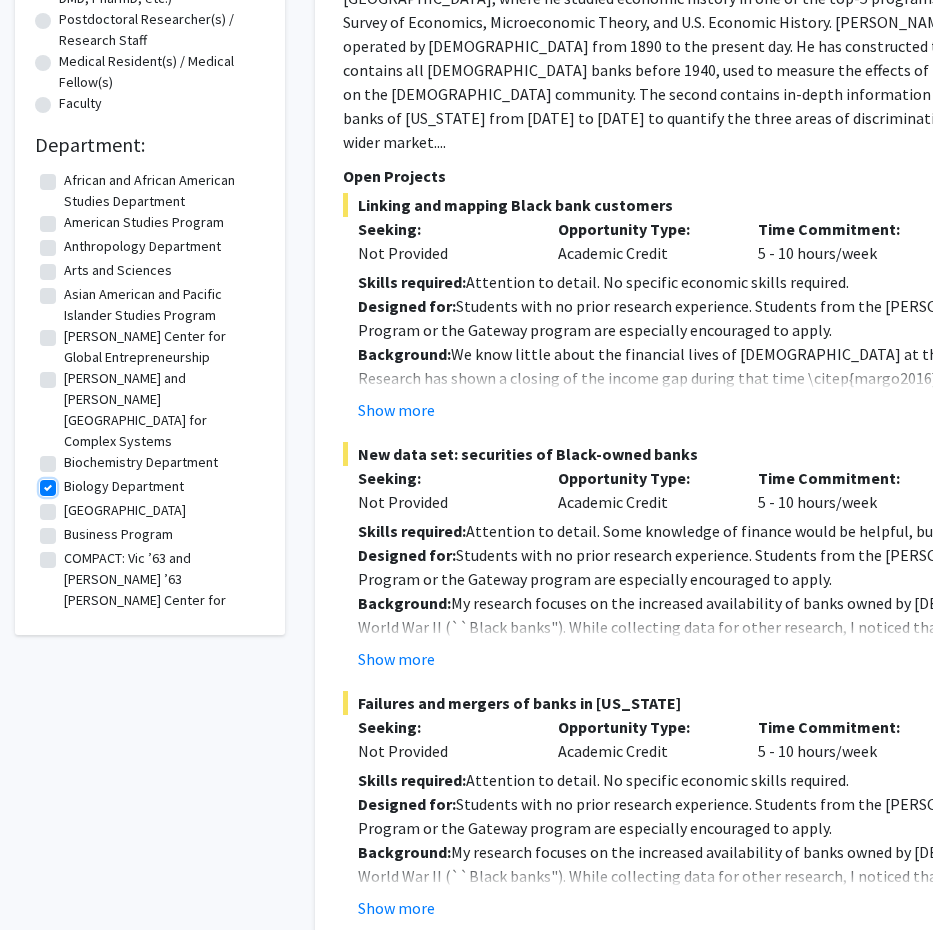 scroll, scrollTop: 0, scrollLeft: 0, axis: both 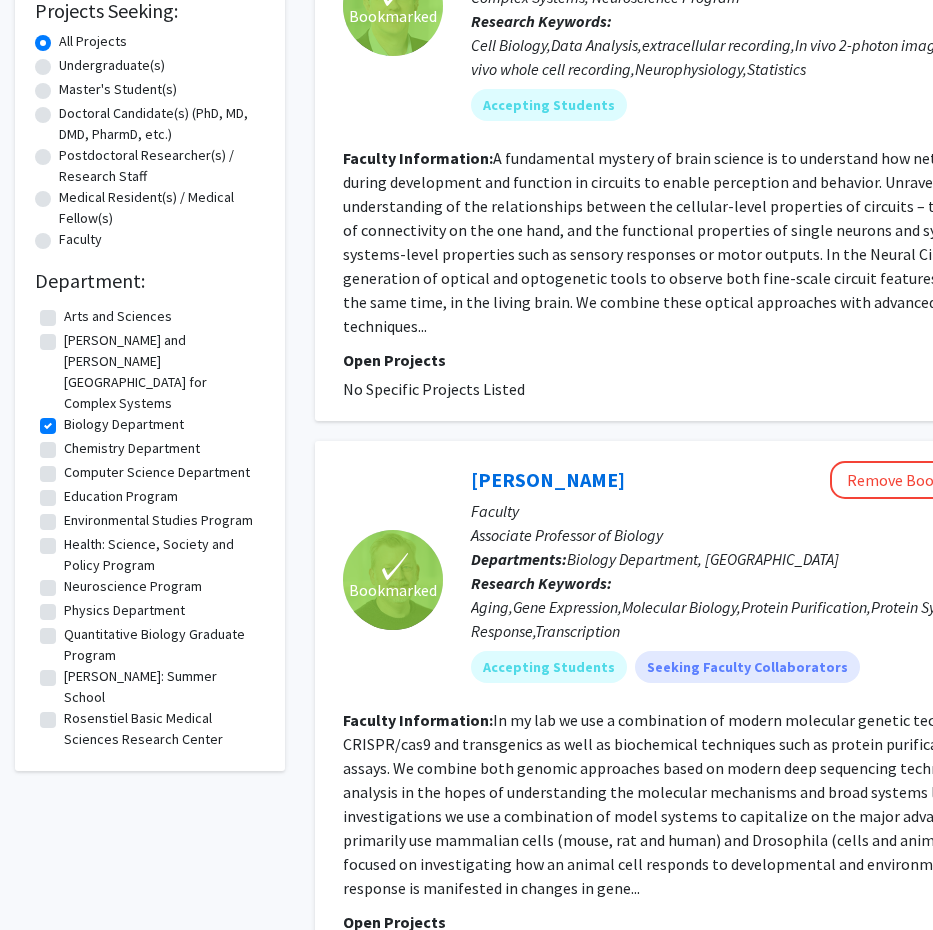 click on "Chemistry Department  Chemistry Department" 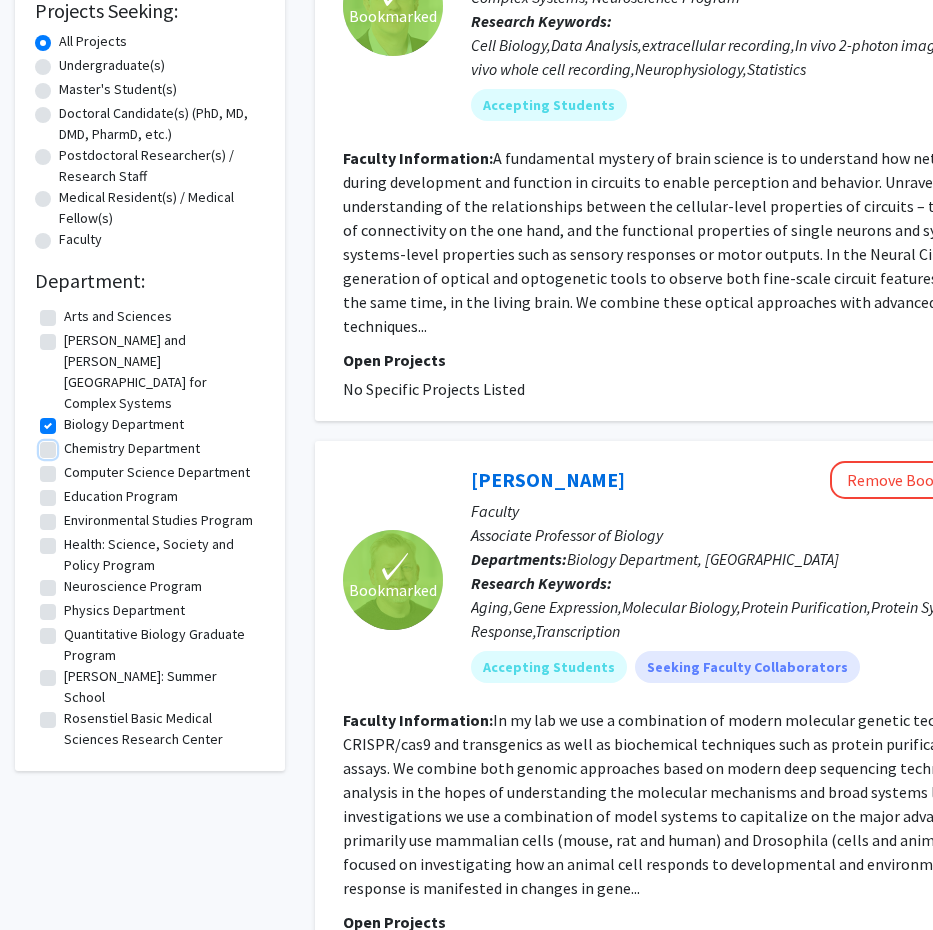 click on "Chemistry Department" at bounding box center (70, 444) 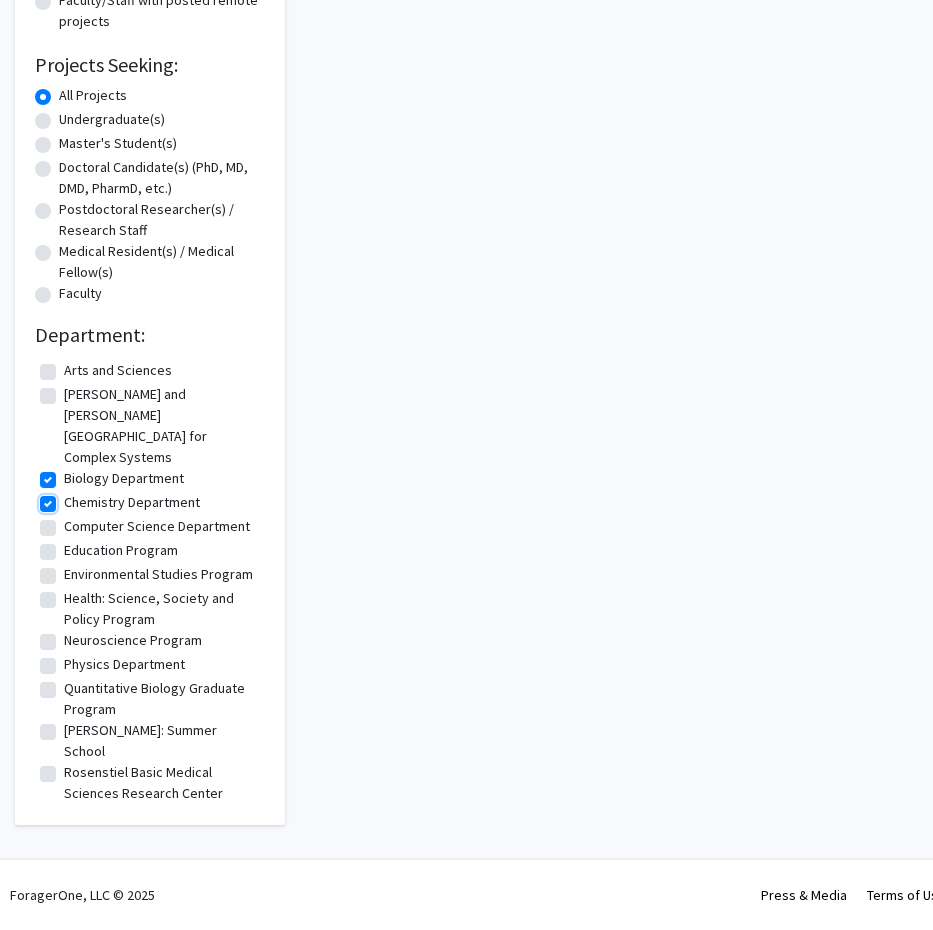 scroll, scrollTop: 0, scrollLeft: 0, axis: both 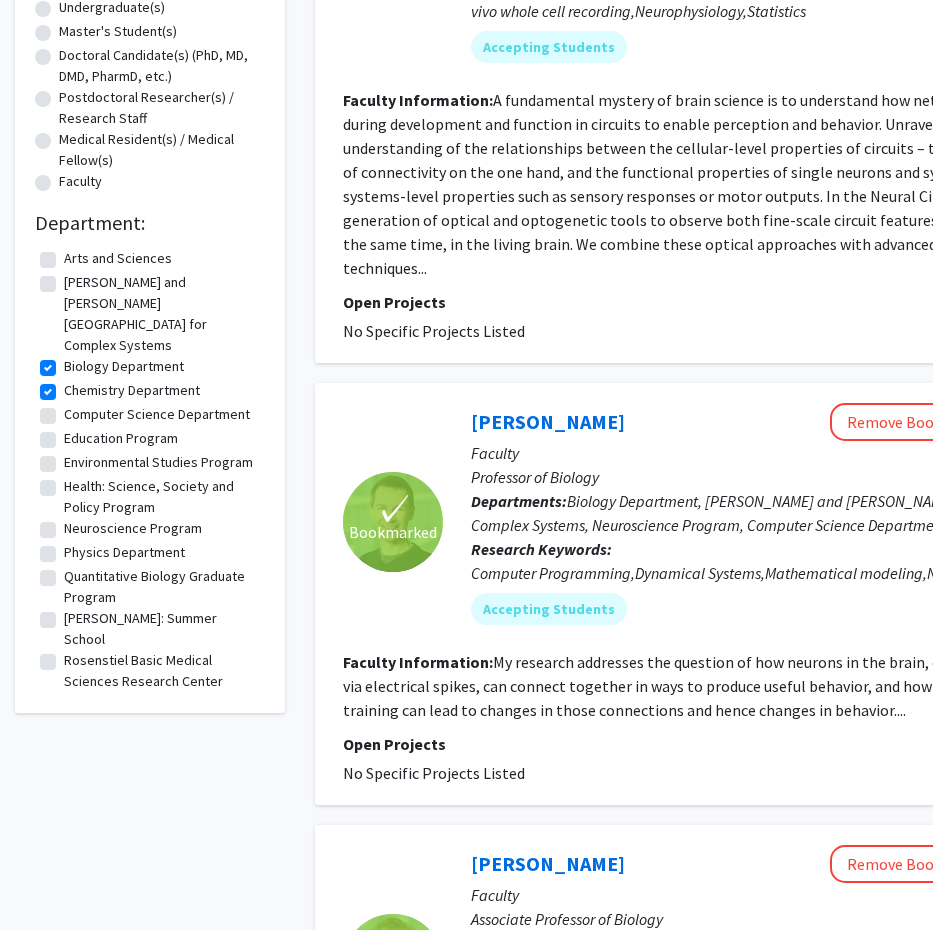 click on "Computer Science Department" 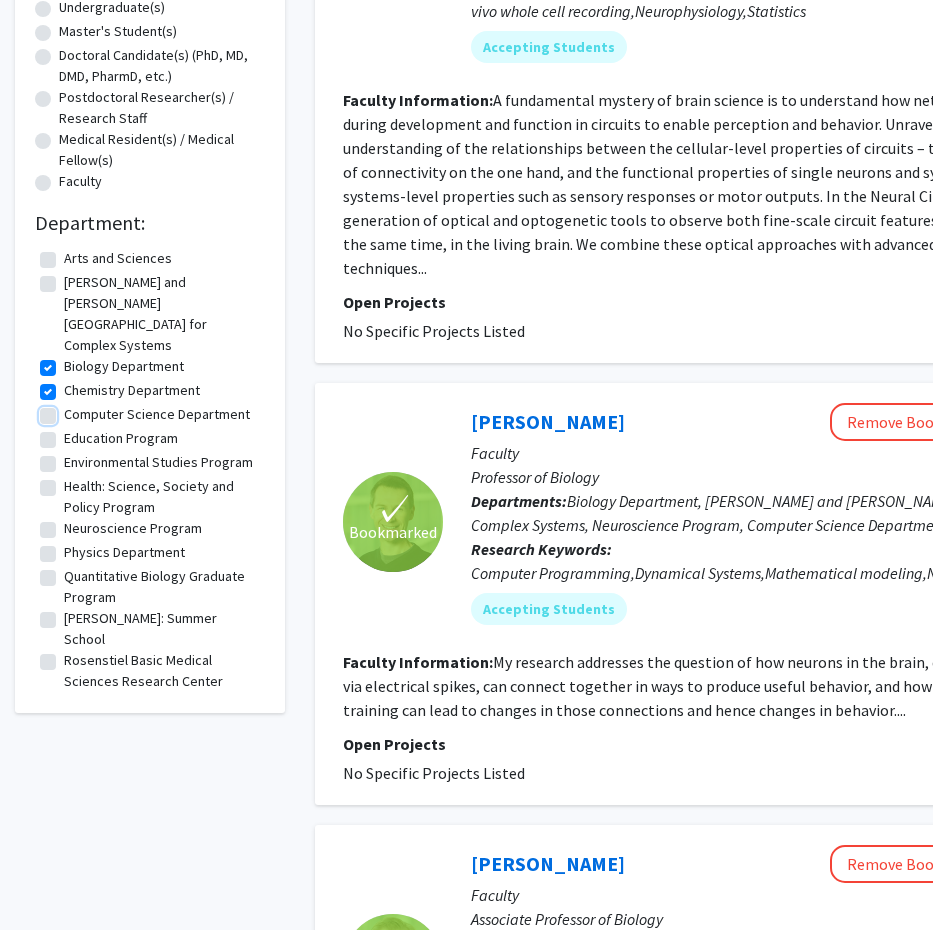 click on "Computer Science Department" at bounding box center (70, 410) 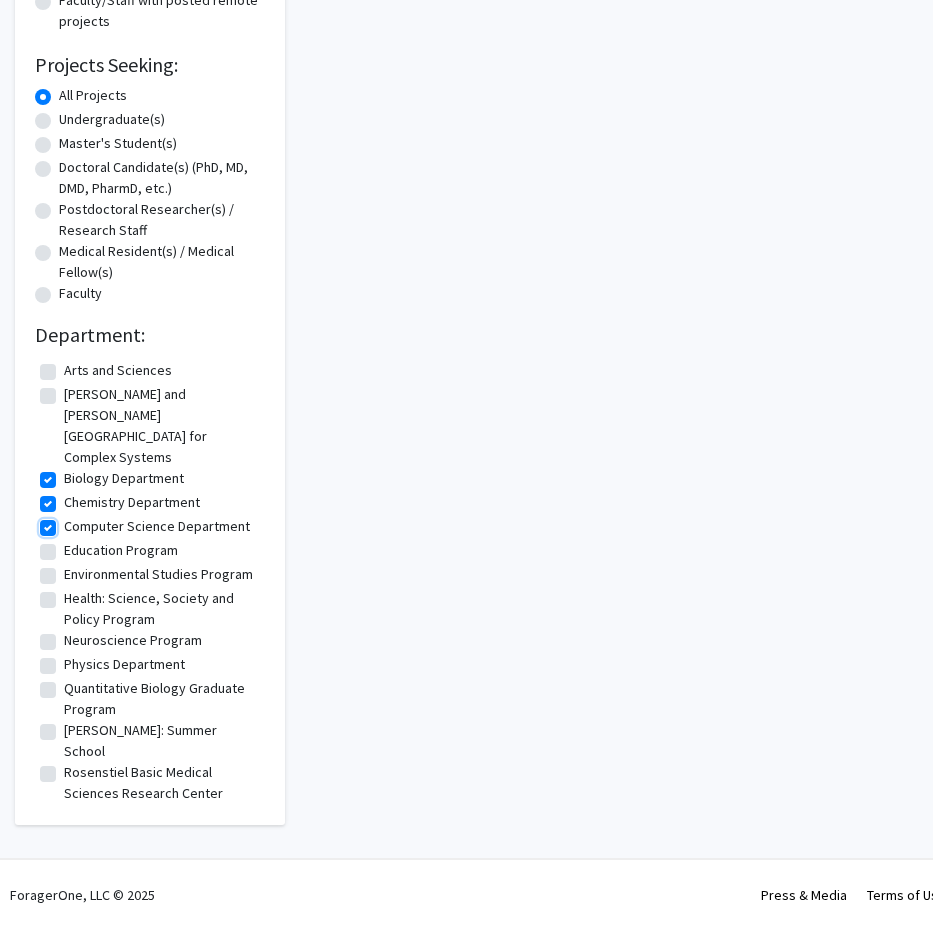 scroll, scrollTop: 0, scrollLeft: 0, axis: both 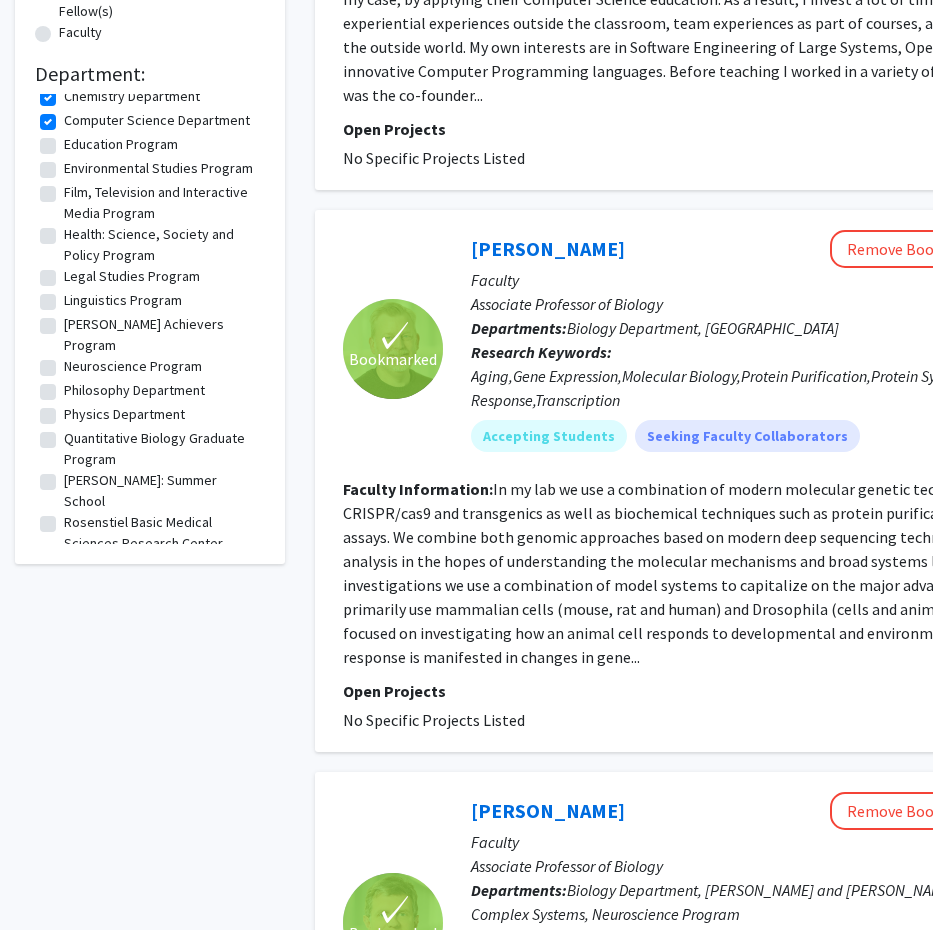 click on "School of Science, Engineering, and Technology" 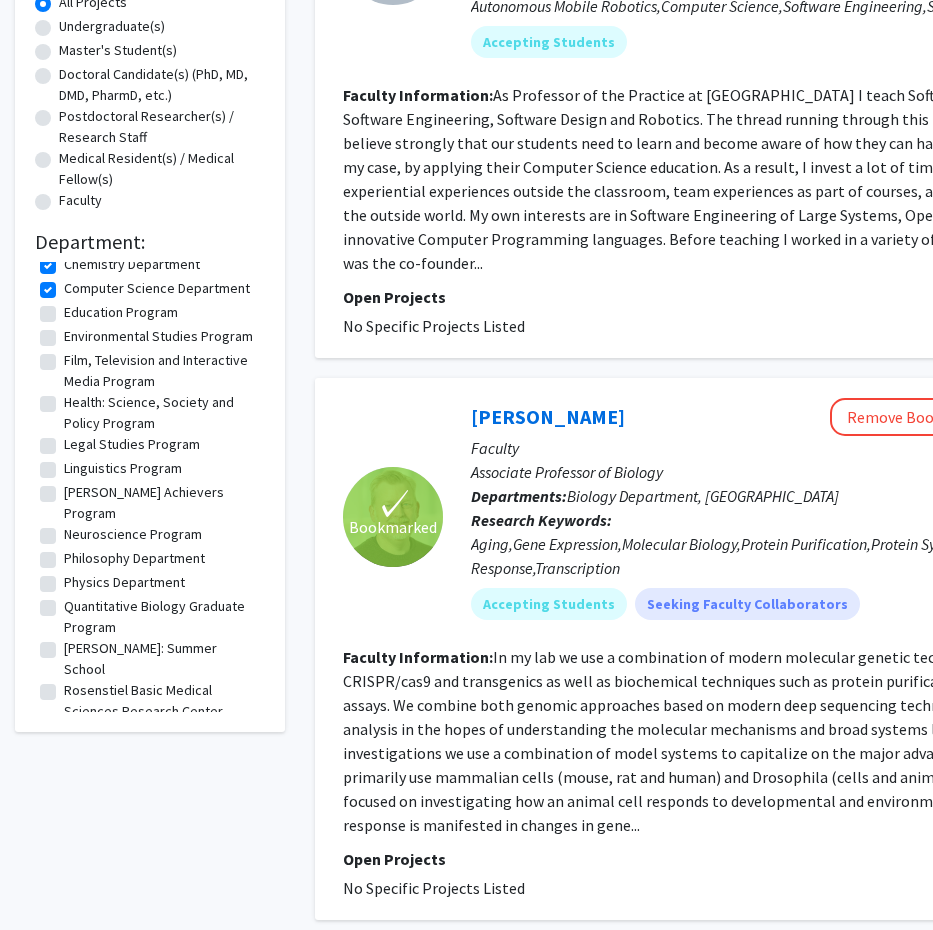 scroll, scrollTop: 554, scrollLeft: 0, axis: vertical 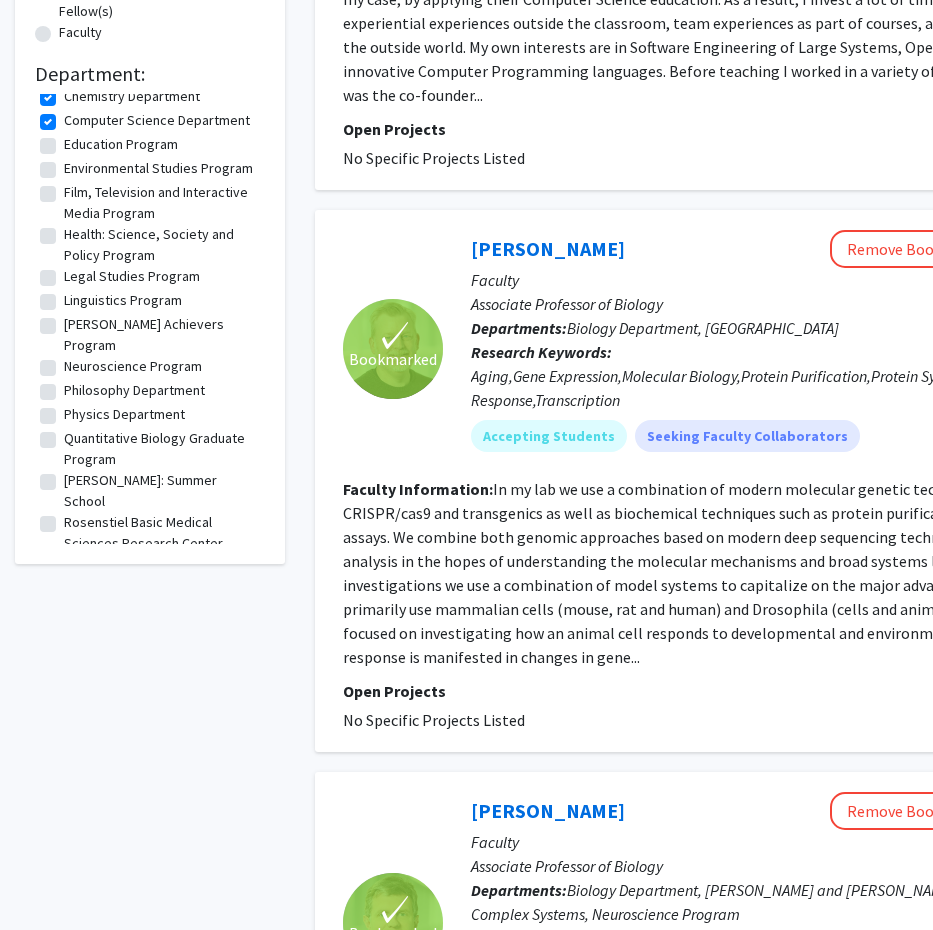 click on "Associate Professor of Biology" 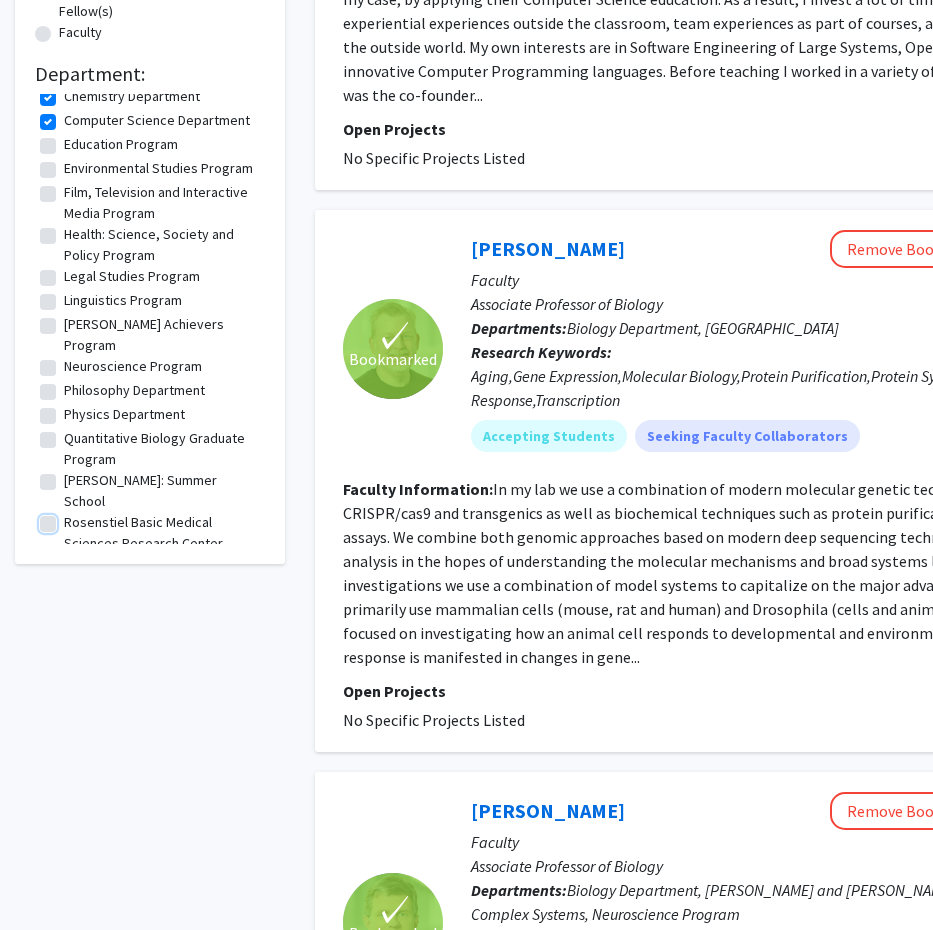 click on "Rosenstiel Basic Medical Sciences Research Center" at bounding box center [70, 518] 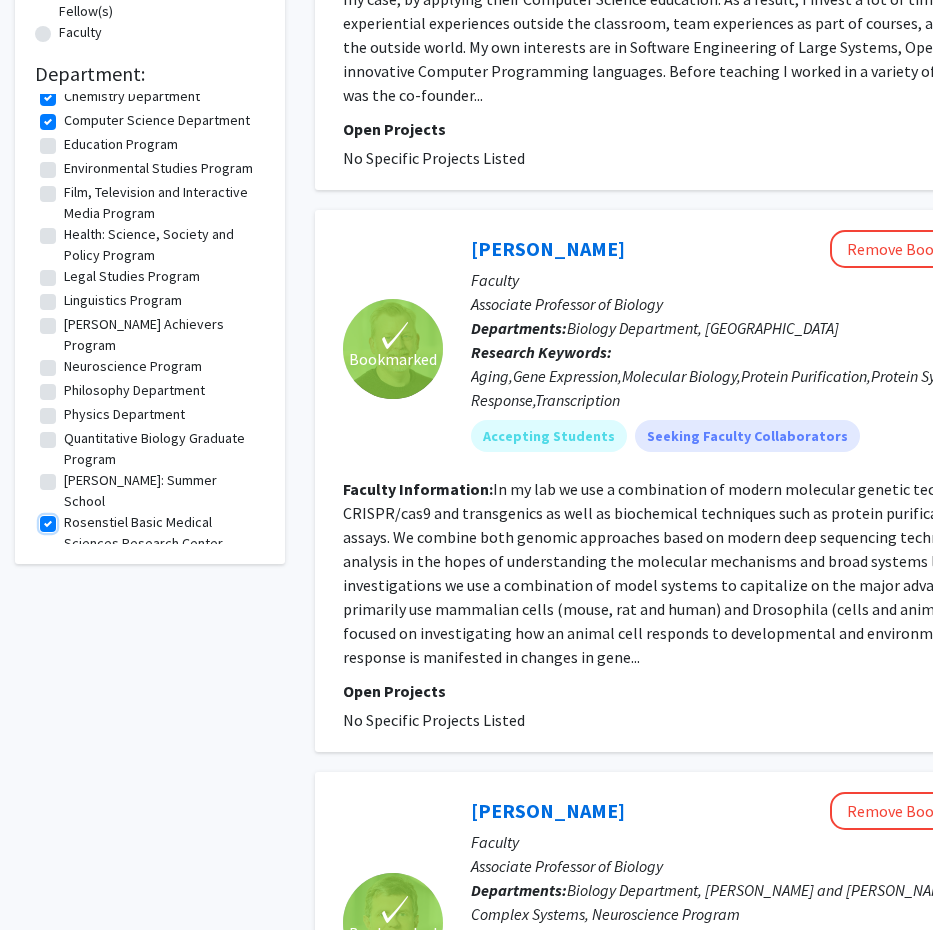 scroll, scrollTop: 0, scrollLeft: 0, axis: both 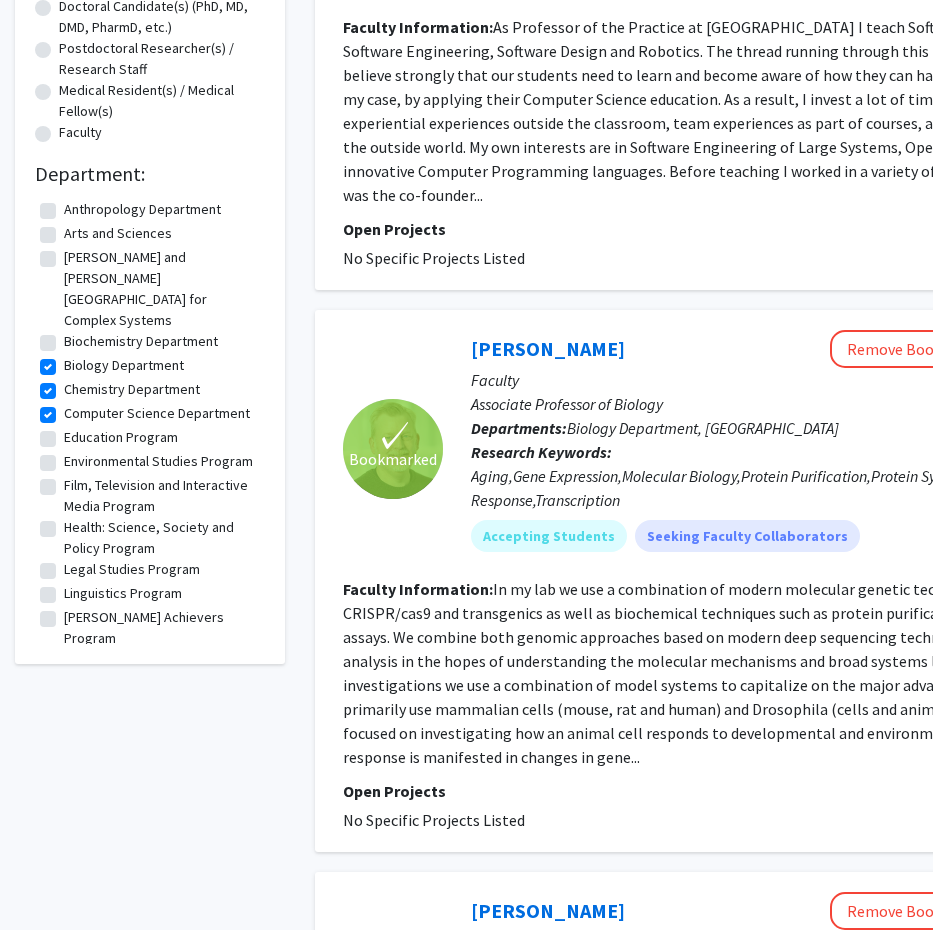 click on "Biochemistry Department" 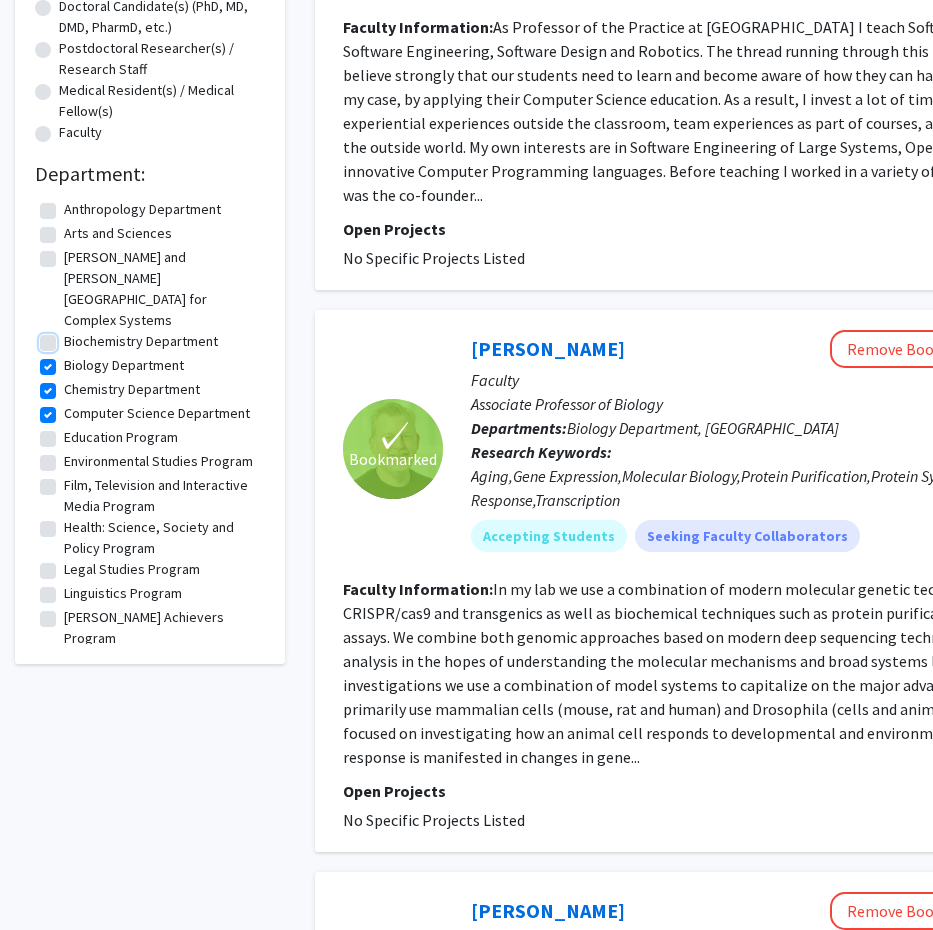 click on "Biochemistry Department" at bounding box center (70, 337) 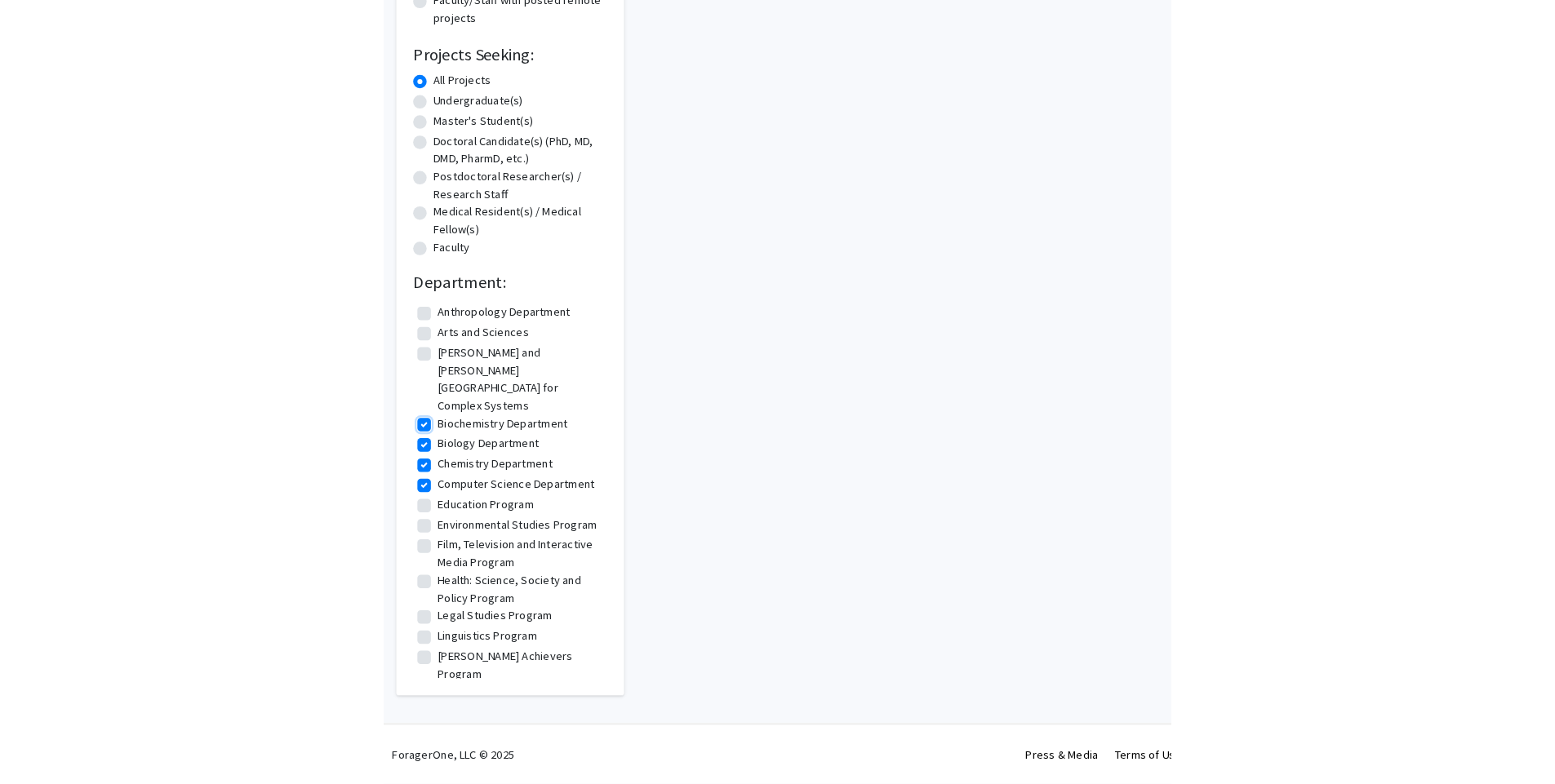 scroll, scrollTop: 0, scrollLeft: 0, axis: both 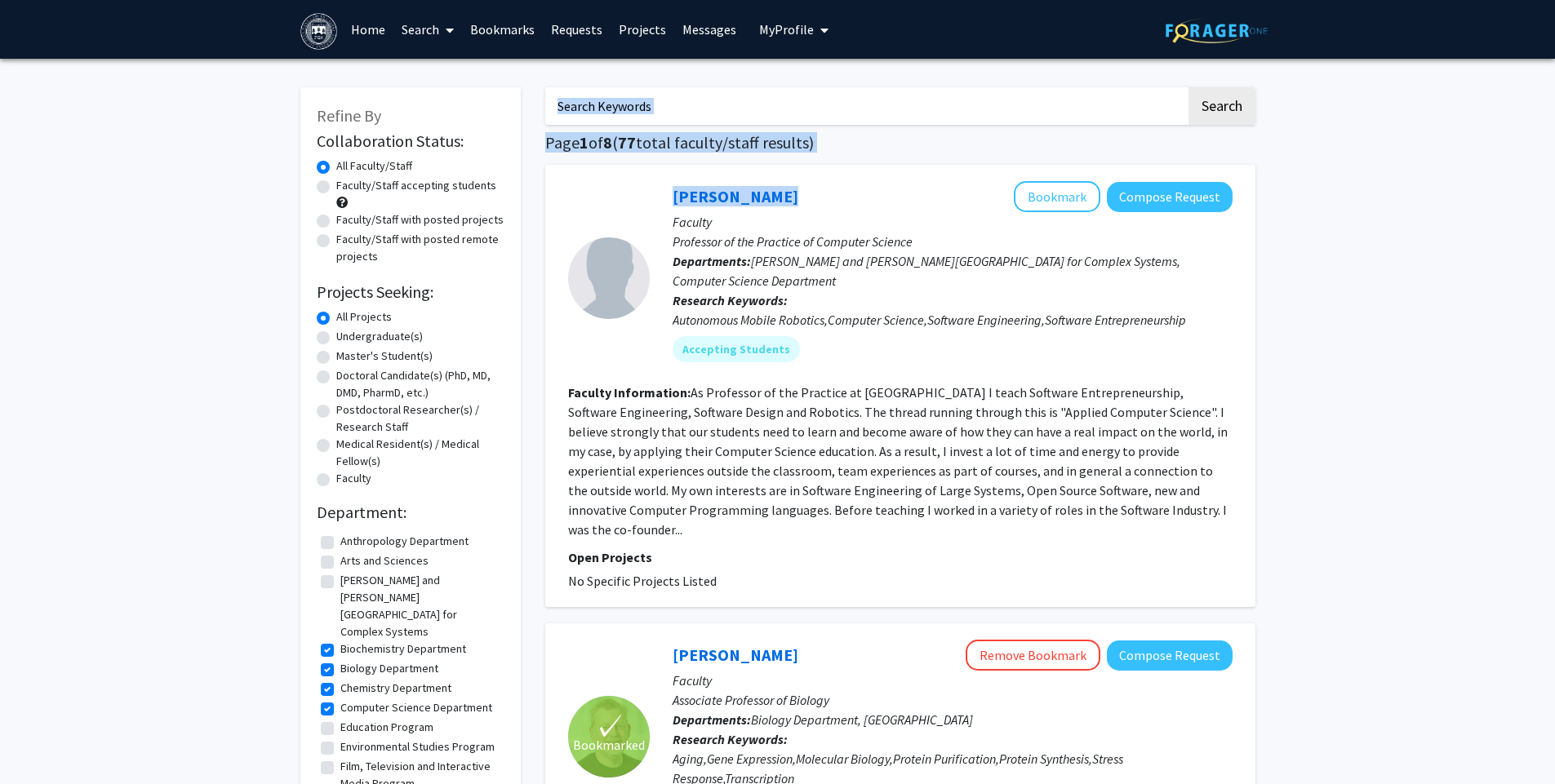 drag, startPoint x: 1553, startPoint y: 98, endPoint x: 1560, endPoint y: 170, distance: 72.33948 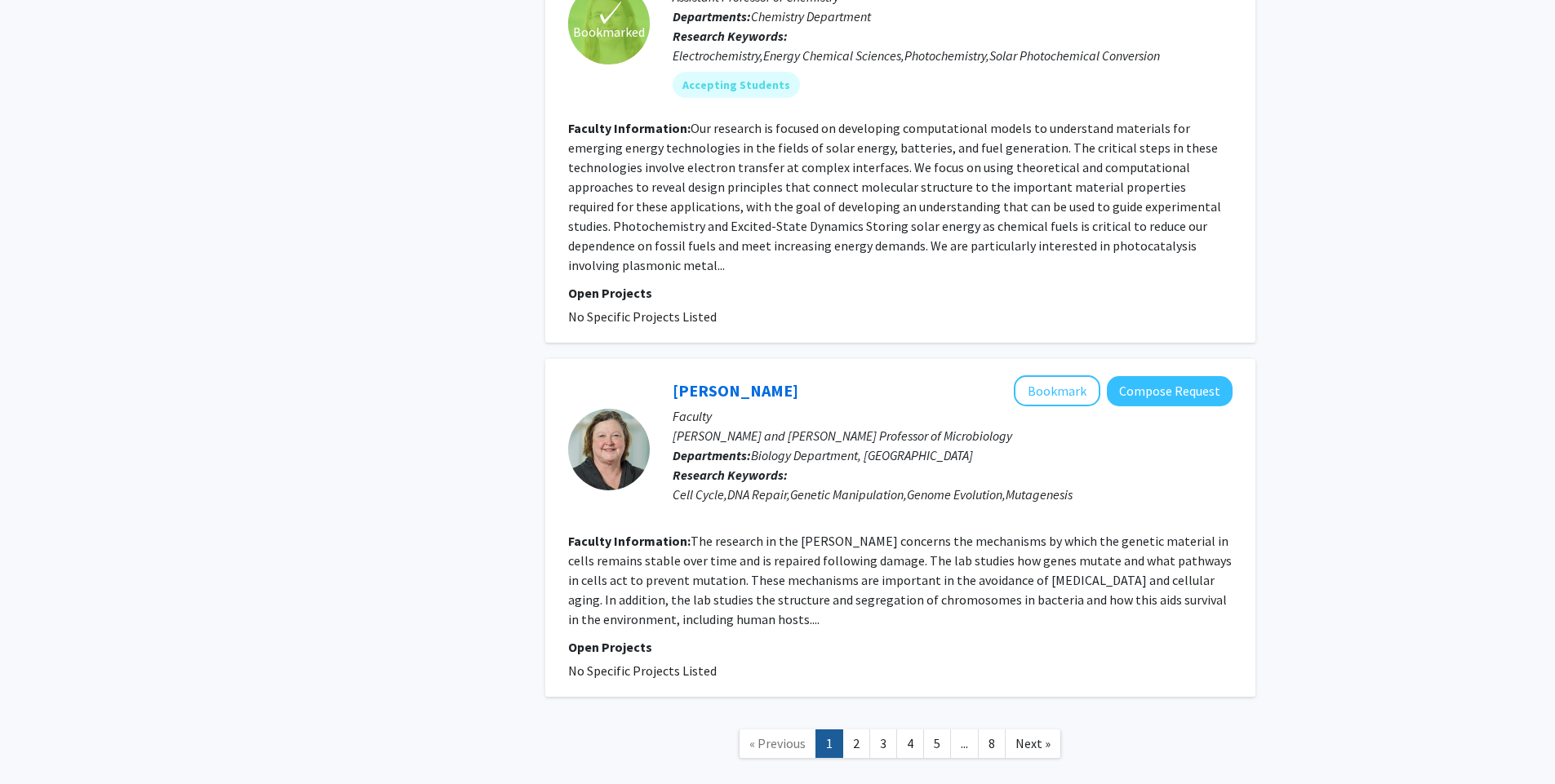 scroll, scrollTop: 3751, scrollLeft: 0, axis: vertical 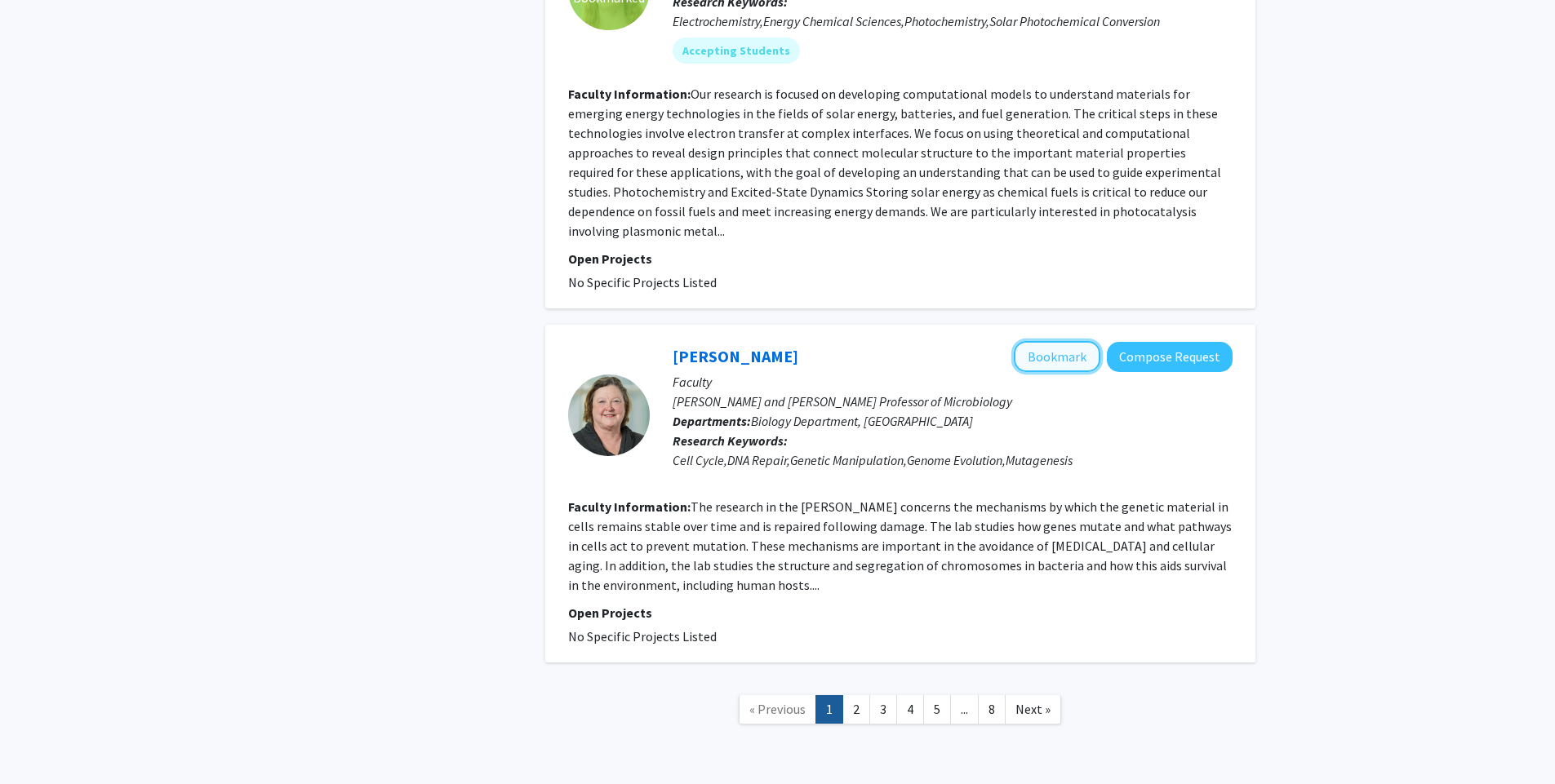 click on "Bookmark" 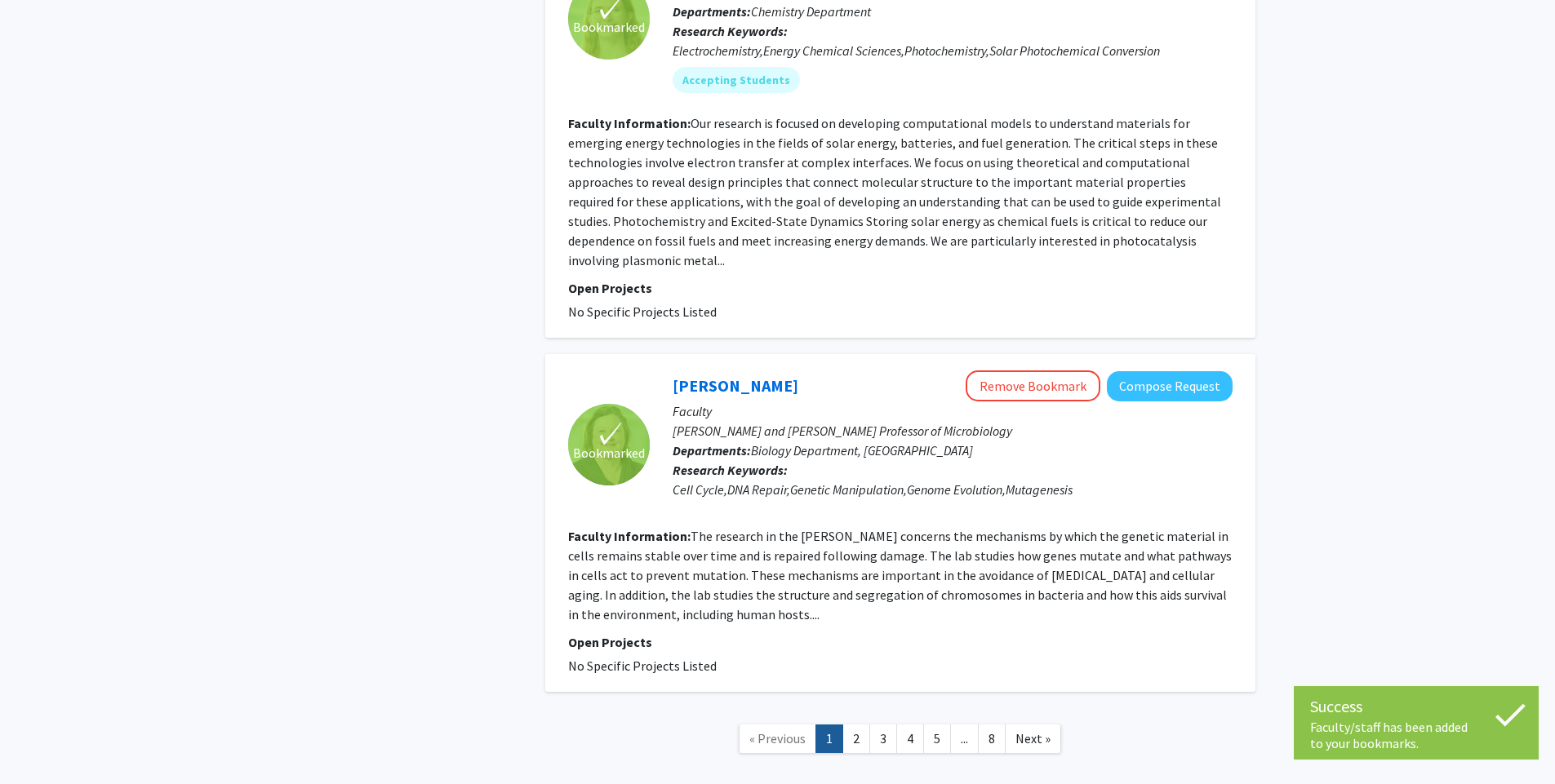 scroll, scrollTop: 3751, scrollLeft: 0, axis: vertical 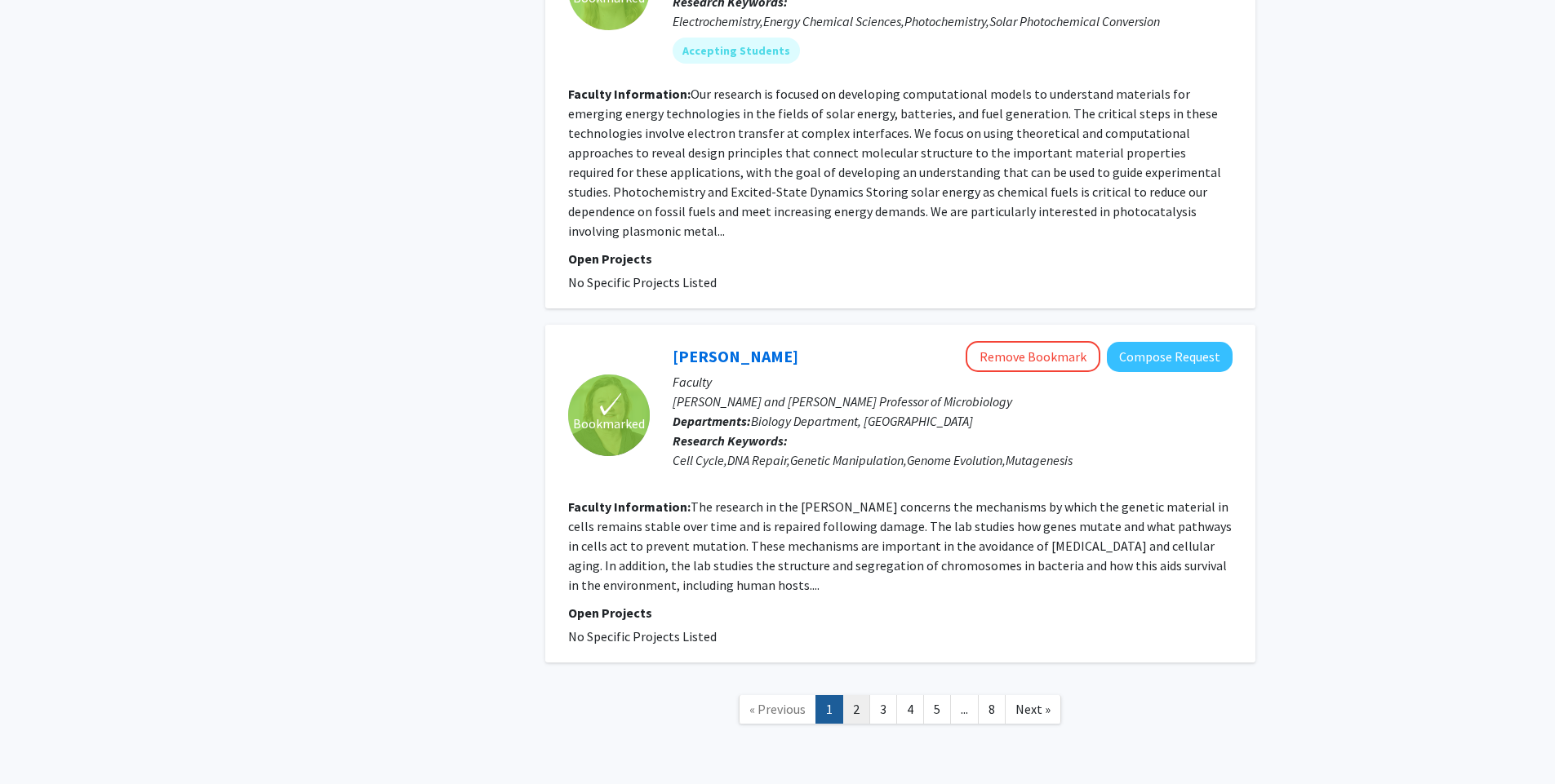 click on "2" 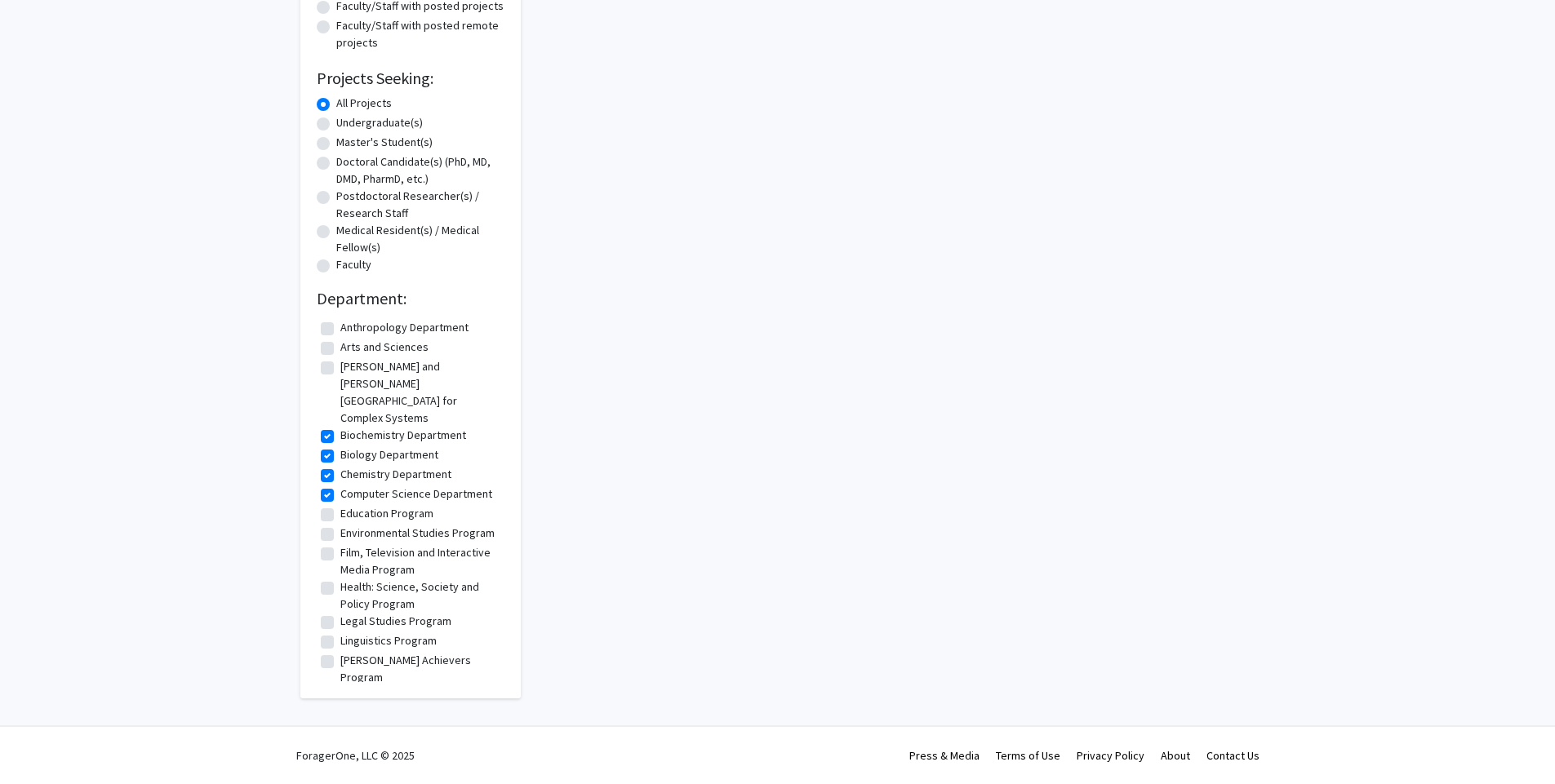 scroll, scrollTop: 0, scrollLeft: 0, axis: both 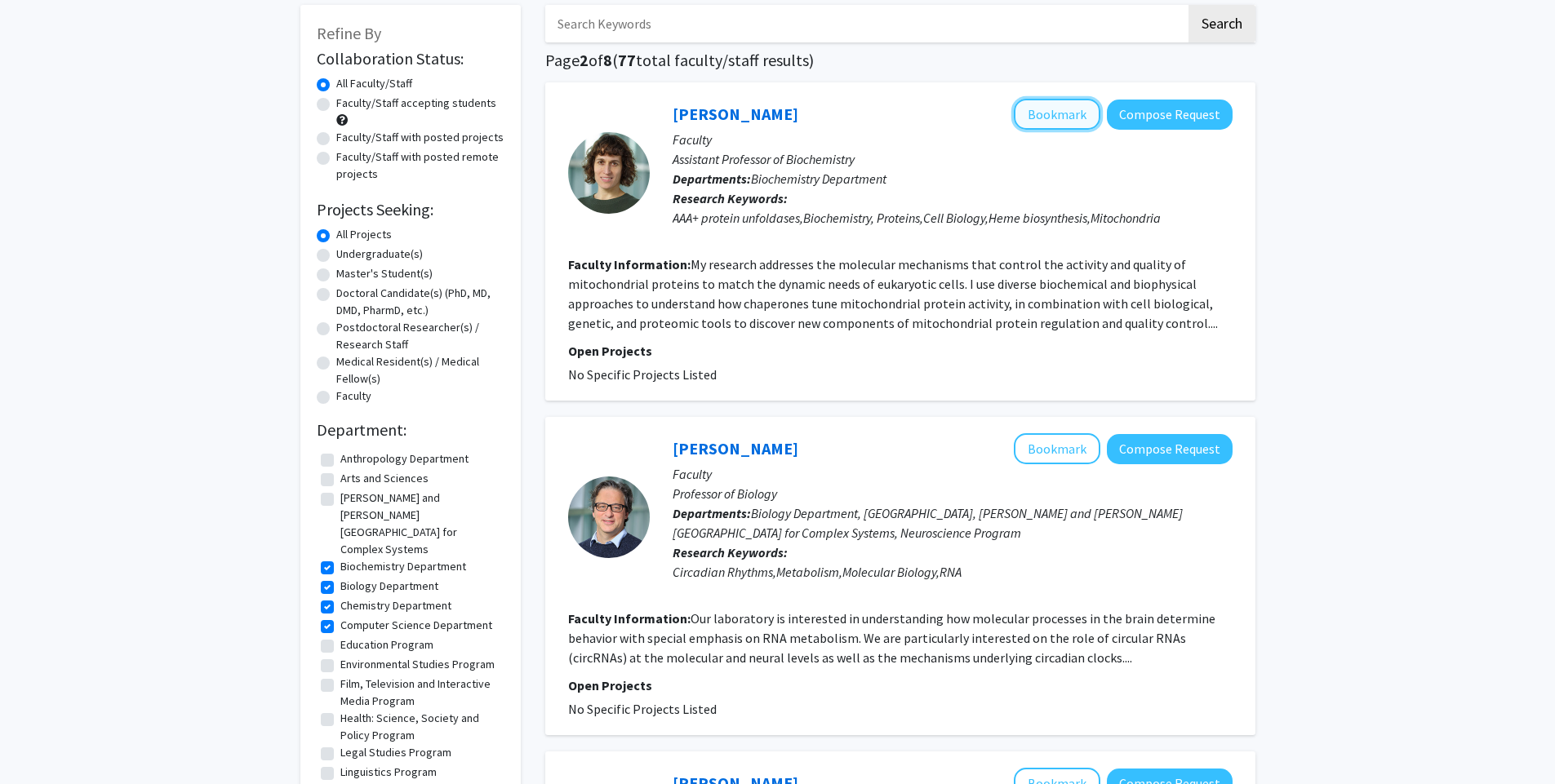 click on "Bookmark" 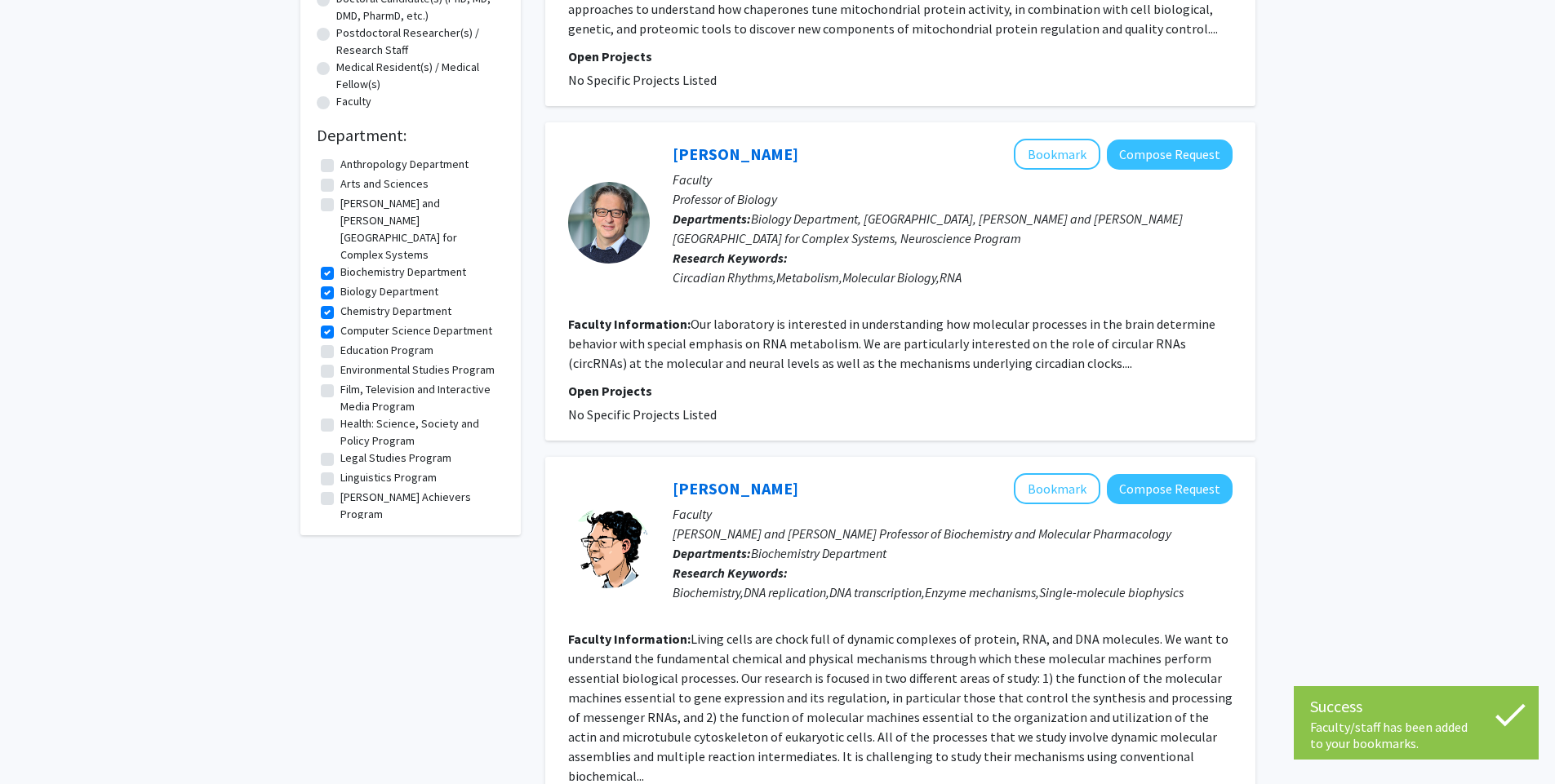 scroll, scrollTop: 398, scrollLeft: 0, axis: vertical 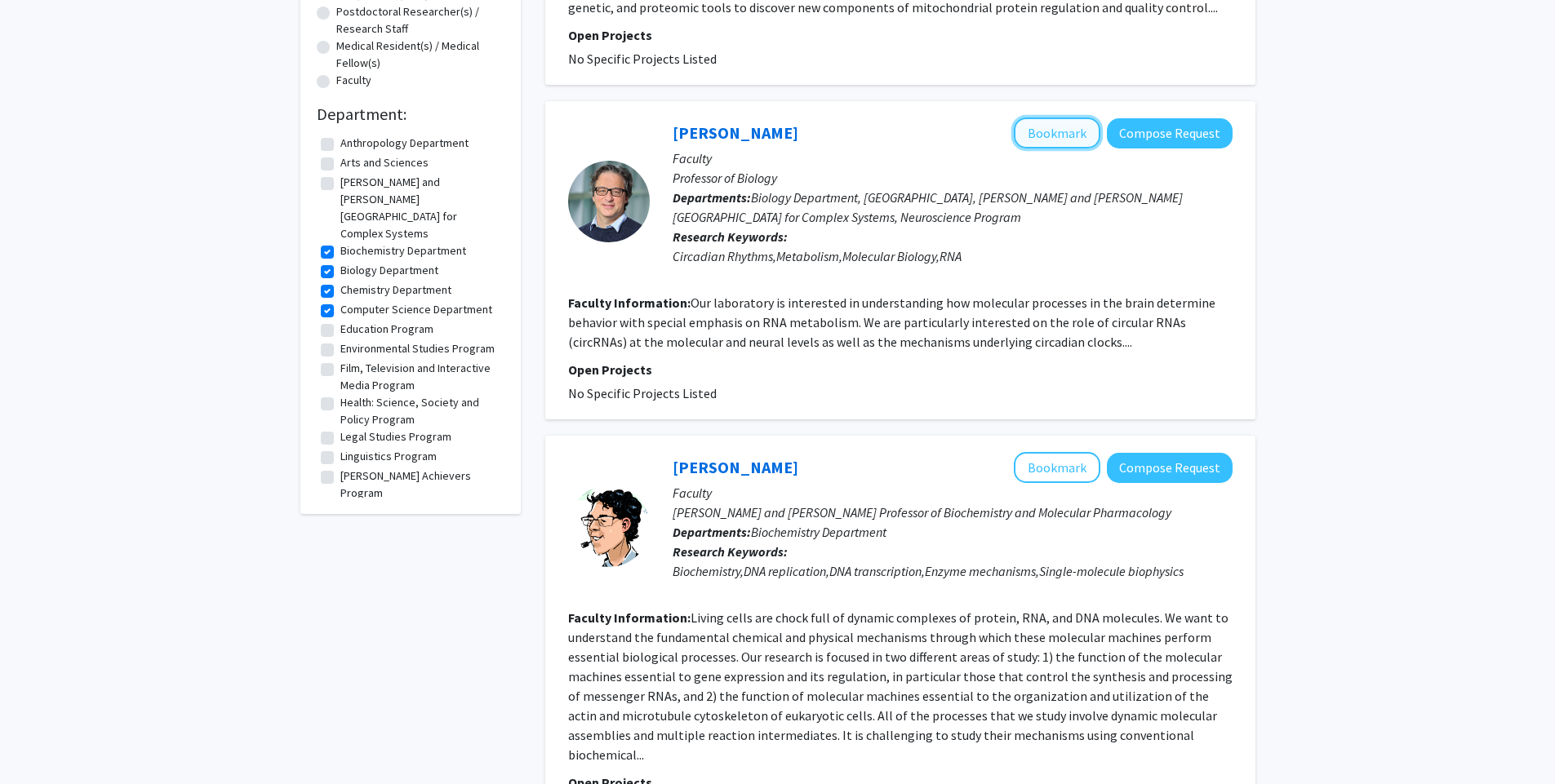 click on "Bookmark" 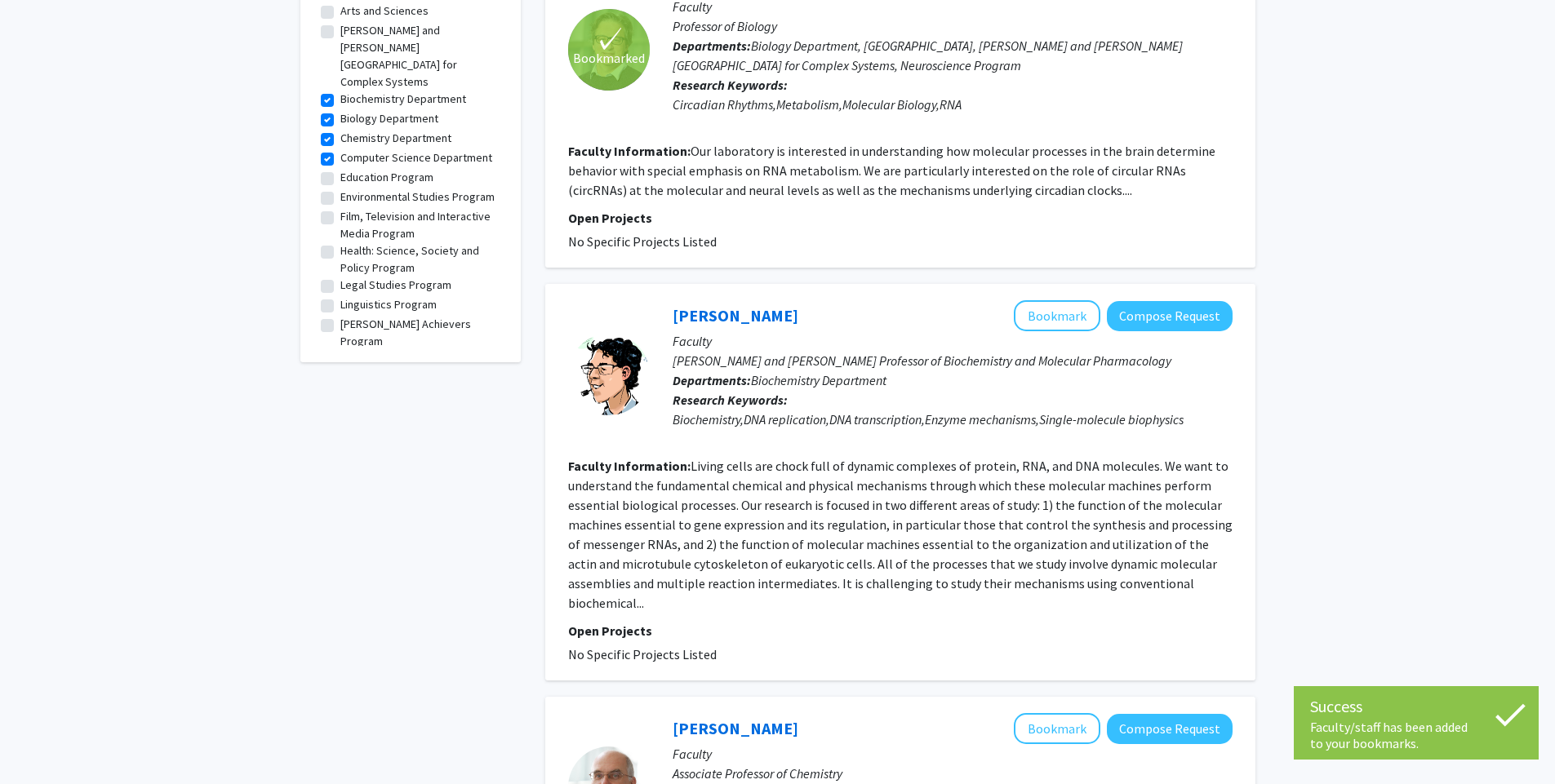 scroll, scrollTop: 698, scrollLeft: 0, axis: vertical 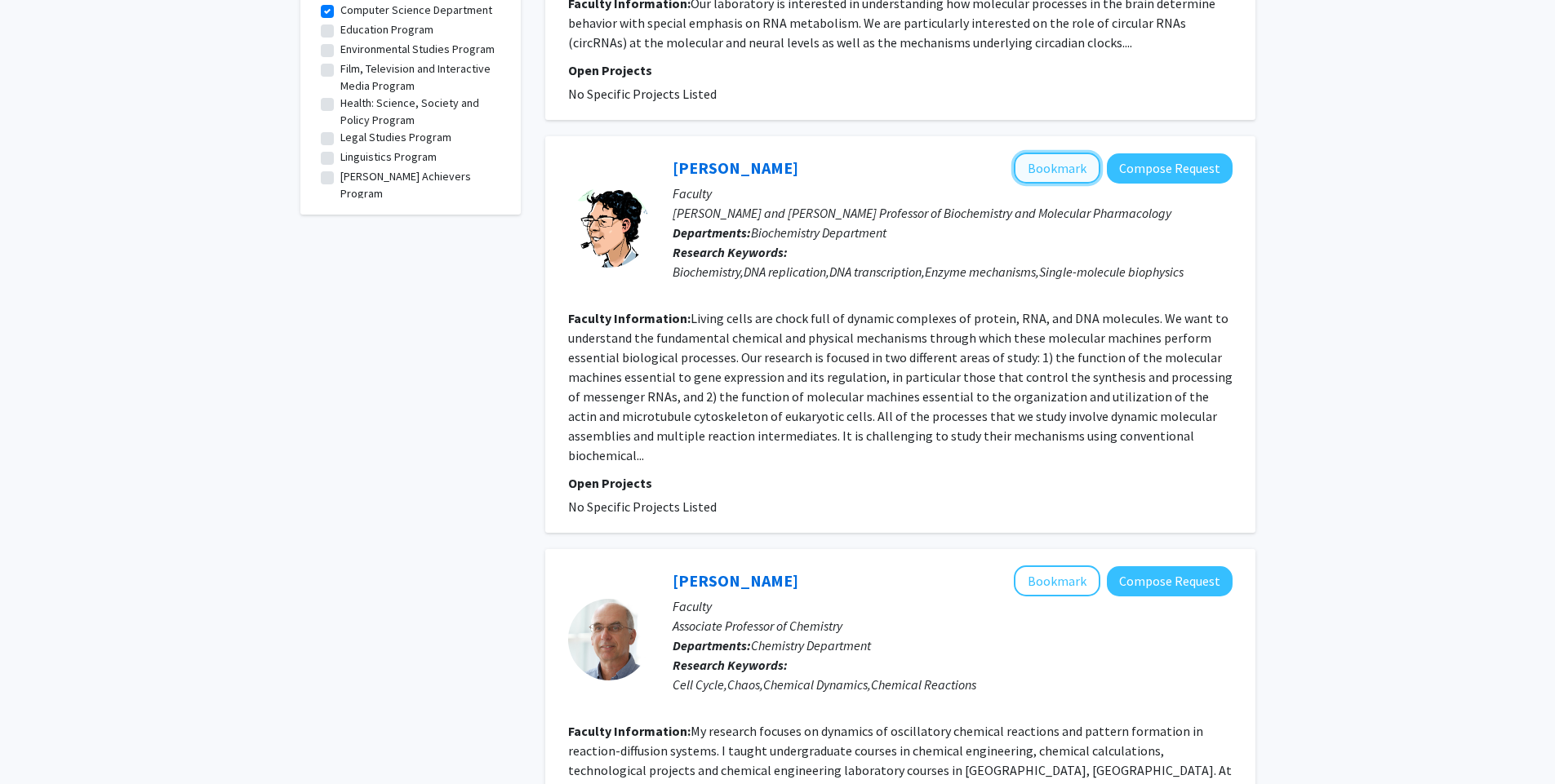 click on "Bookmark" 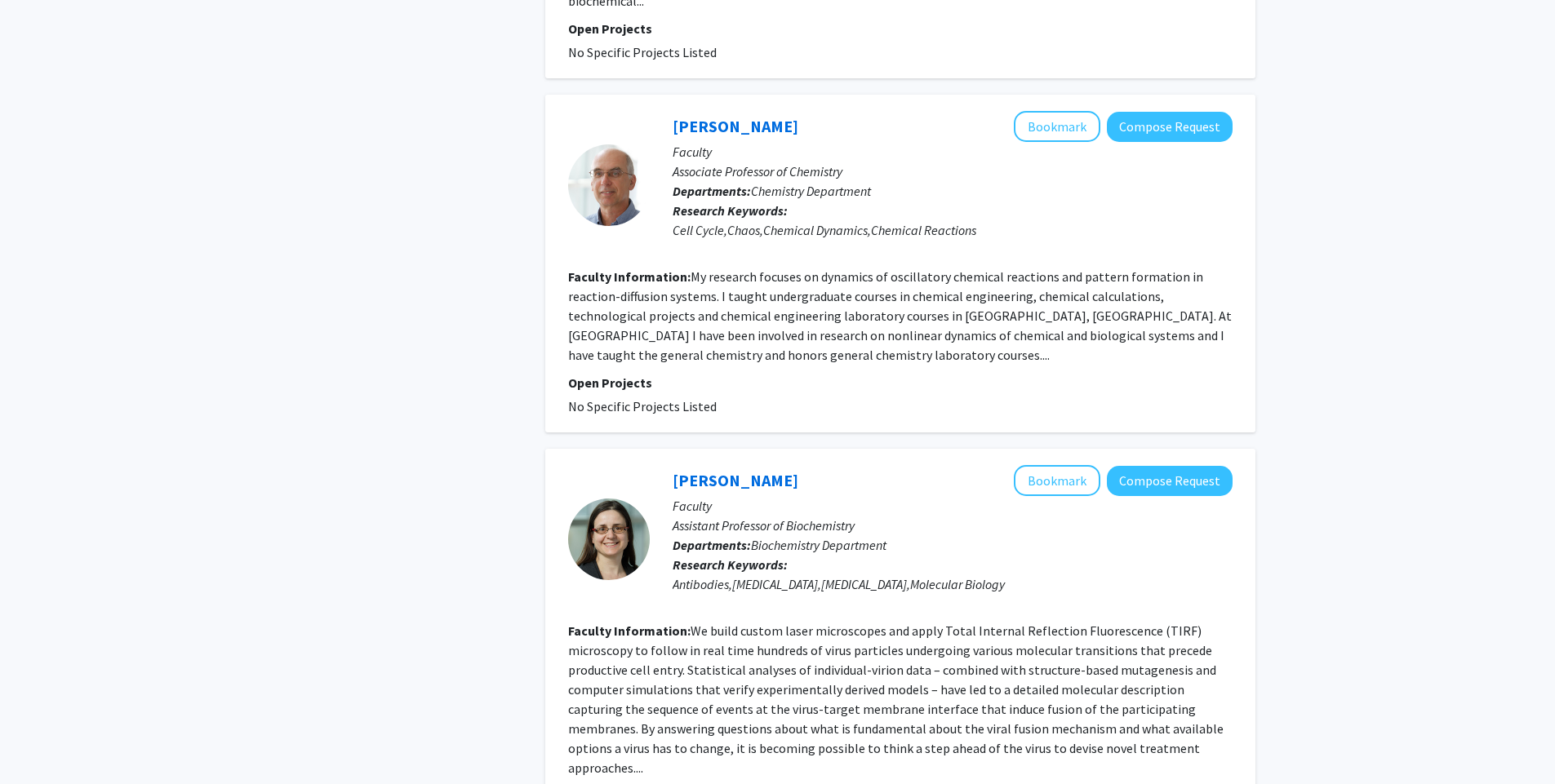 scroll, scrollTop: 1052, scrollLeft: 0, axis: vertical 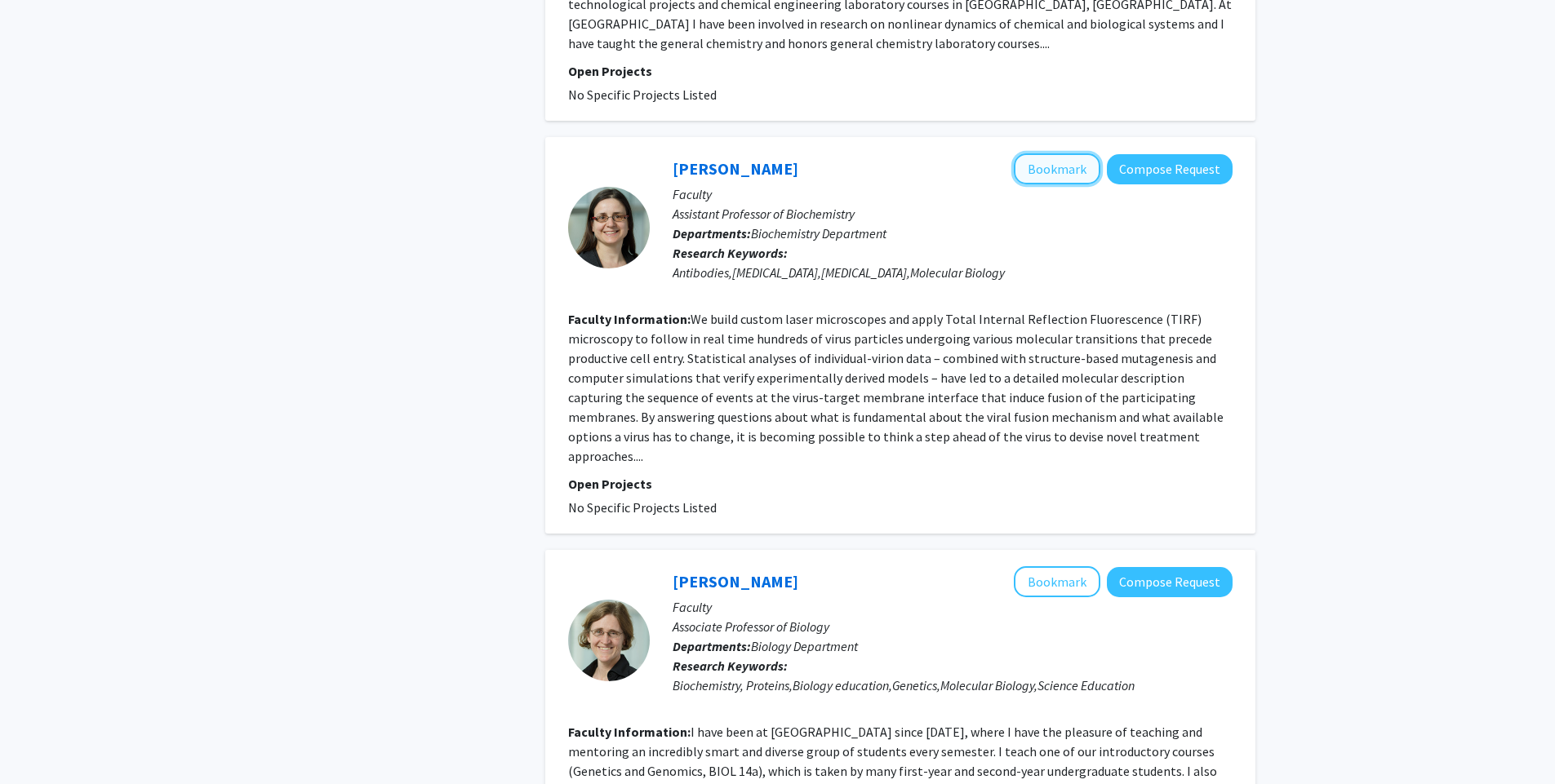 click on "Bookmark" 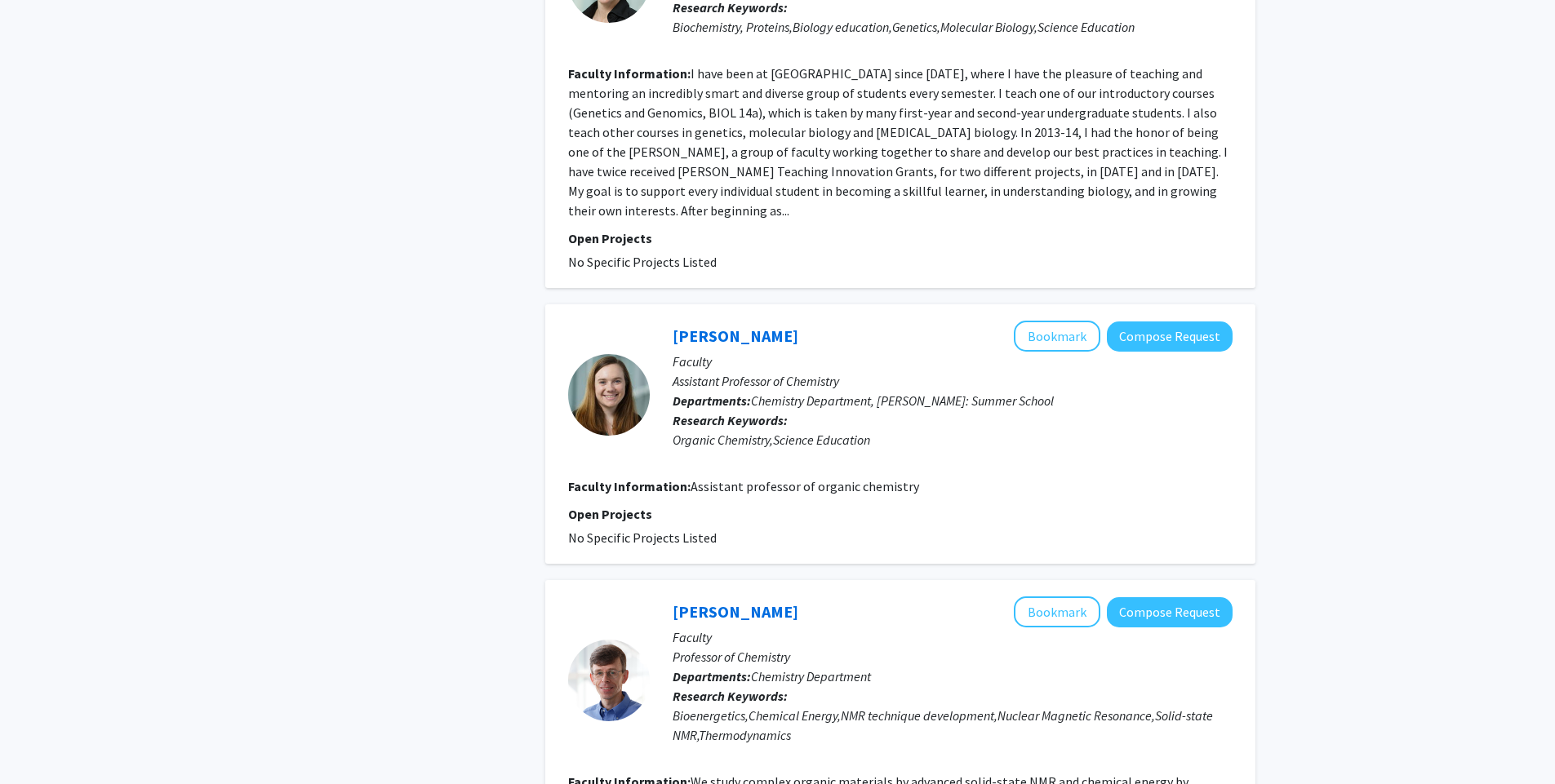 scroll, scrollTop: 2127, scrollLeft: 0, axis: vertical 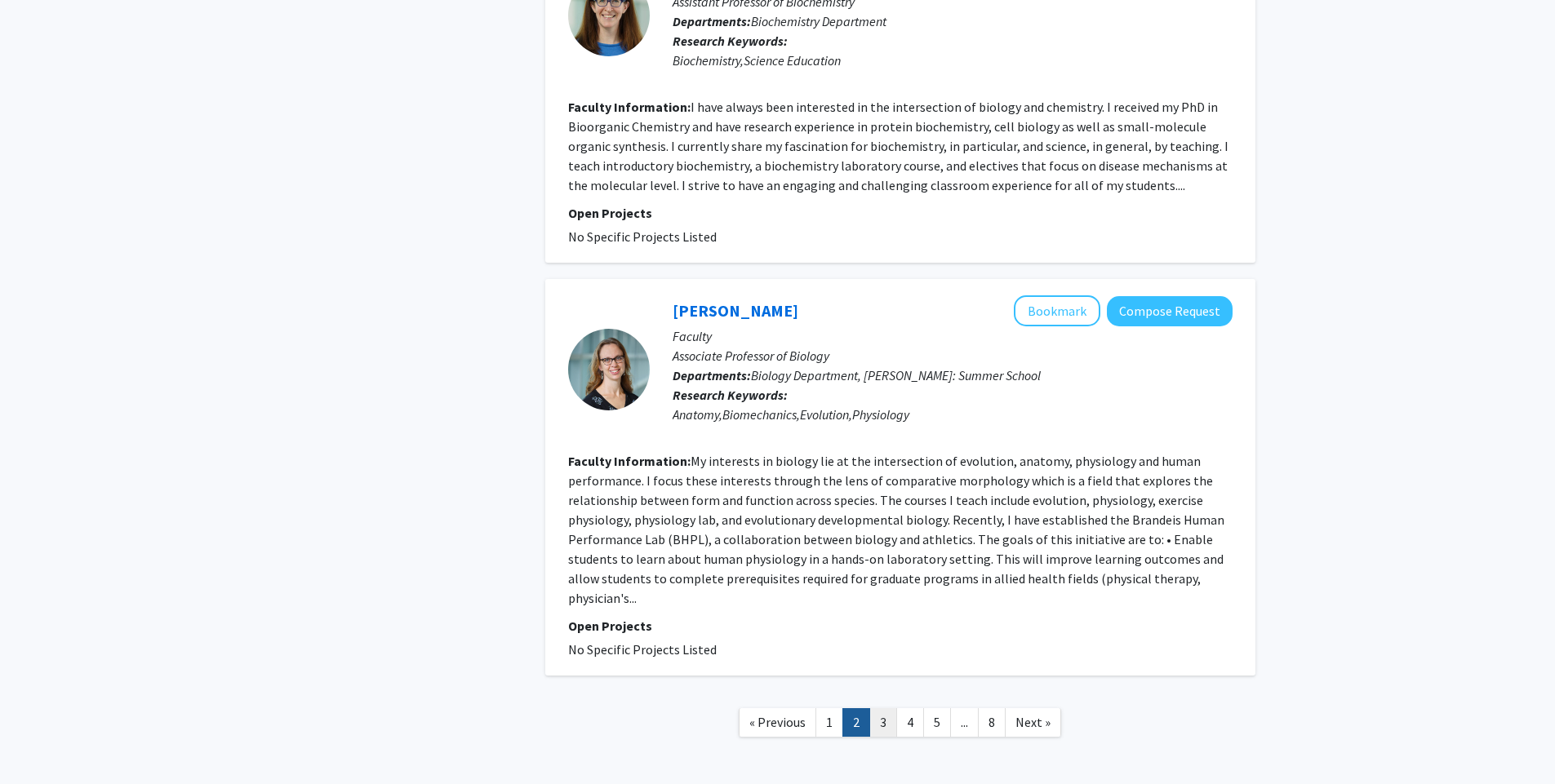 click on "3" 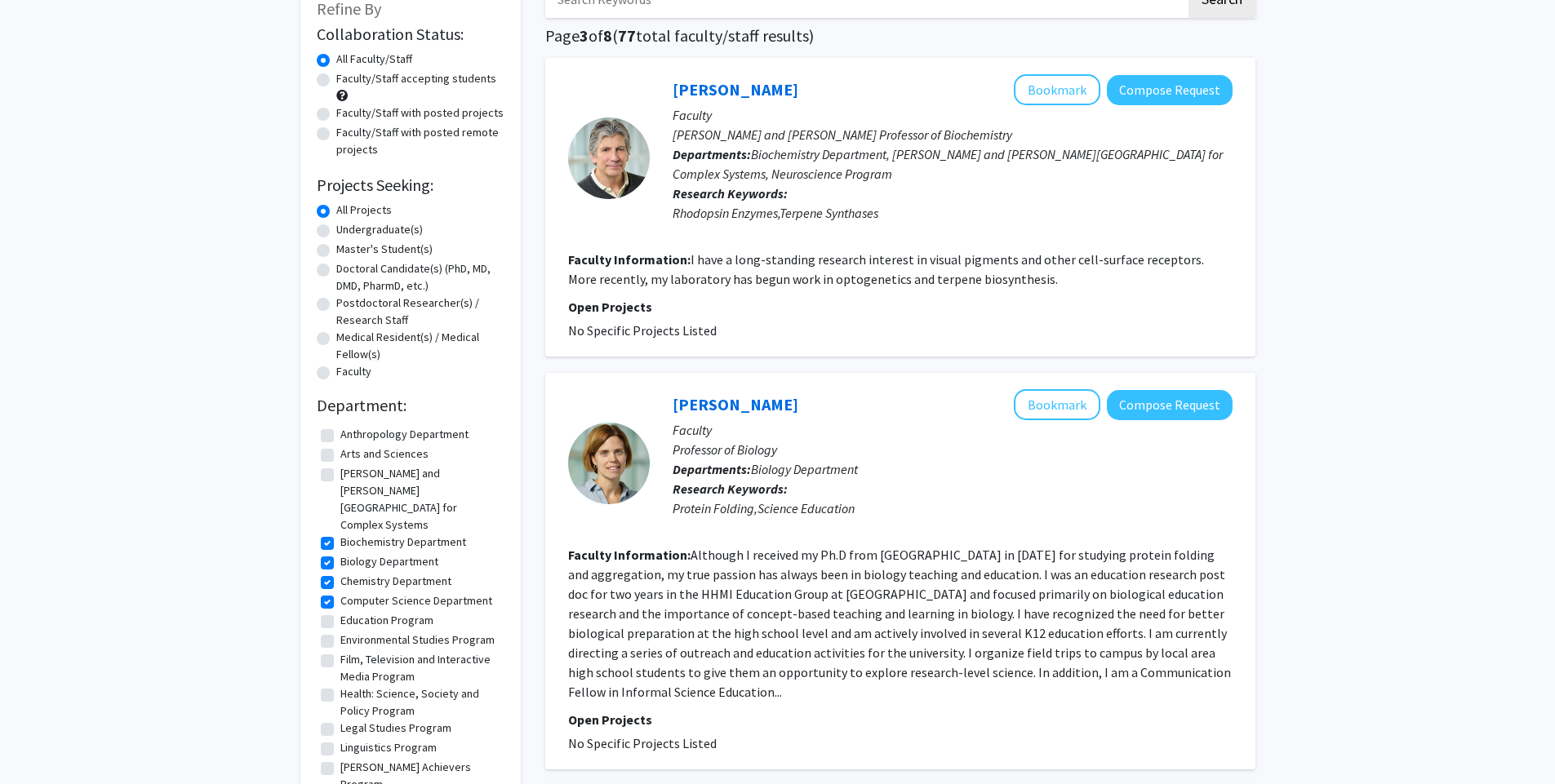 scroll, scrollTop: 116, scrollLeft: 0, axis: vertical 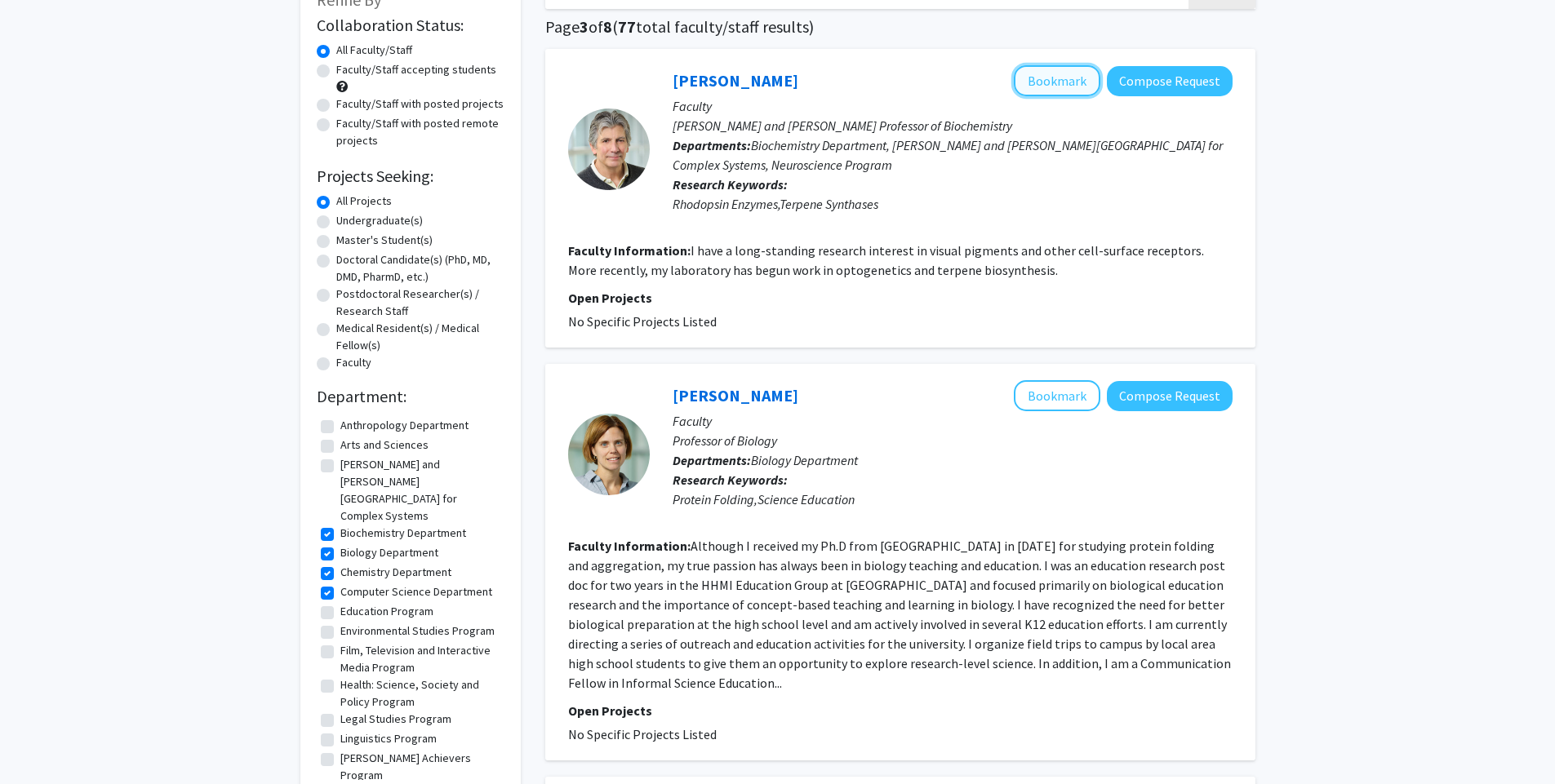 click on "Bookmark" 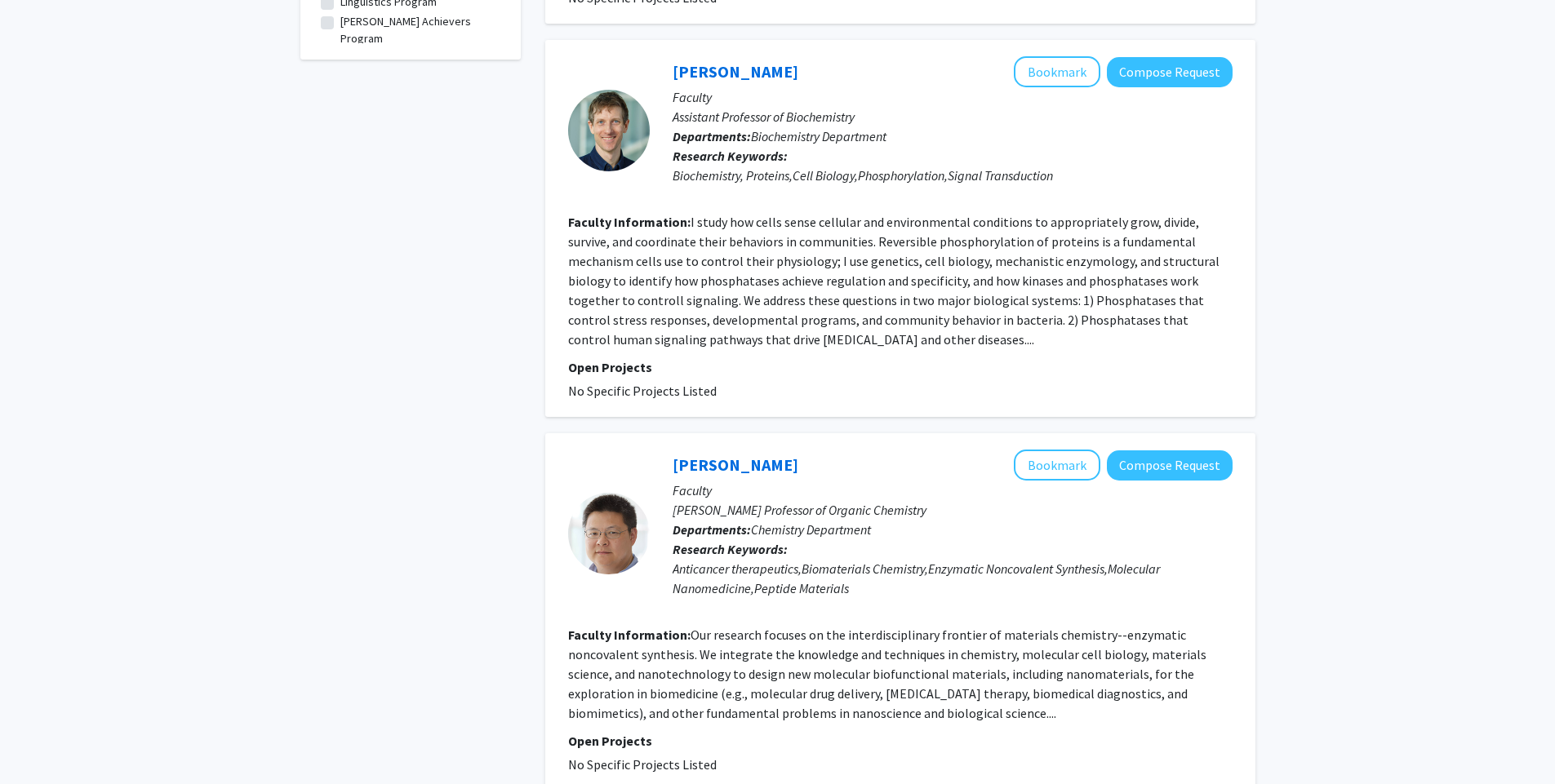 scroll, scrollTop: 857, scrollLeft: 0, axis: vertical 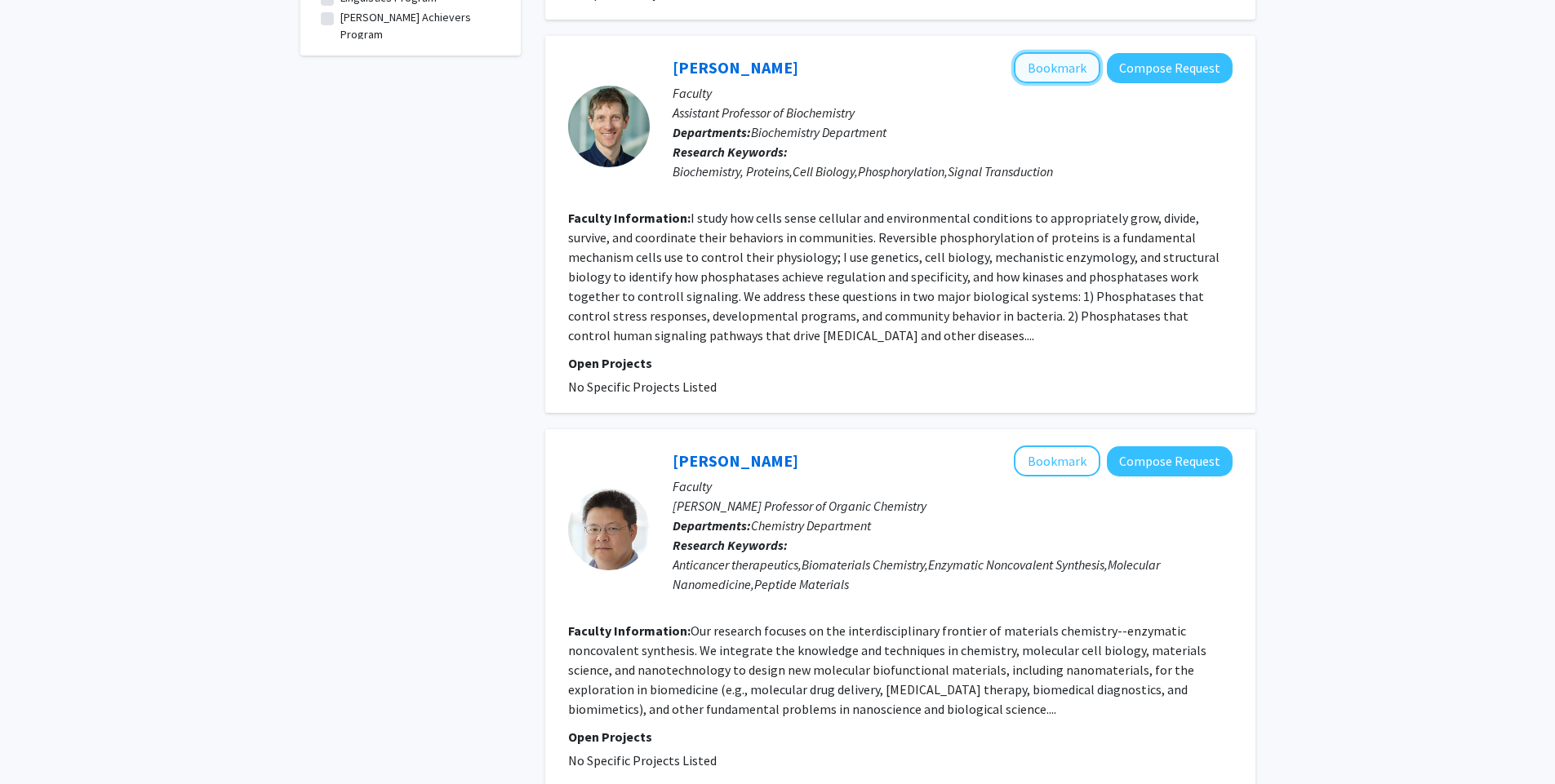 click on "Bookmark" 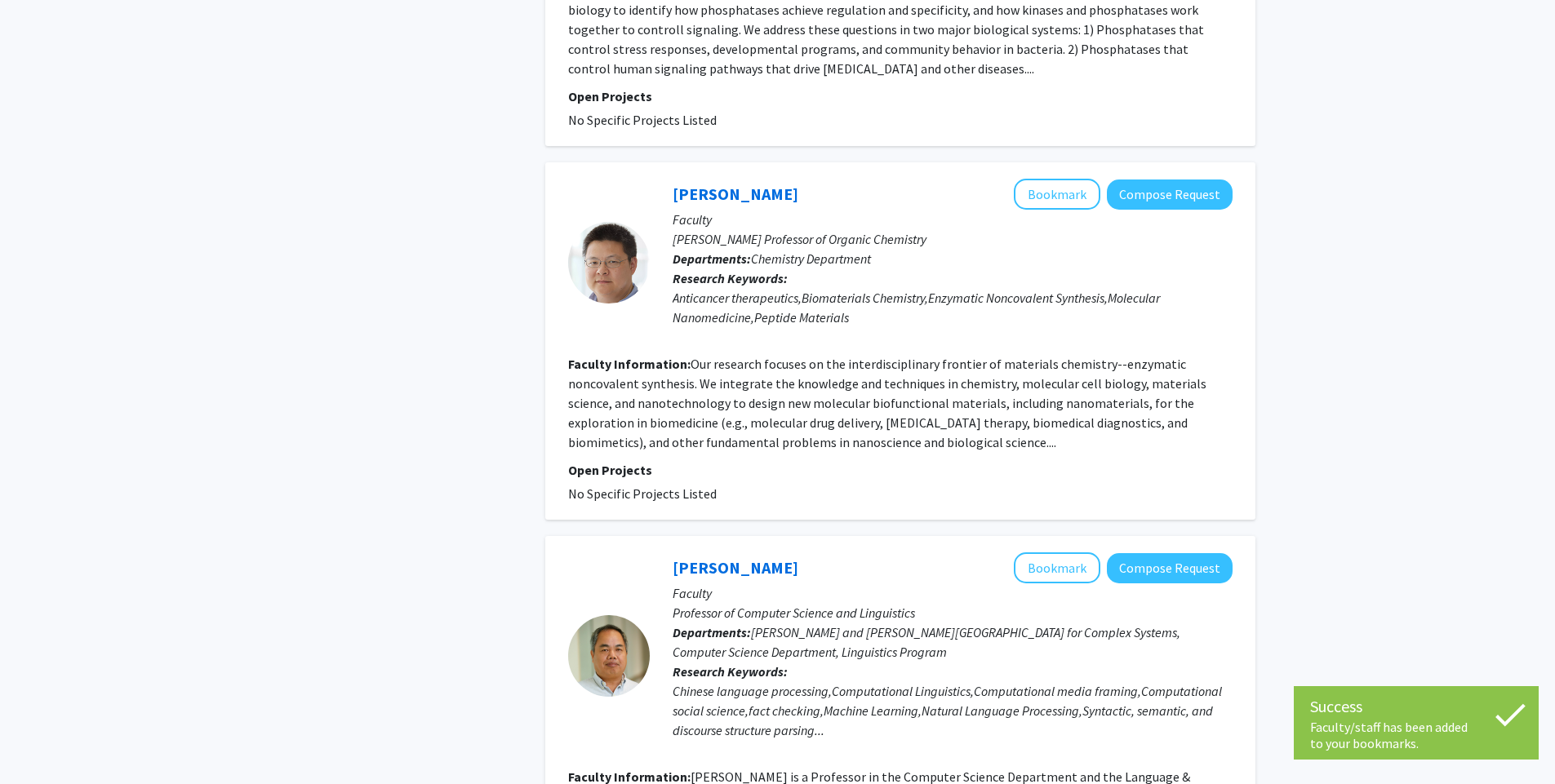 scroll, scrollTop: 1127, scrollLeft: 0, axis: vertical 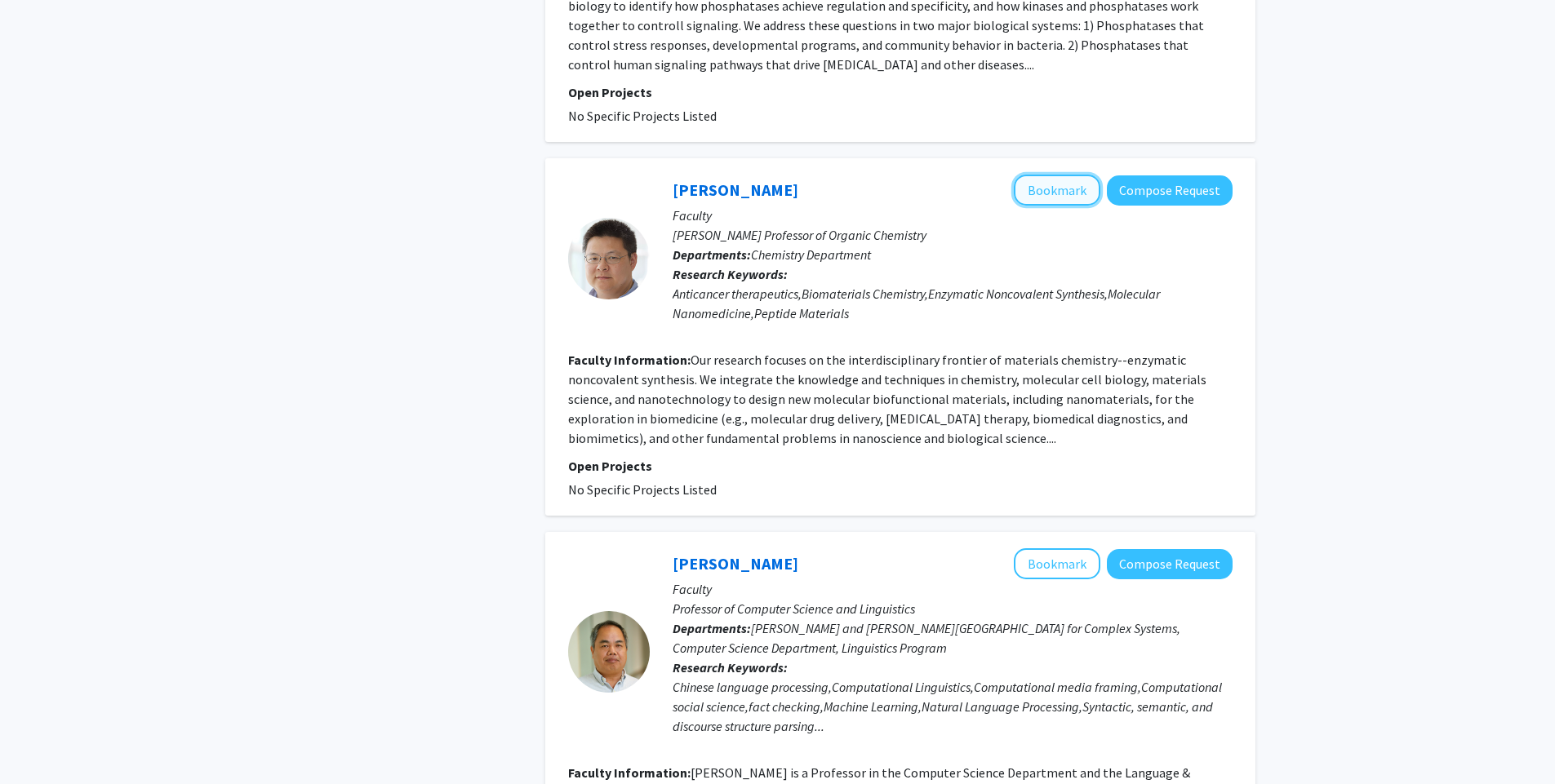 click on "Bookmark" 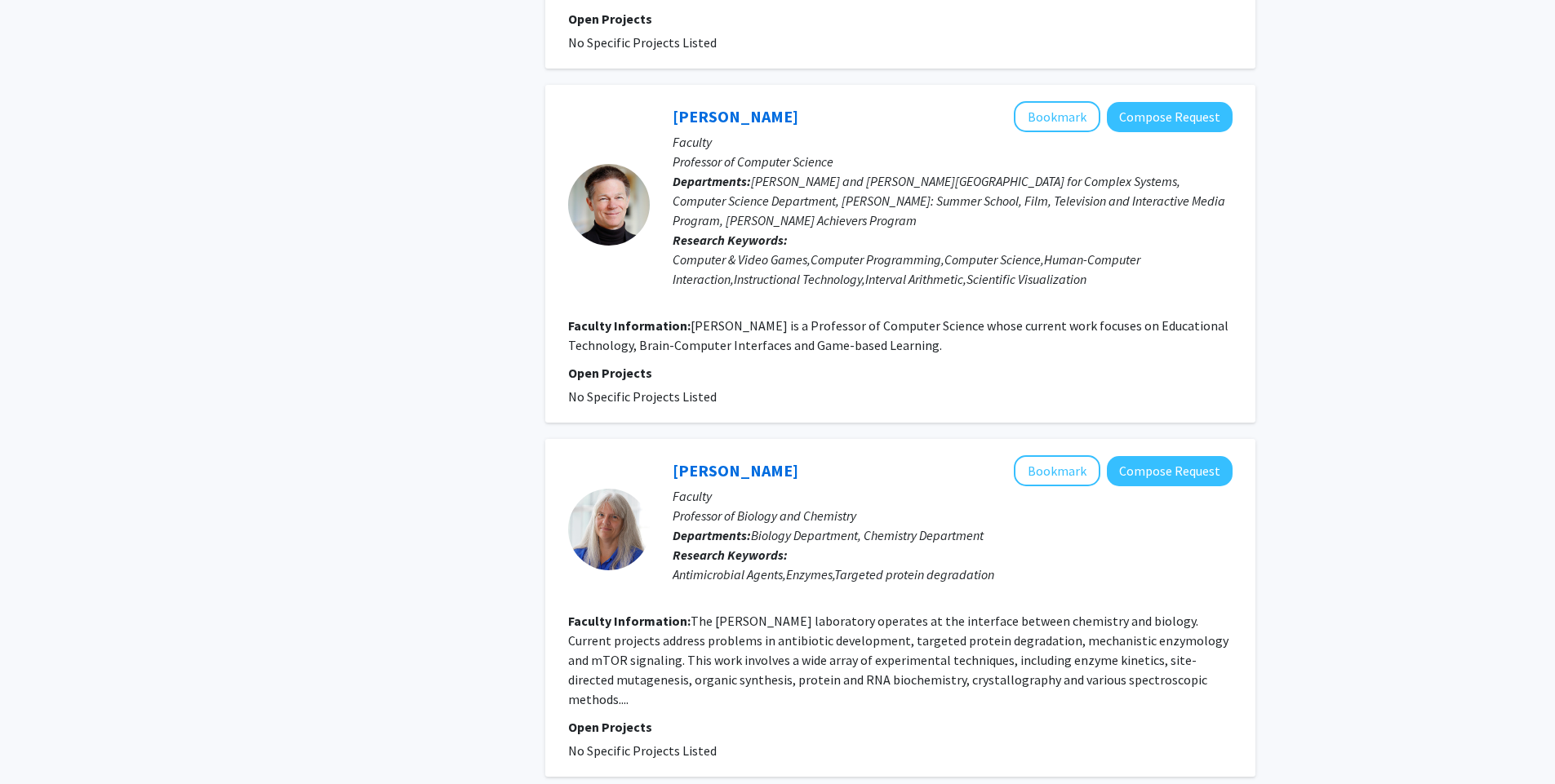 scroll, scrollTop: 2042, scrollLeft: 0, axis: vertical 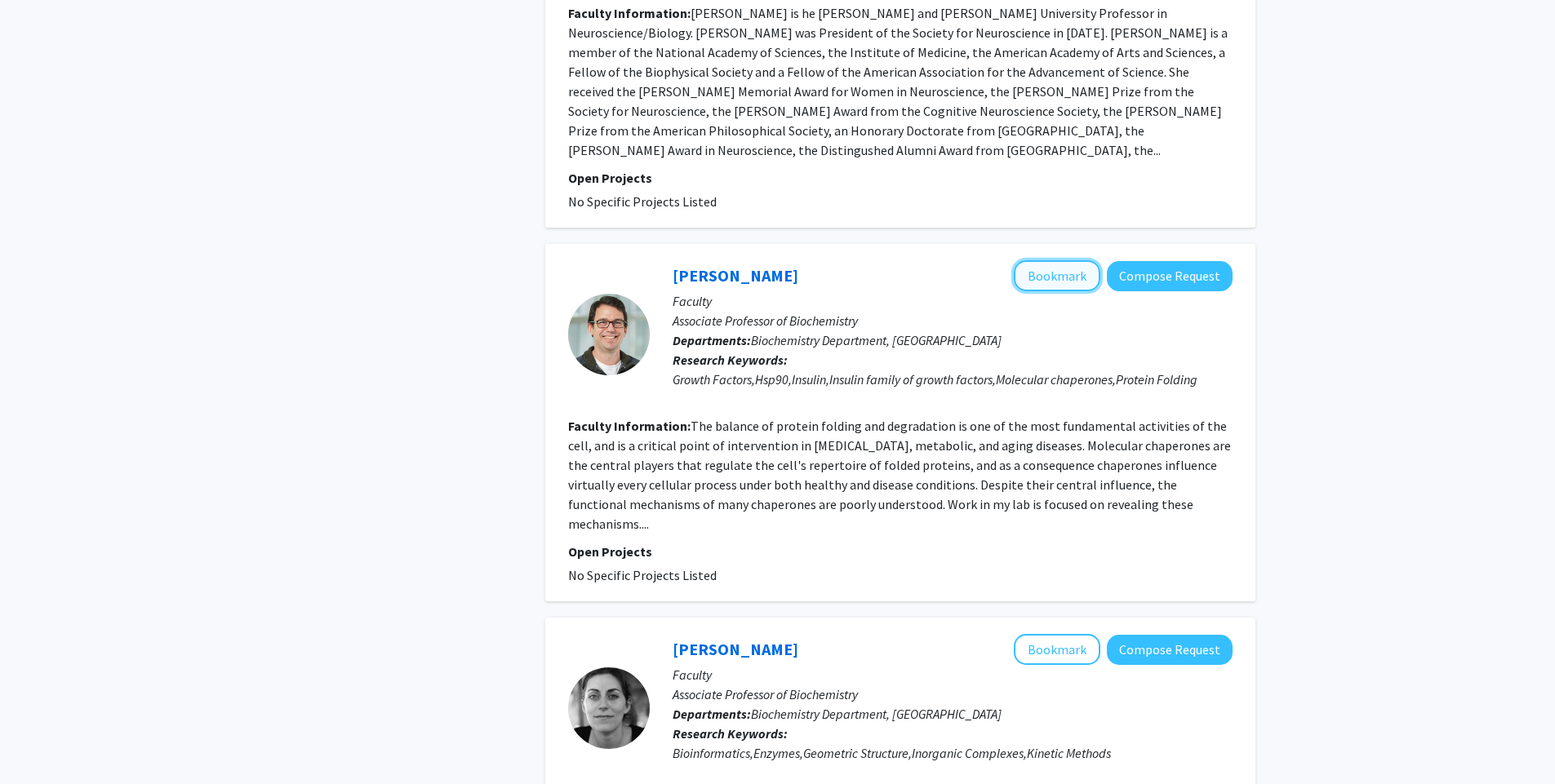 click on "Bookmark" 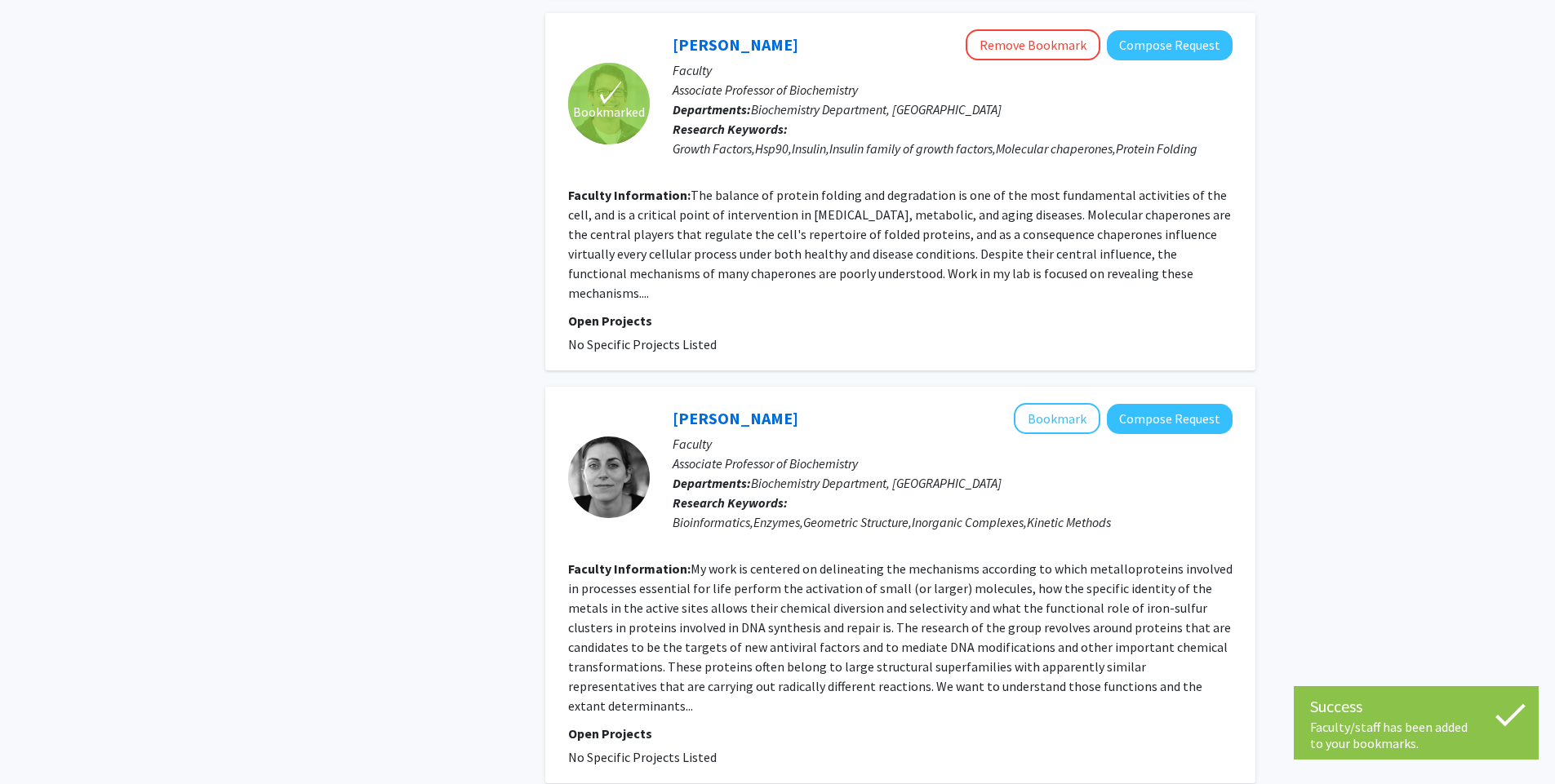 scroll, scrollTop: 3311, scrollLeft: 0, axis: vertical 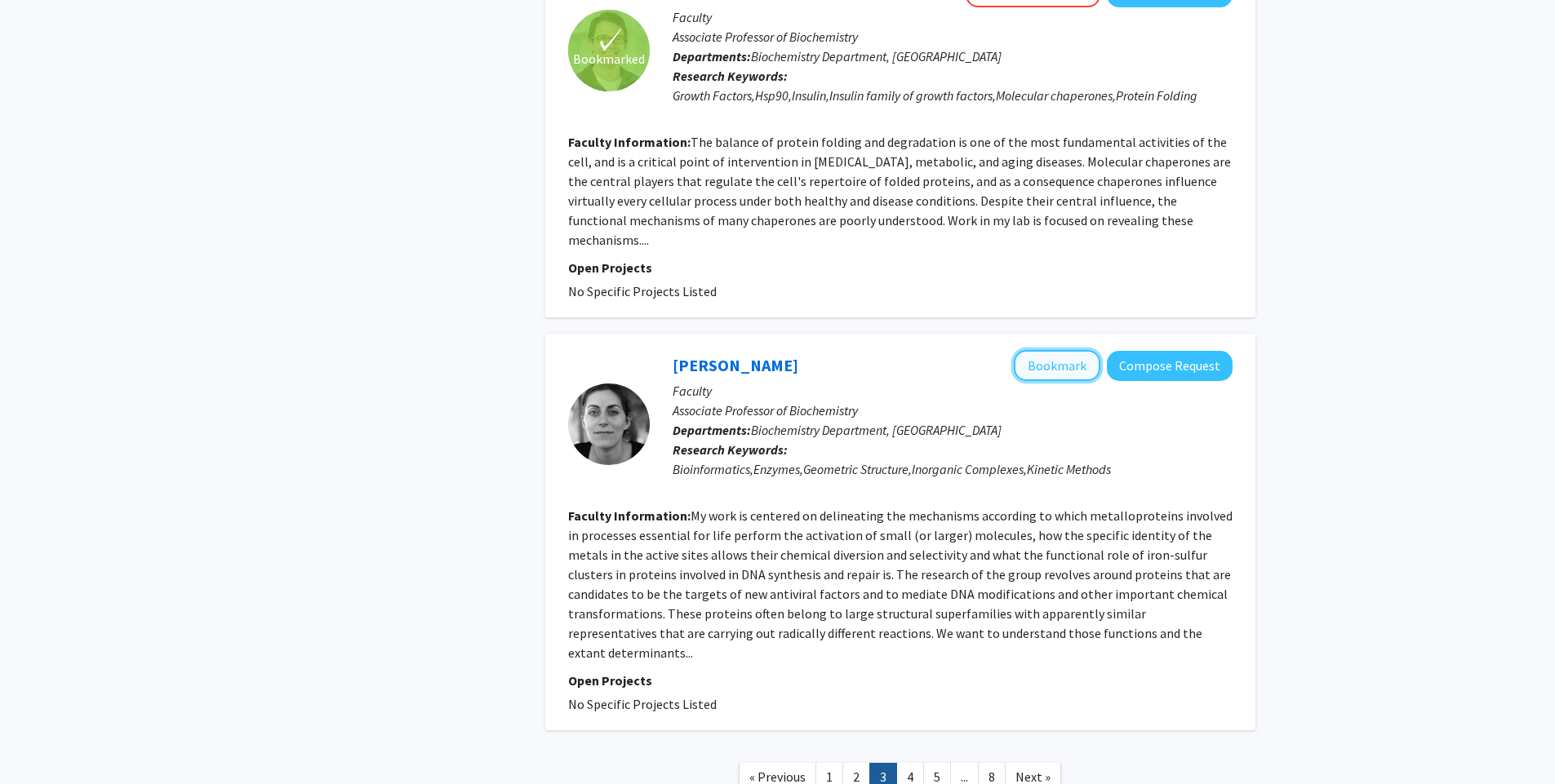 click on "Bookmark" 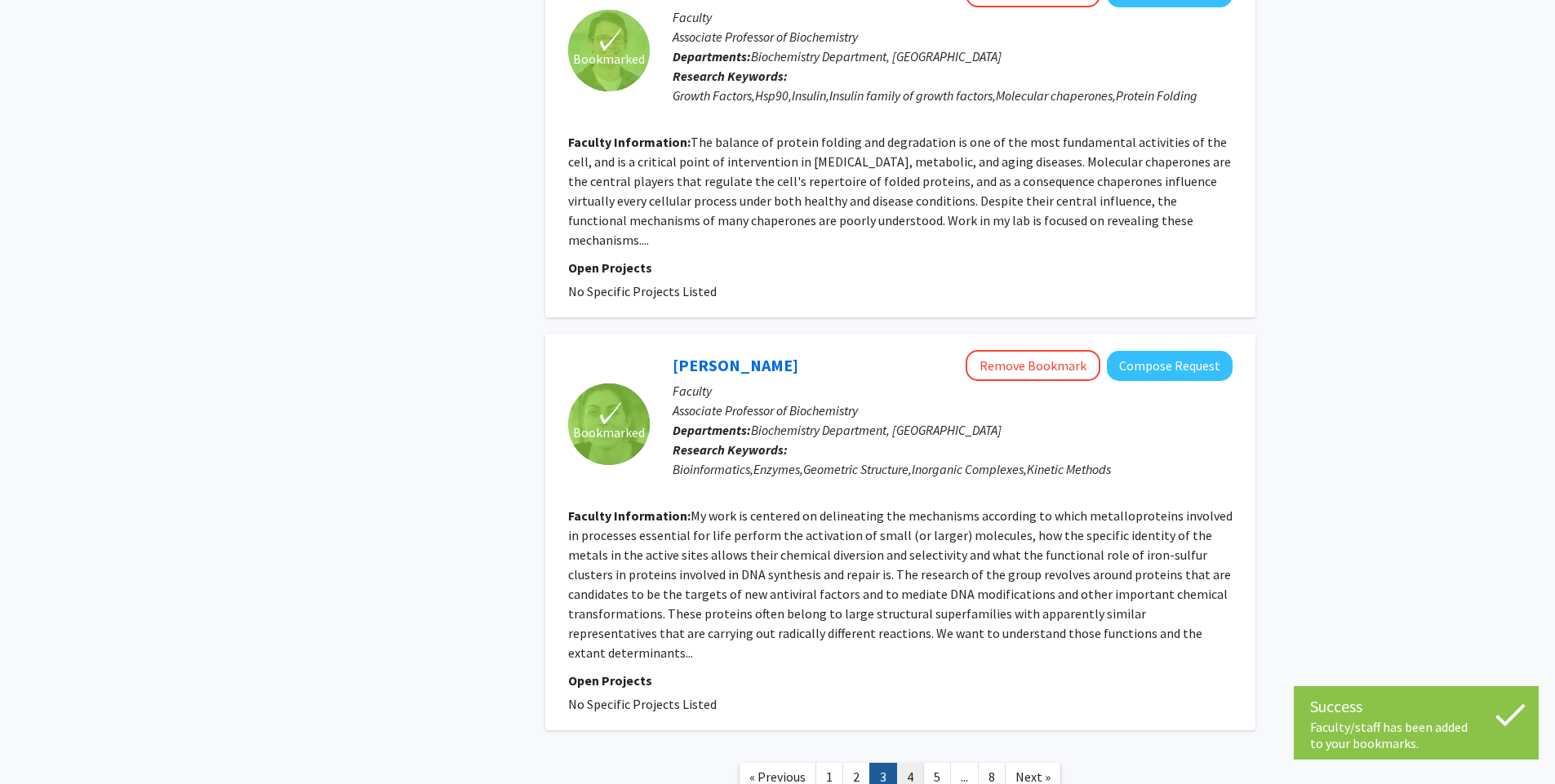 click on "4" 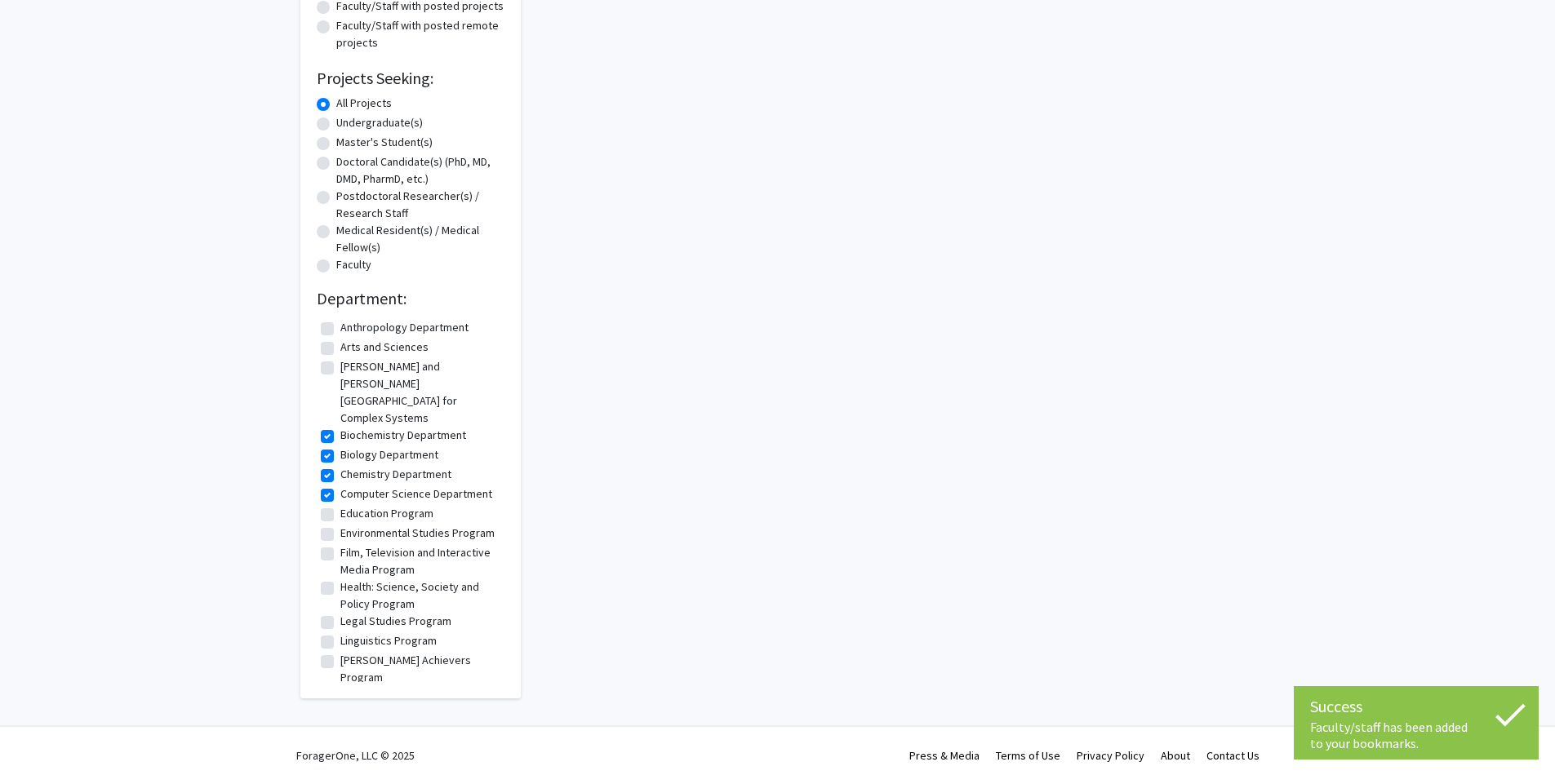 scroll, scrollTop: 0, scrollLeft: 0, axis: both 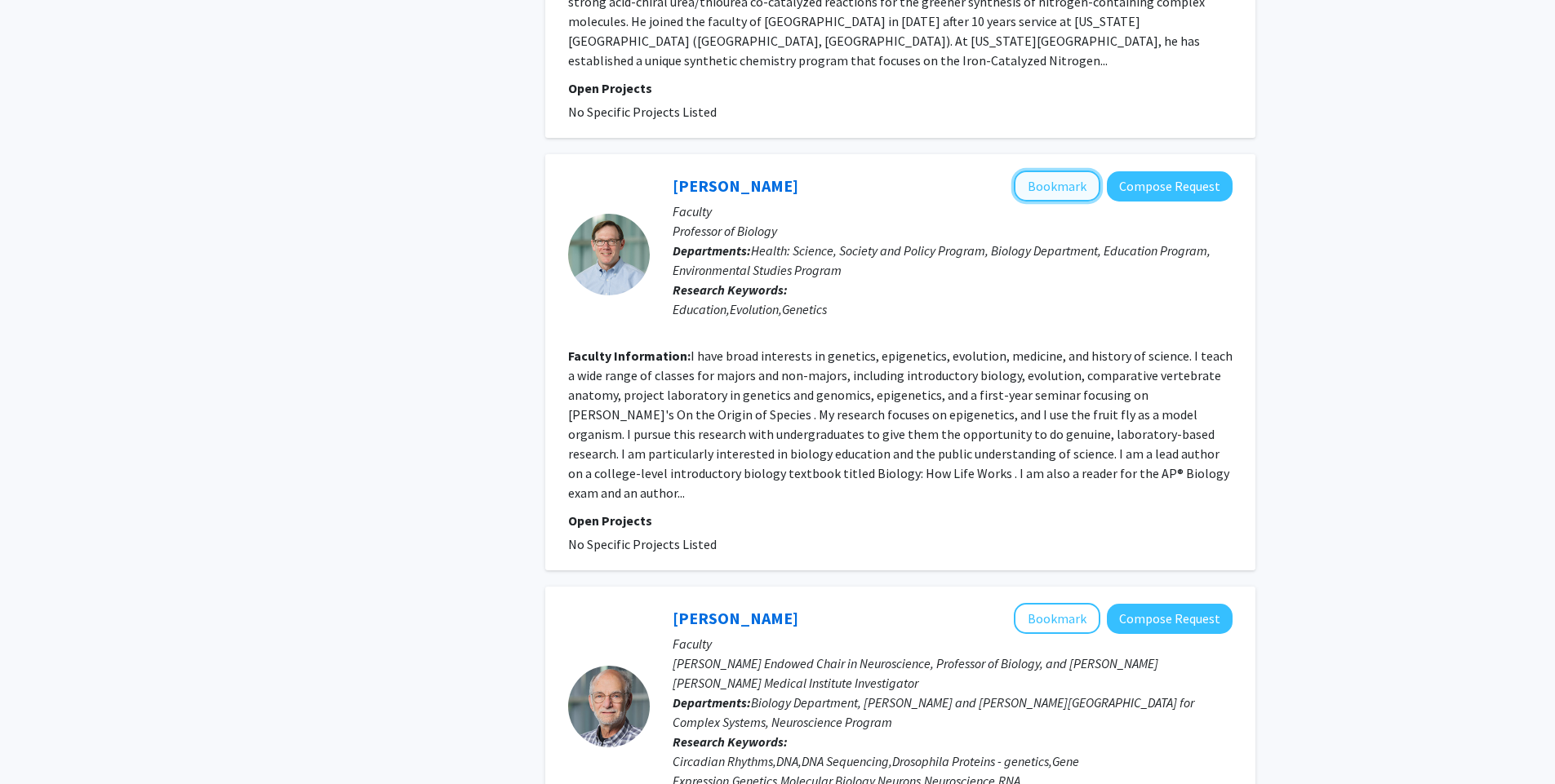click on "Bookmark" 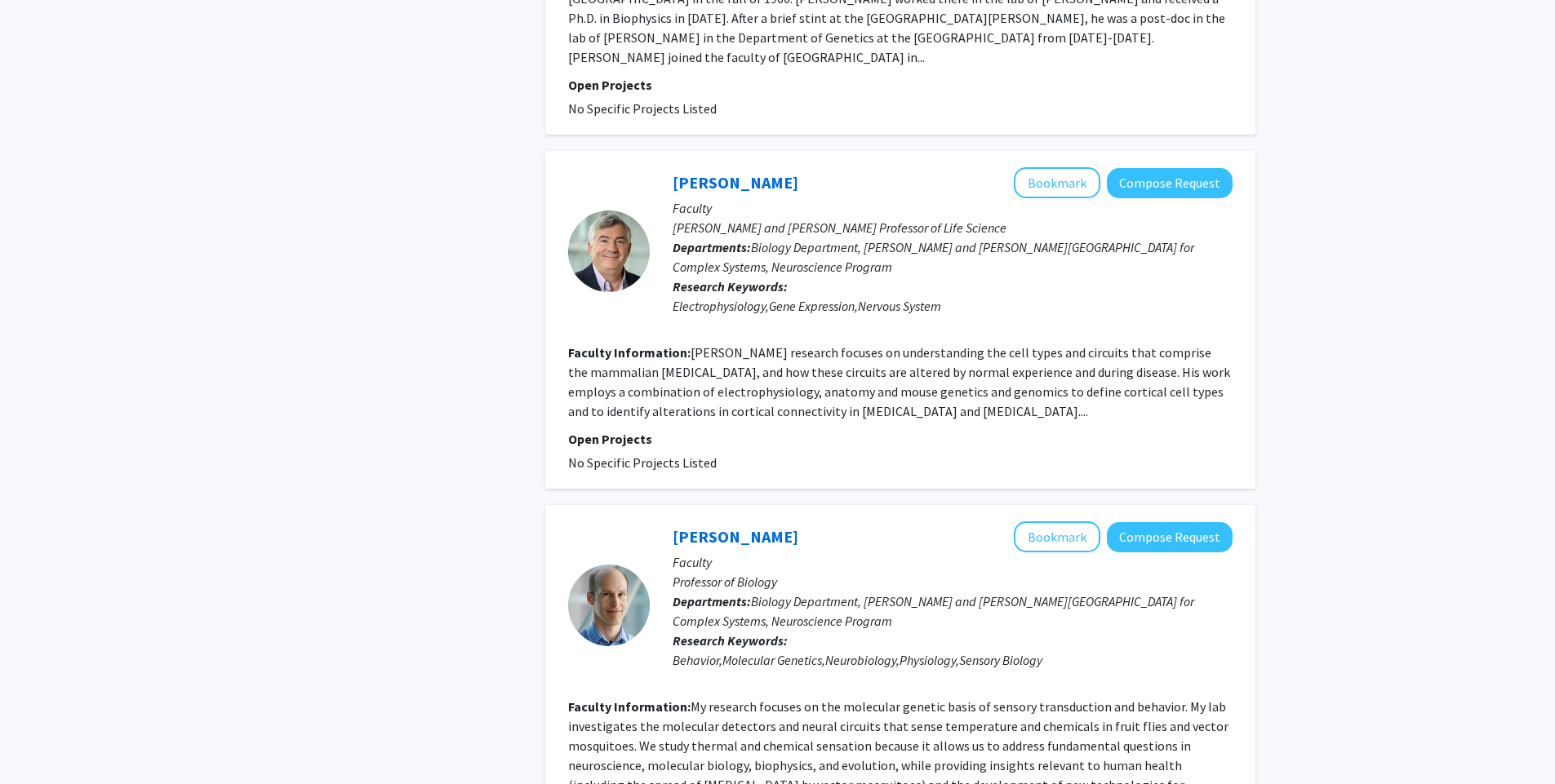 scroll, scrollTop: 2133, scrollLeft: 0, axis: vertical 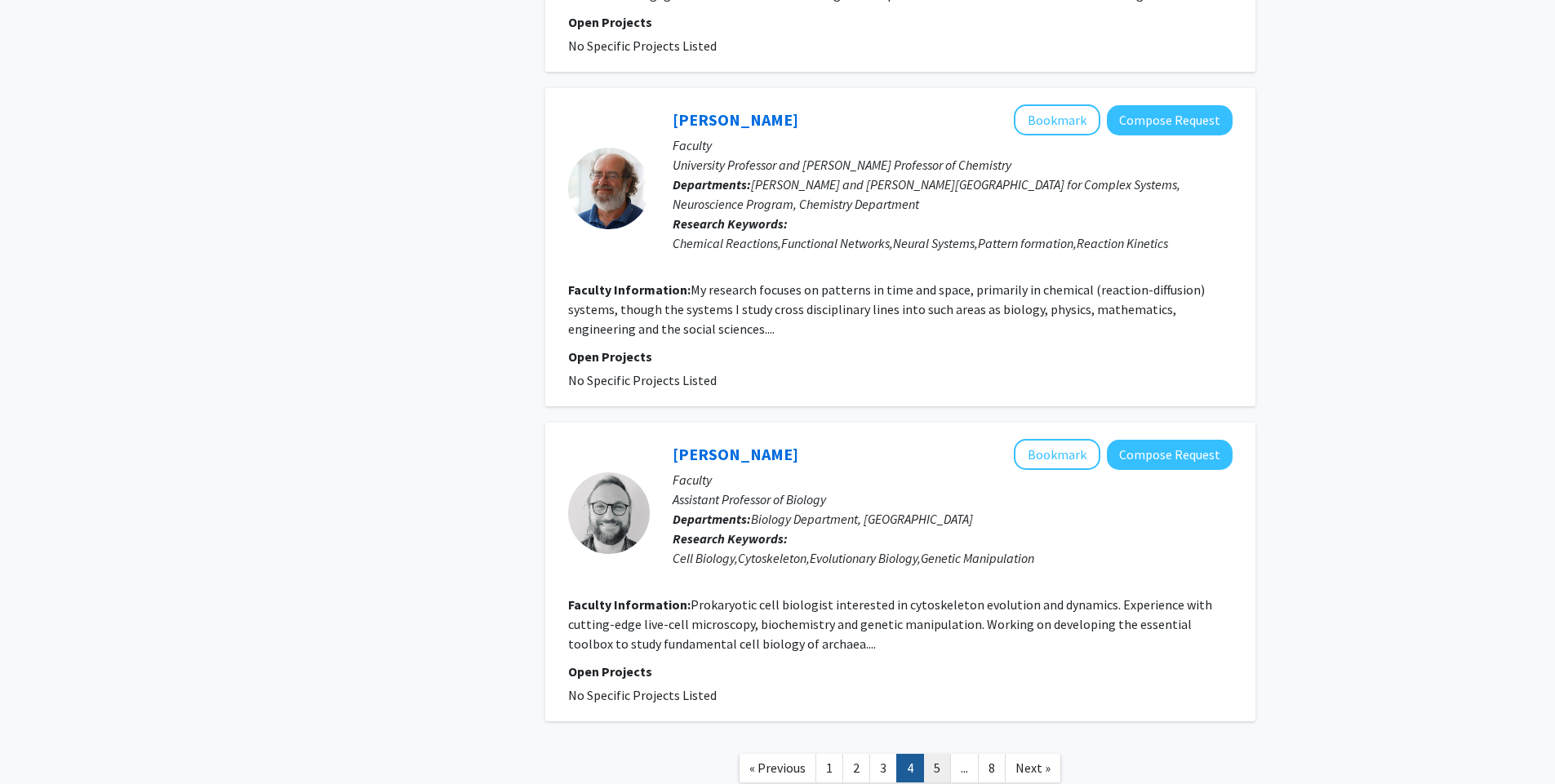 click on "5" 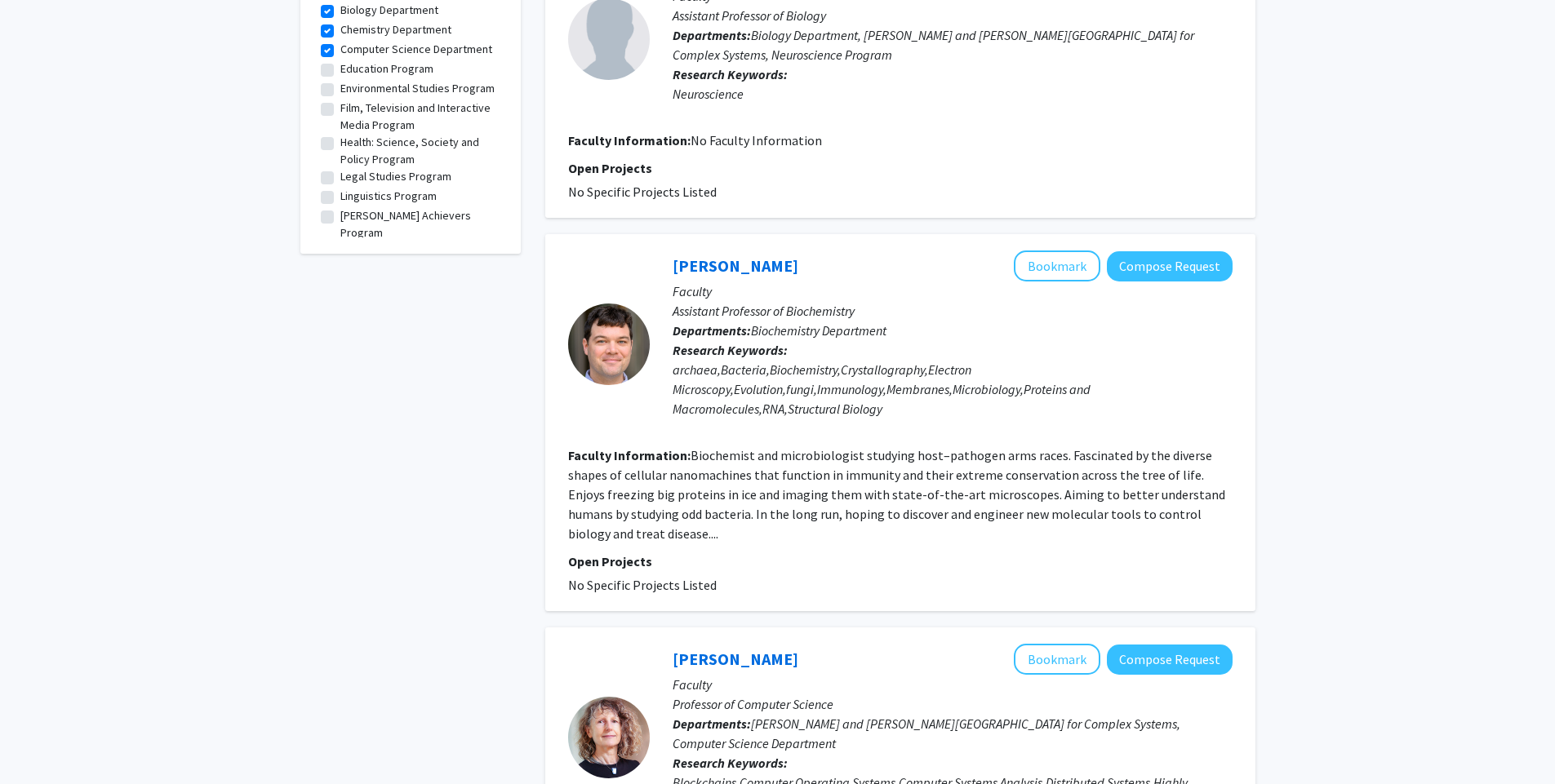 scroll, scrollTop: 758, scrollLeft: 0, axis: vertical 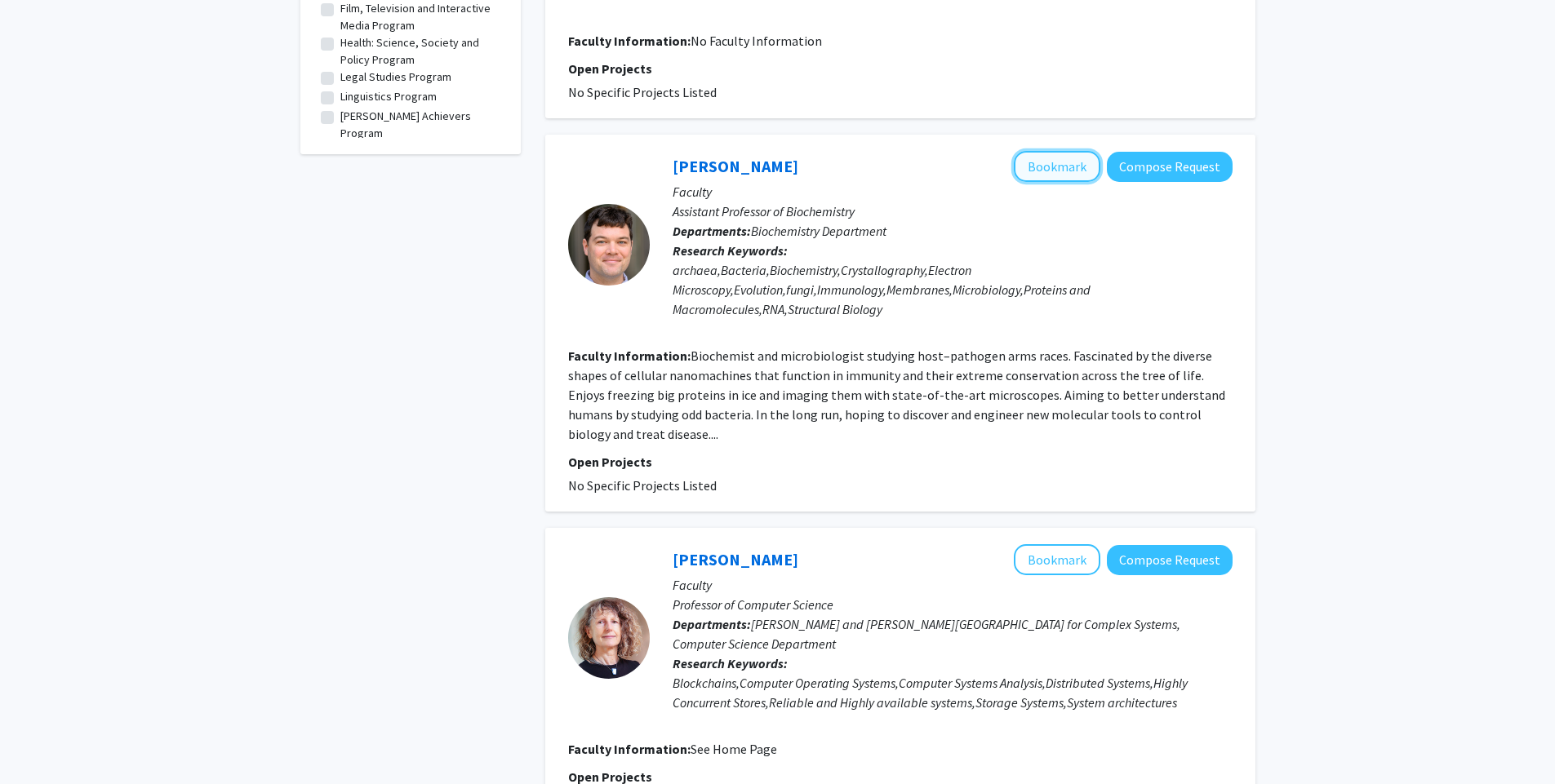 click on "Bookmark" 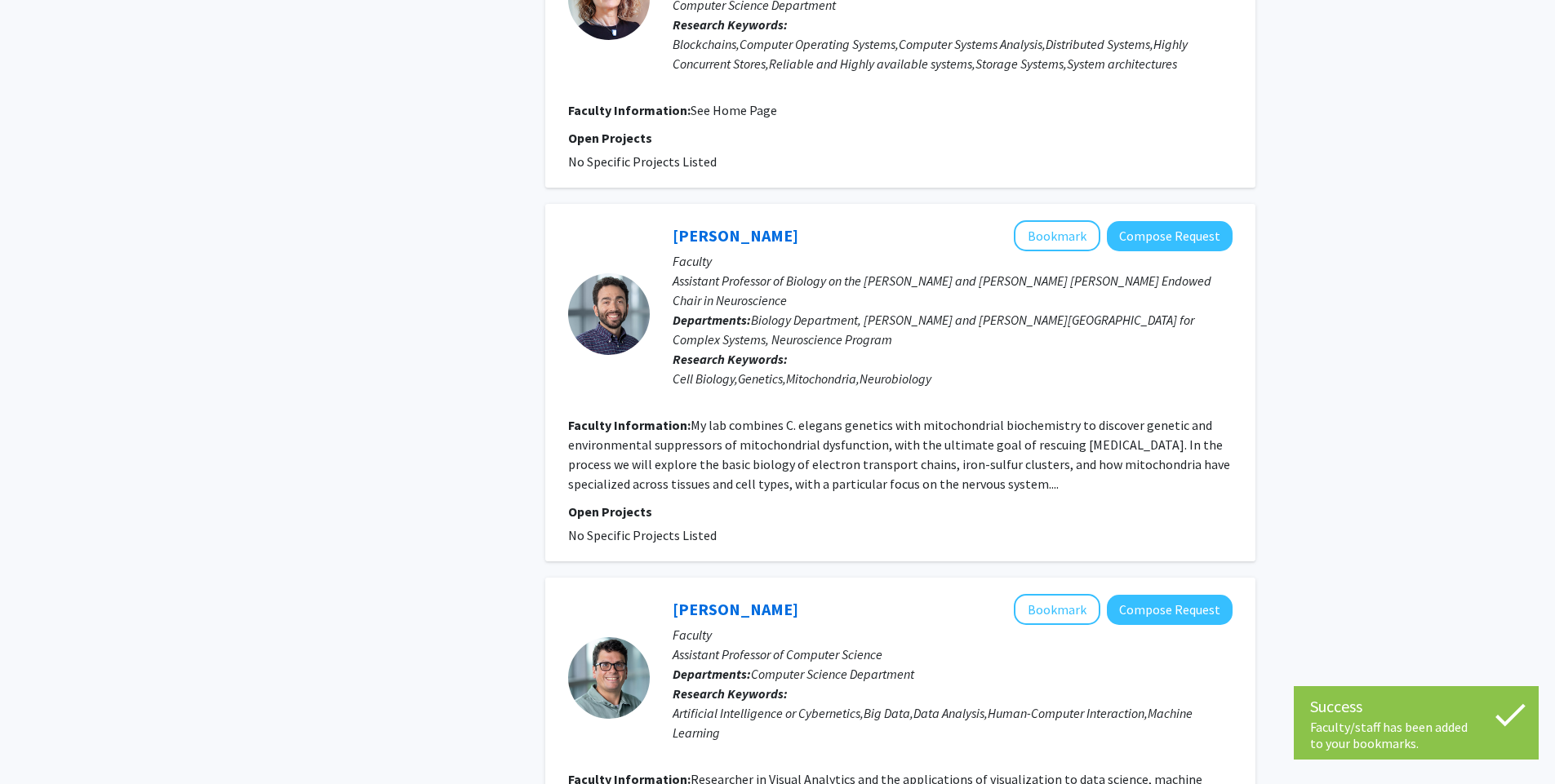 scroll, scrollTop: 1401, scrollLeft: 0, axis: vertical 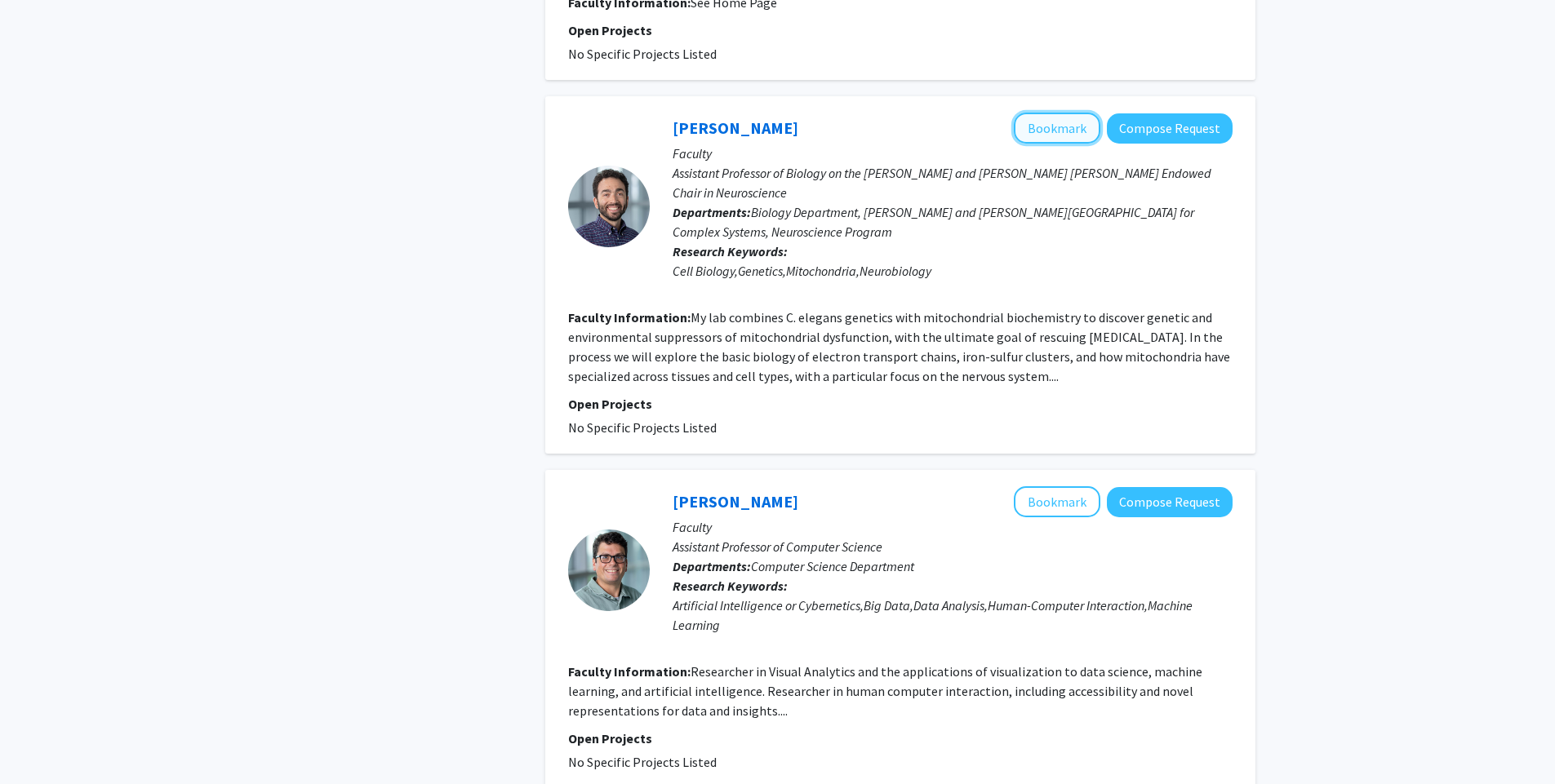 click on "Bookmark" 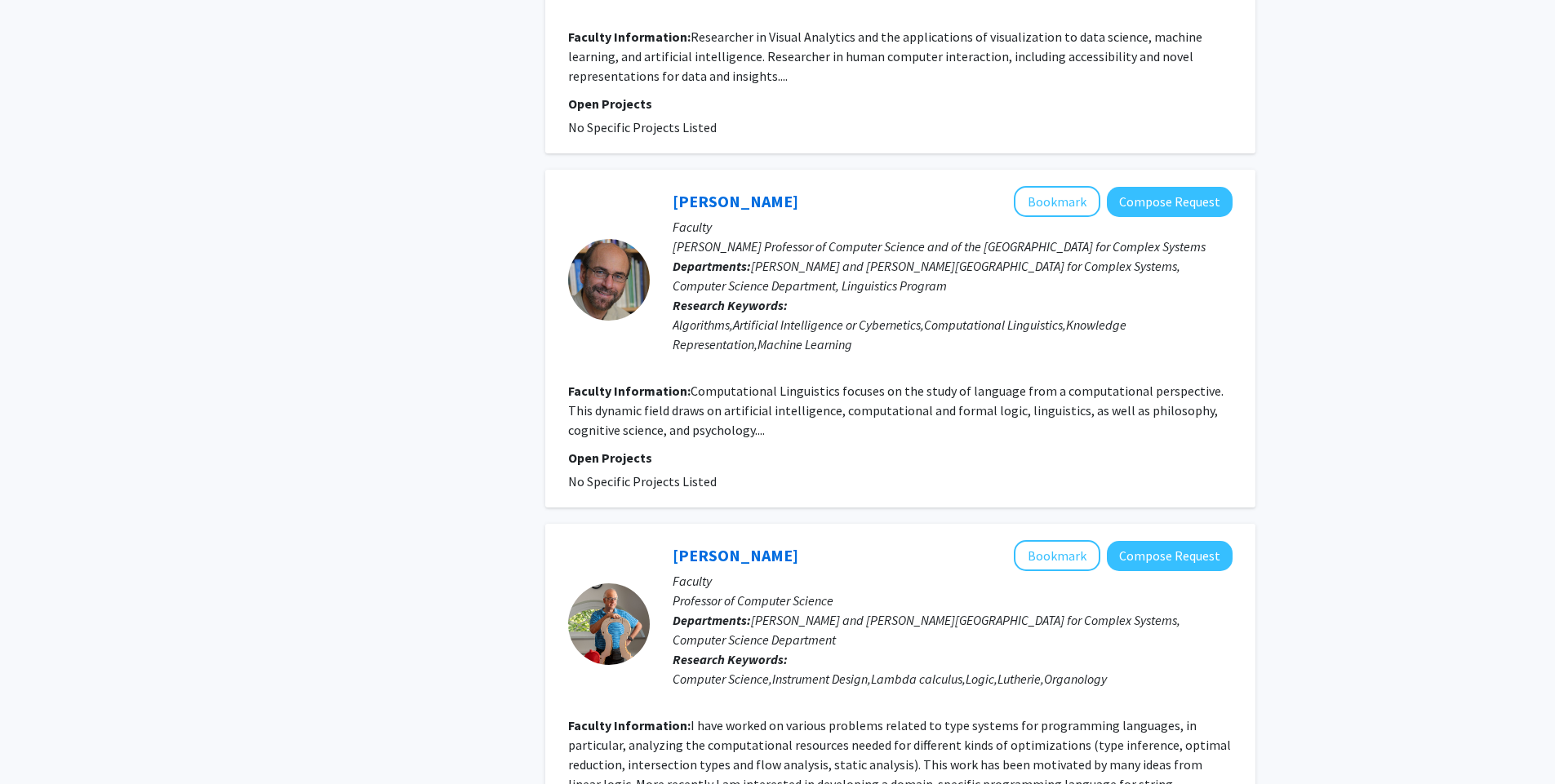 scroll, scrollTop: 2143, scrollLeft: 0, axis: vertical 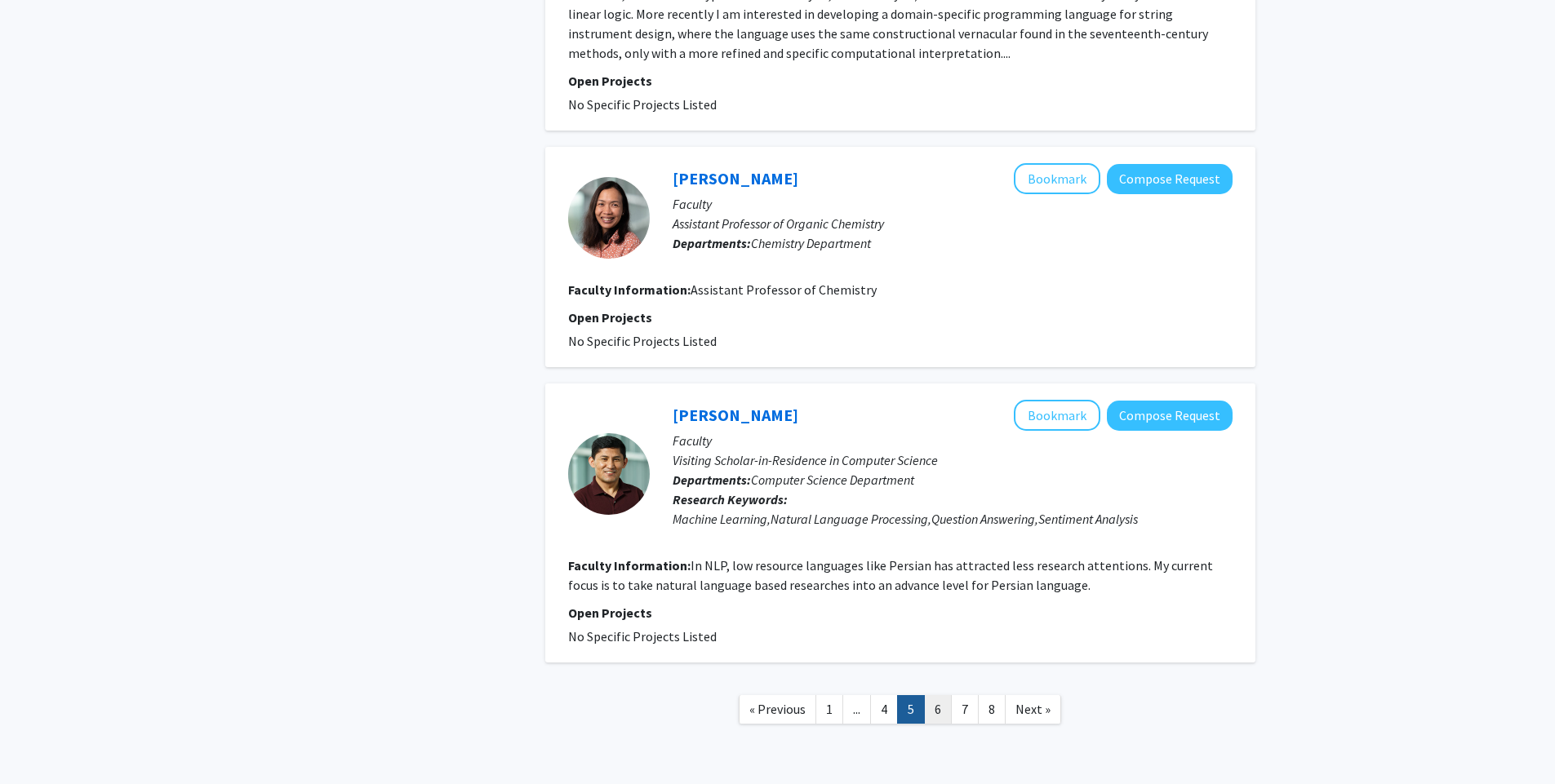 click on "6" 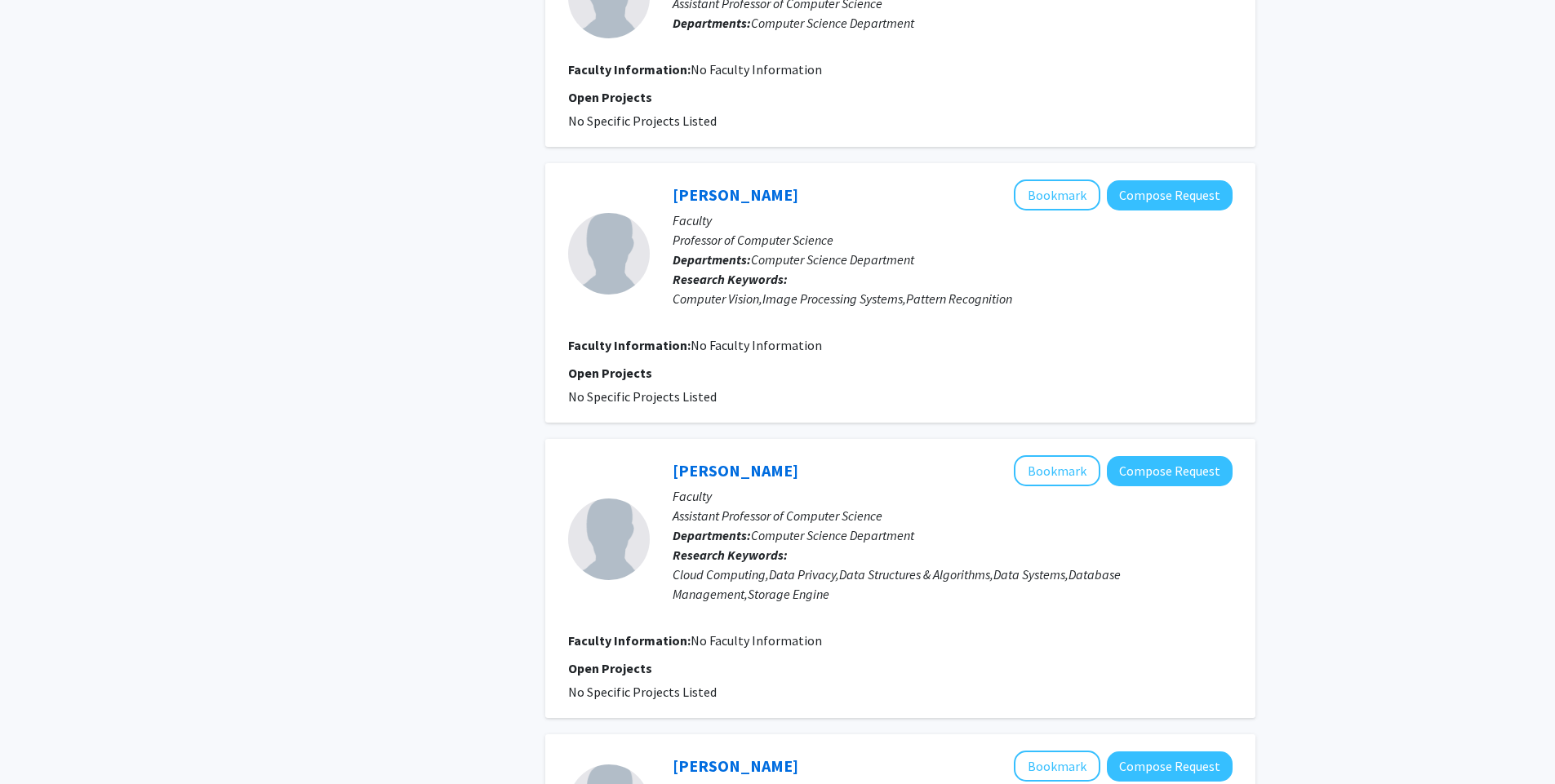 scroll, scrollTop: 1632, scrollLeft: 0, axis: vertical 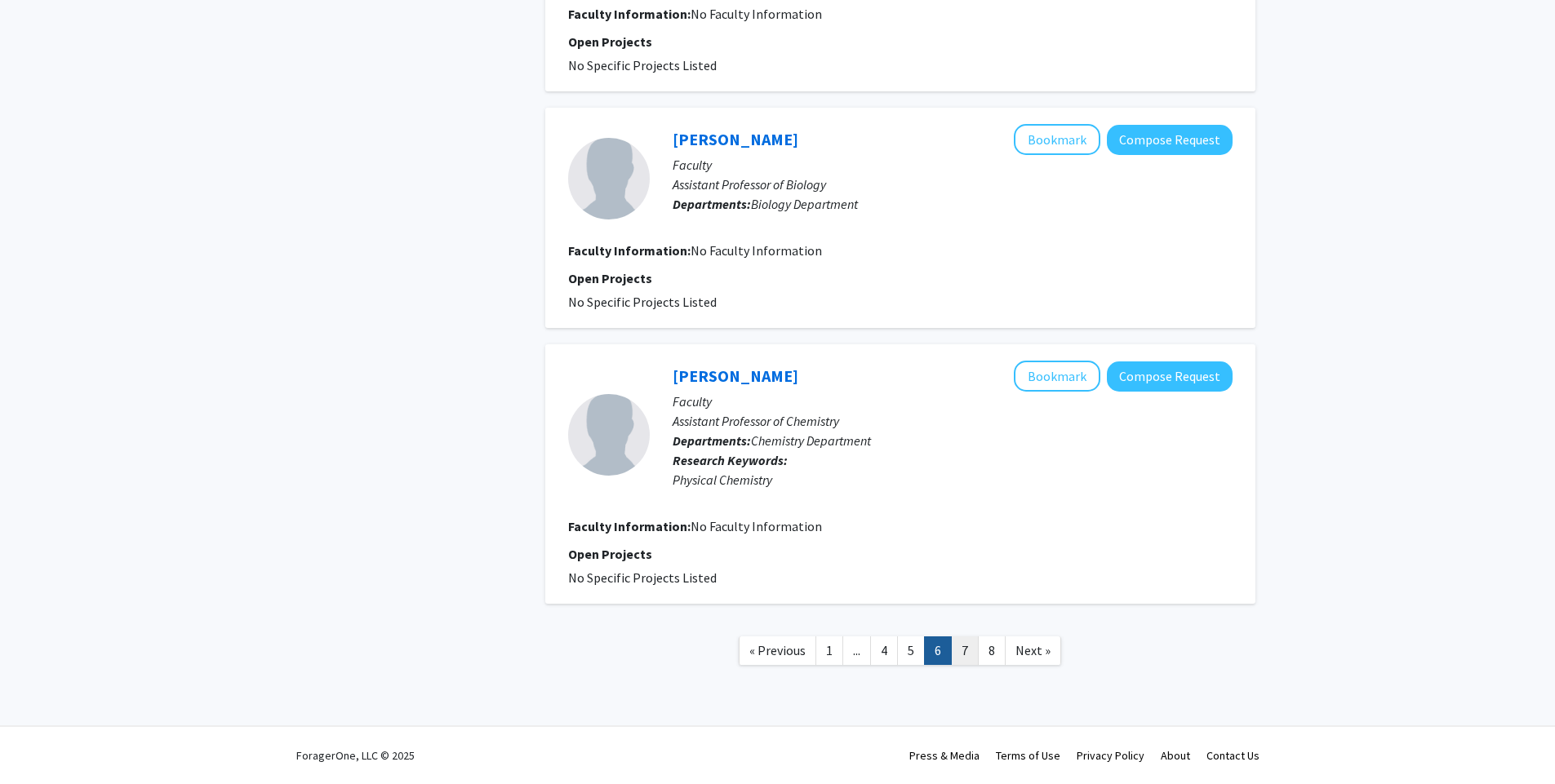 click on "7" 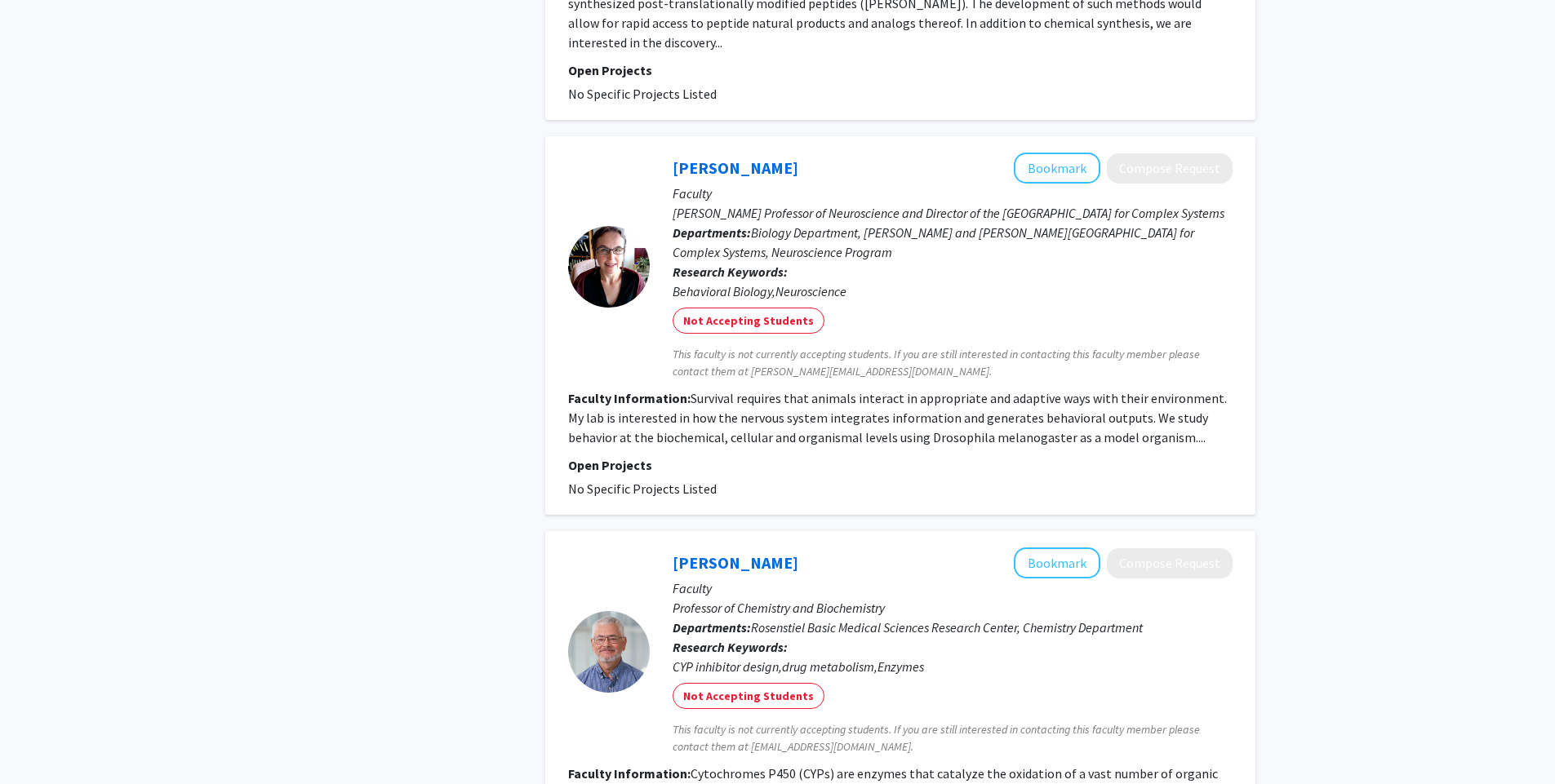 scroll, scrollTop: 1043, scrollLeft: 0, axis: vertical 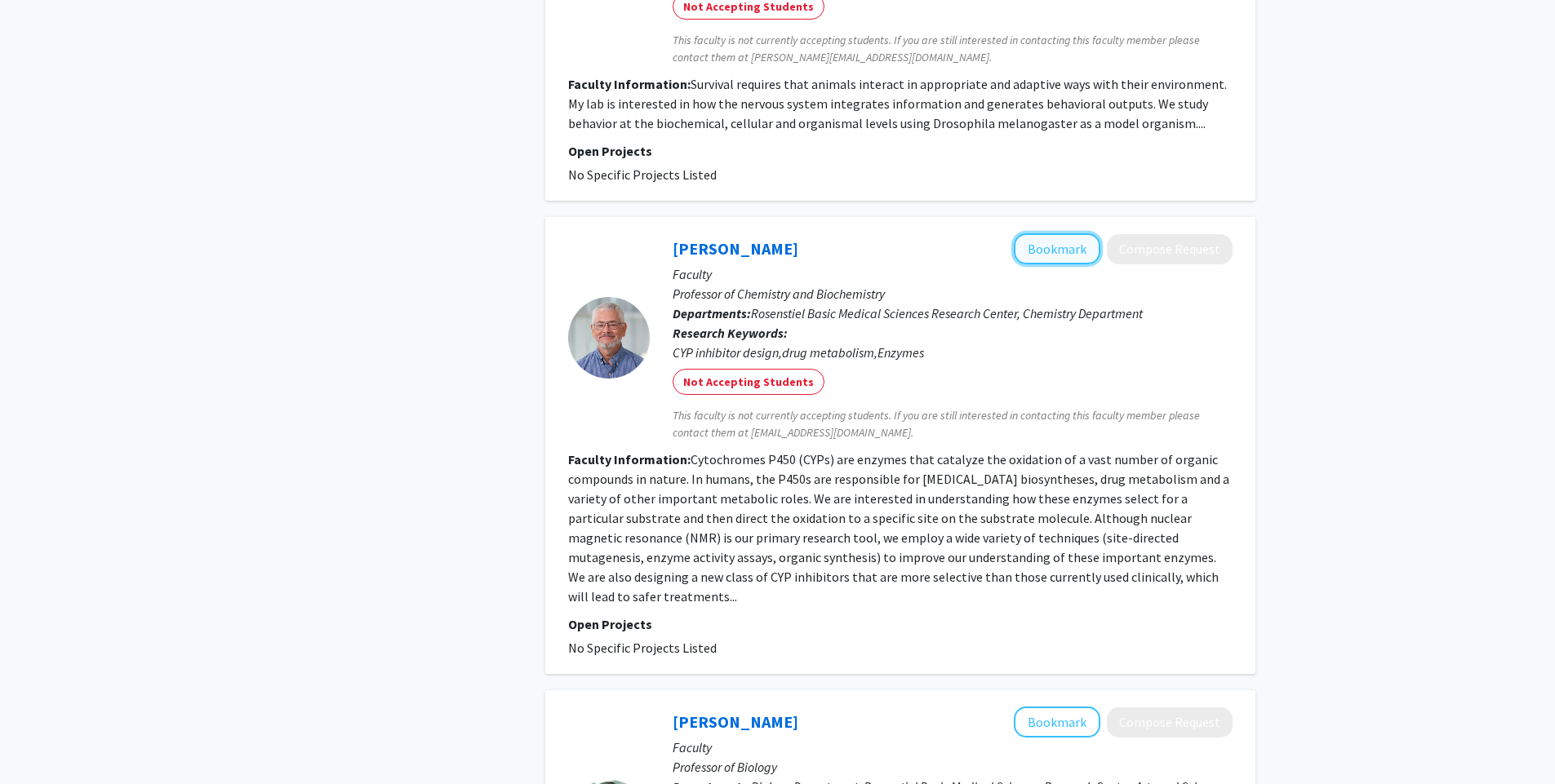click on "Bookmark" 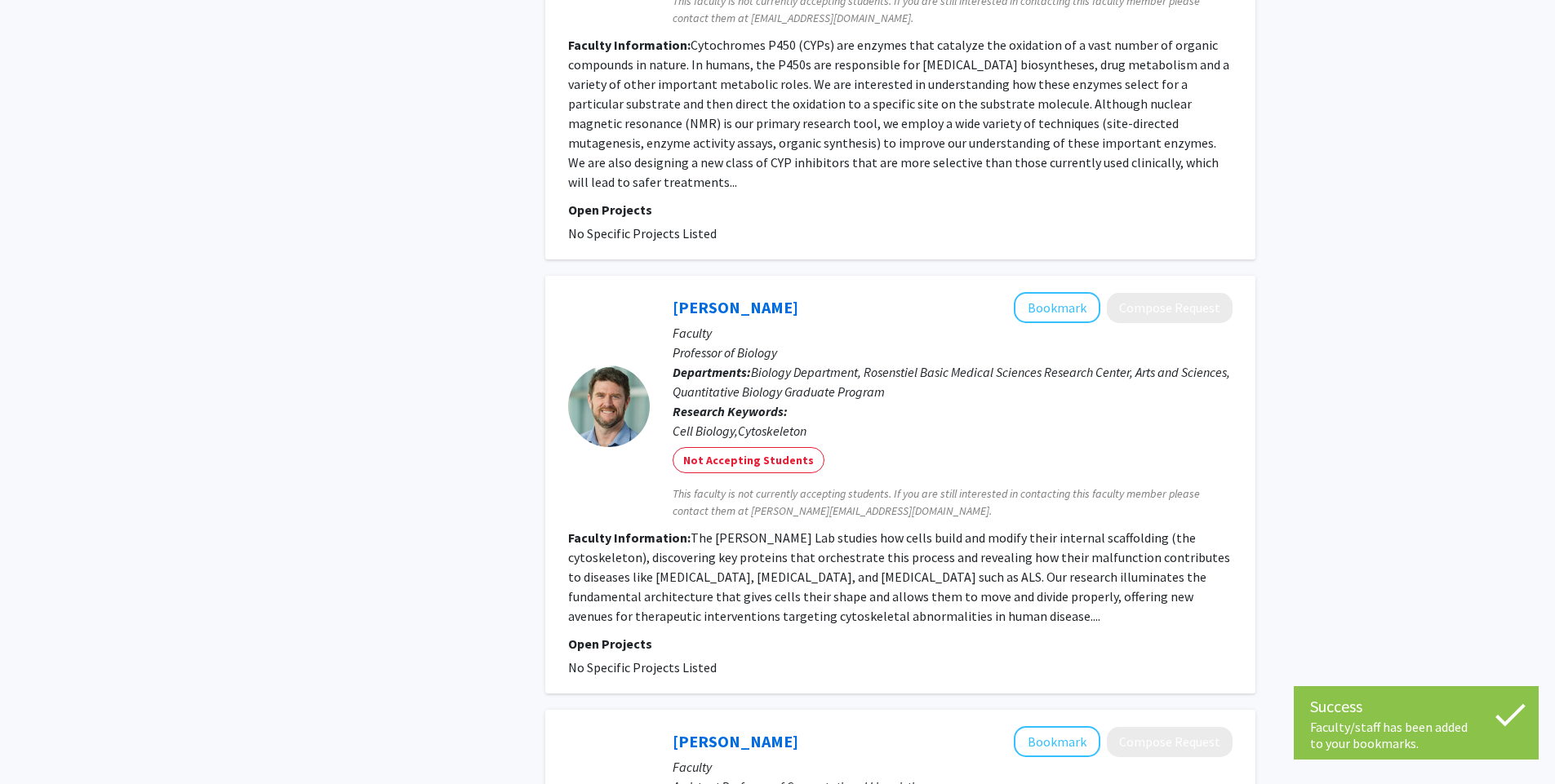 scroll, scrollTop: 1740, scrollLeft: 0, axis: vertical 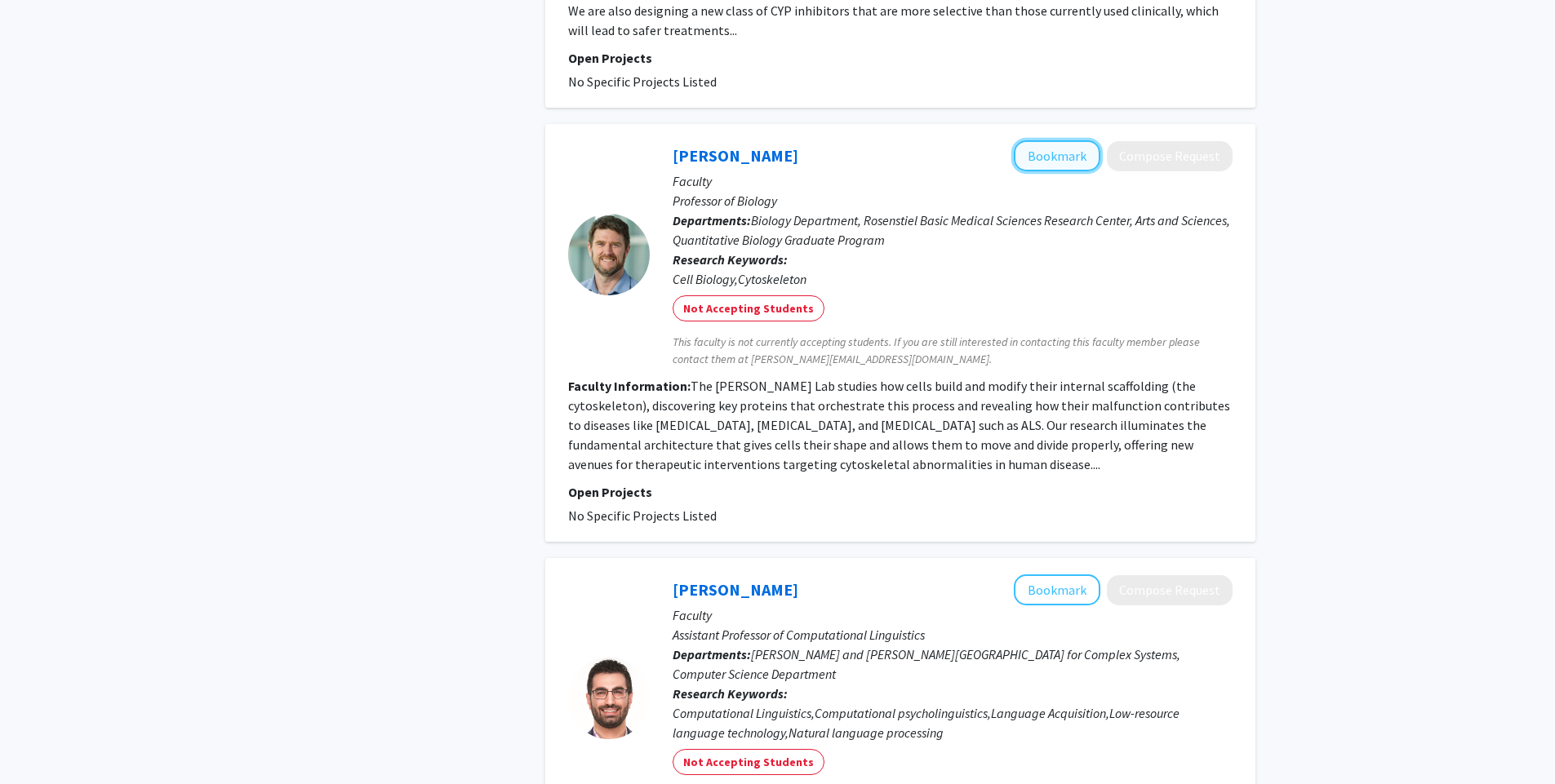 click on "Bookmark" 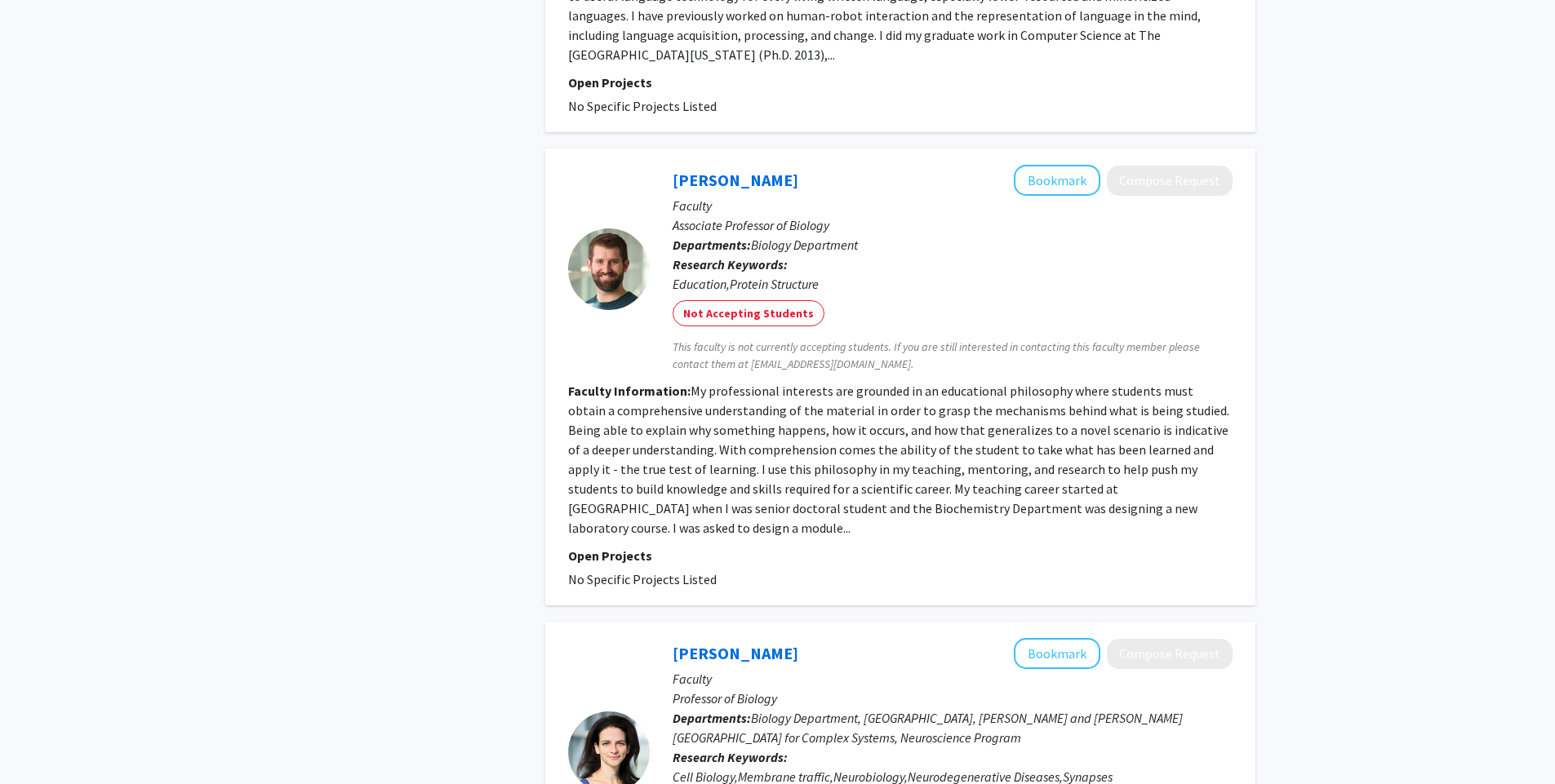 scroll, scrollTop: 2830, scrollLeft: 0, axis: vertical 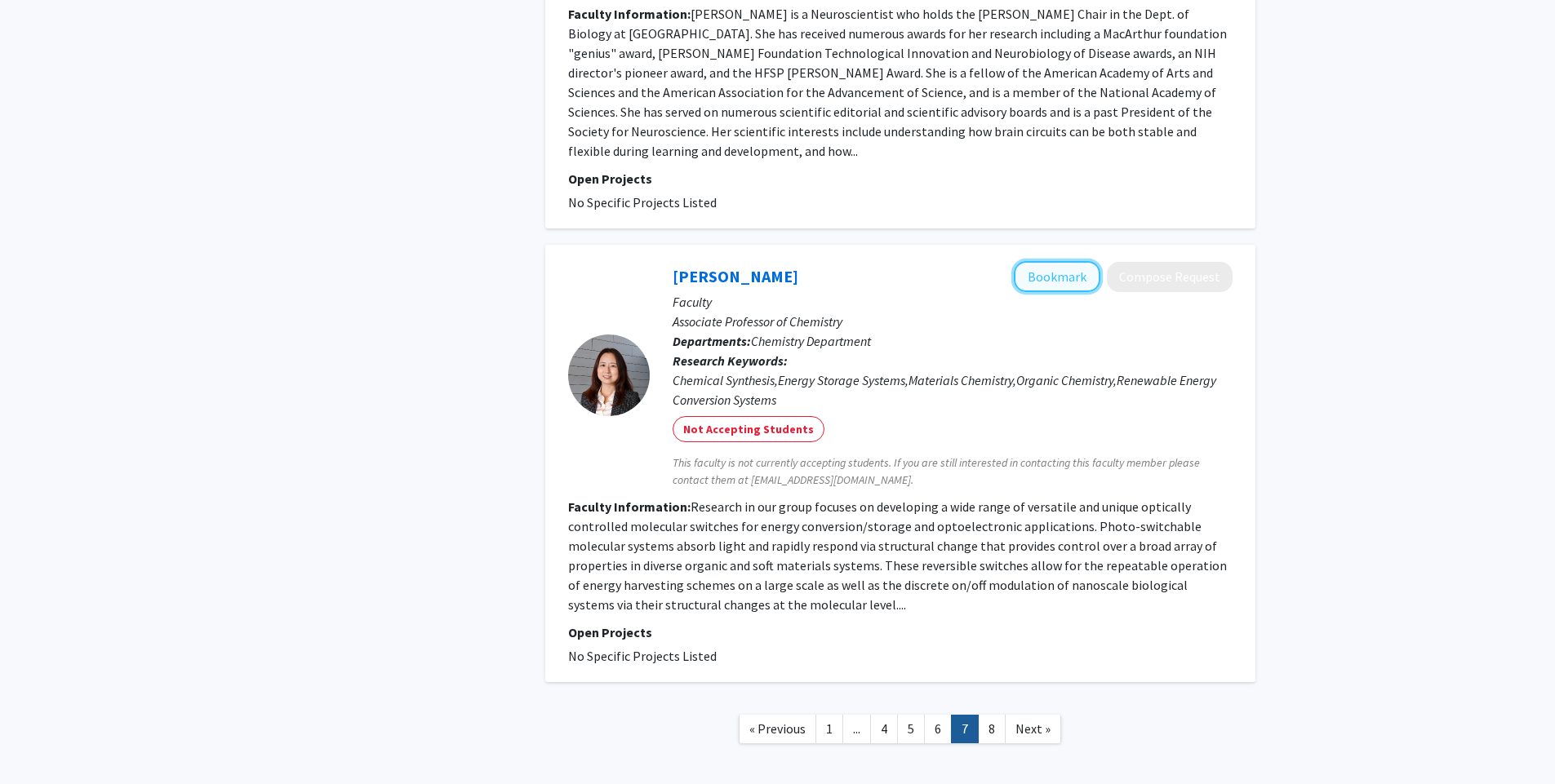 click on "Bookmark" 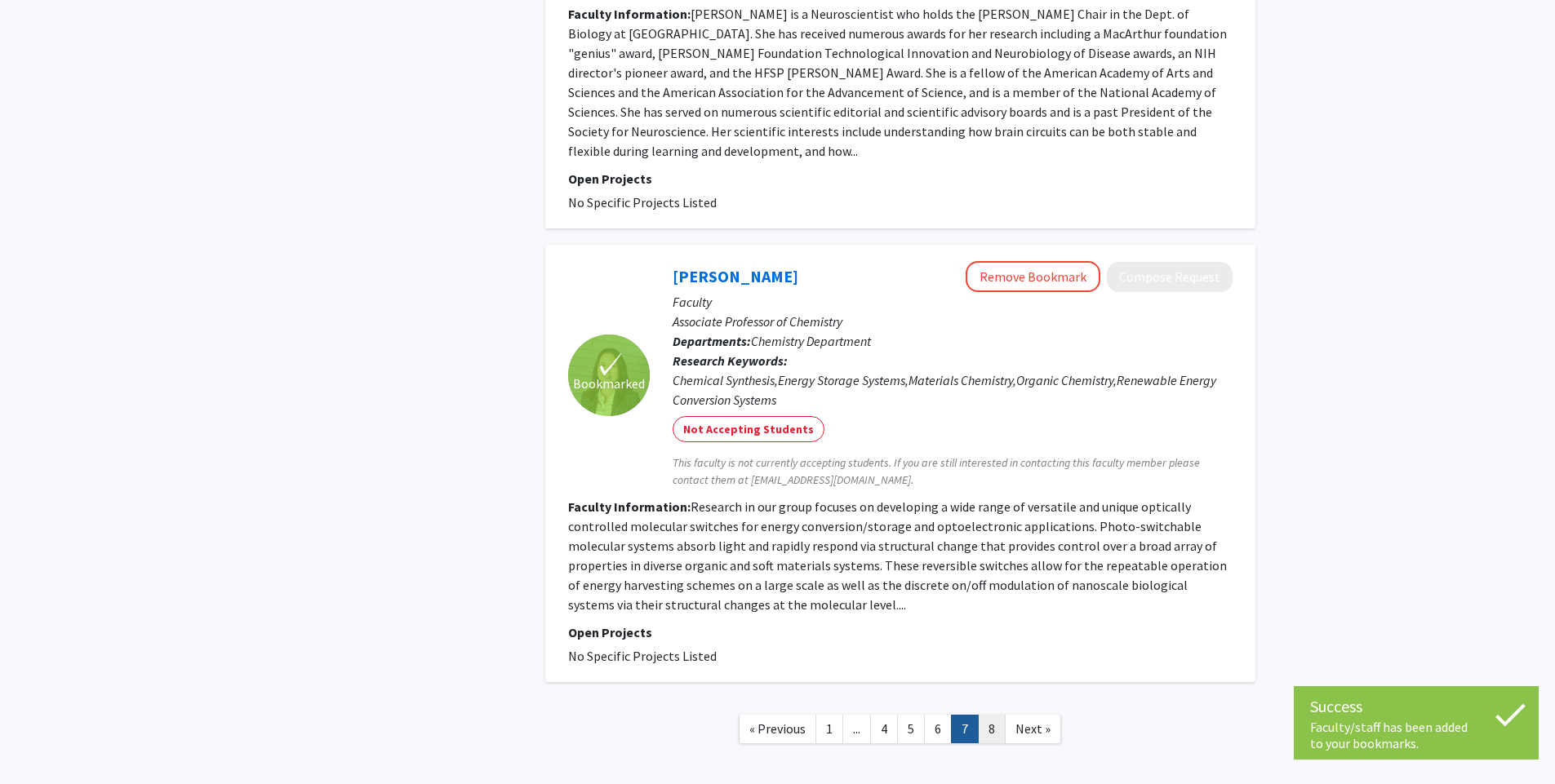 click on "8" 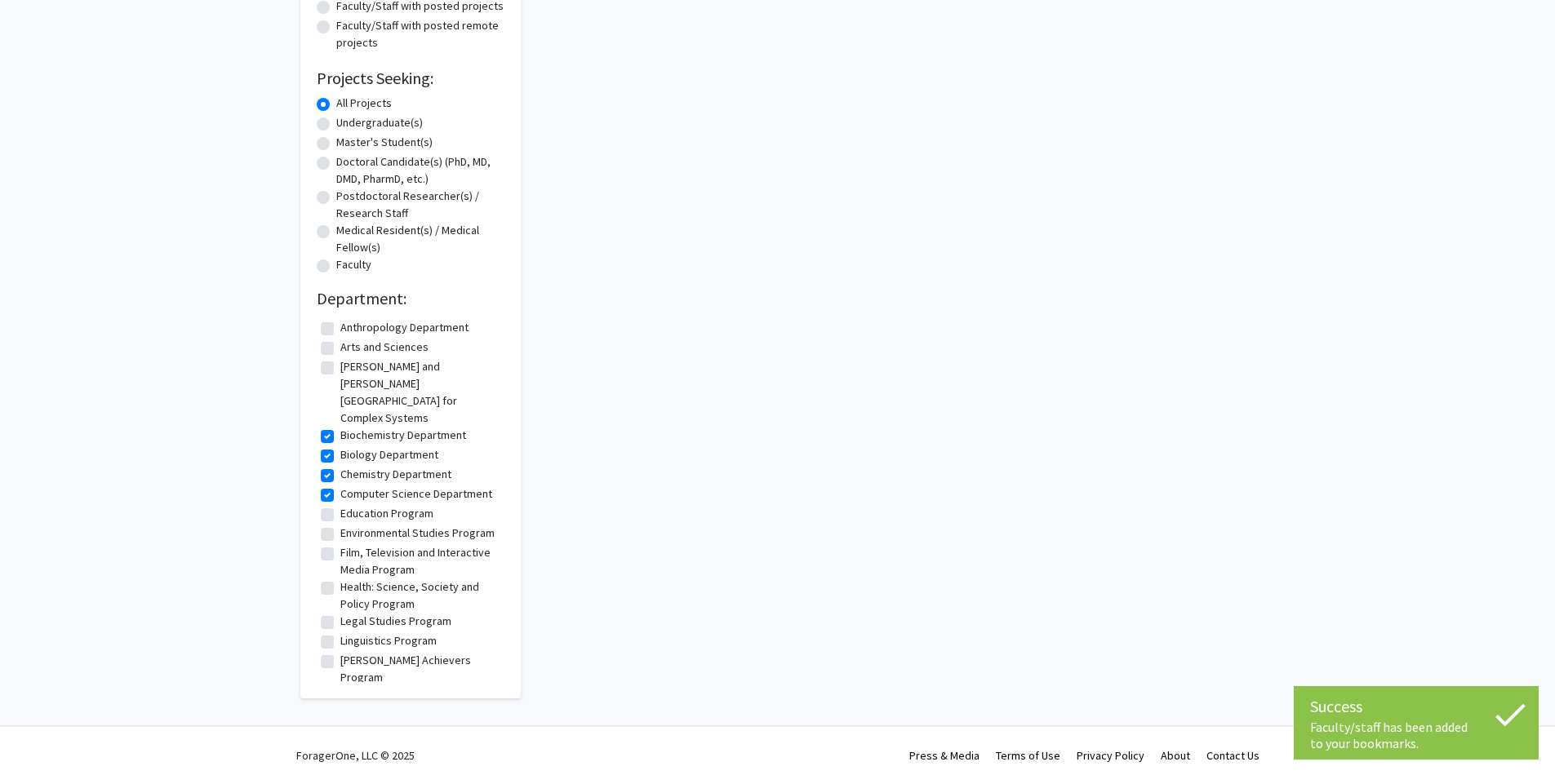 scroll, scrollTop: 0, scrollLeft: 0, axis: both 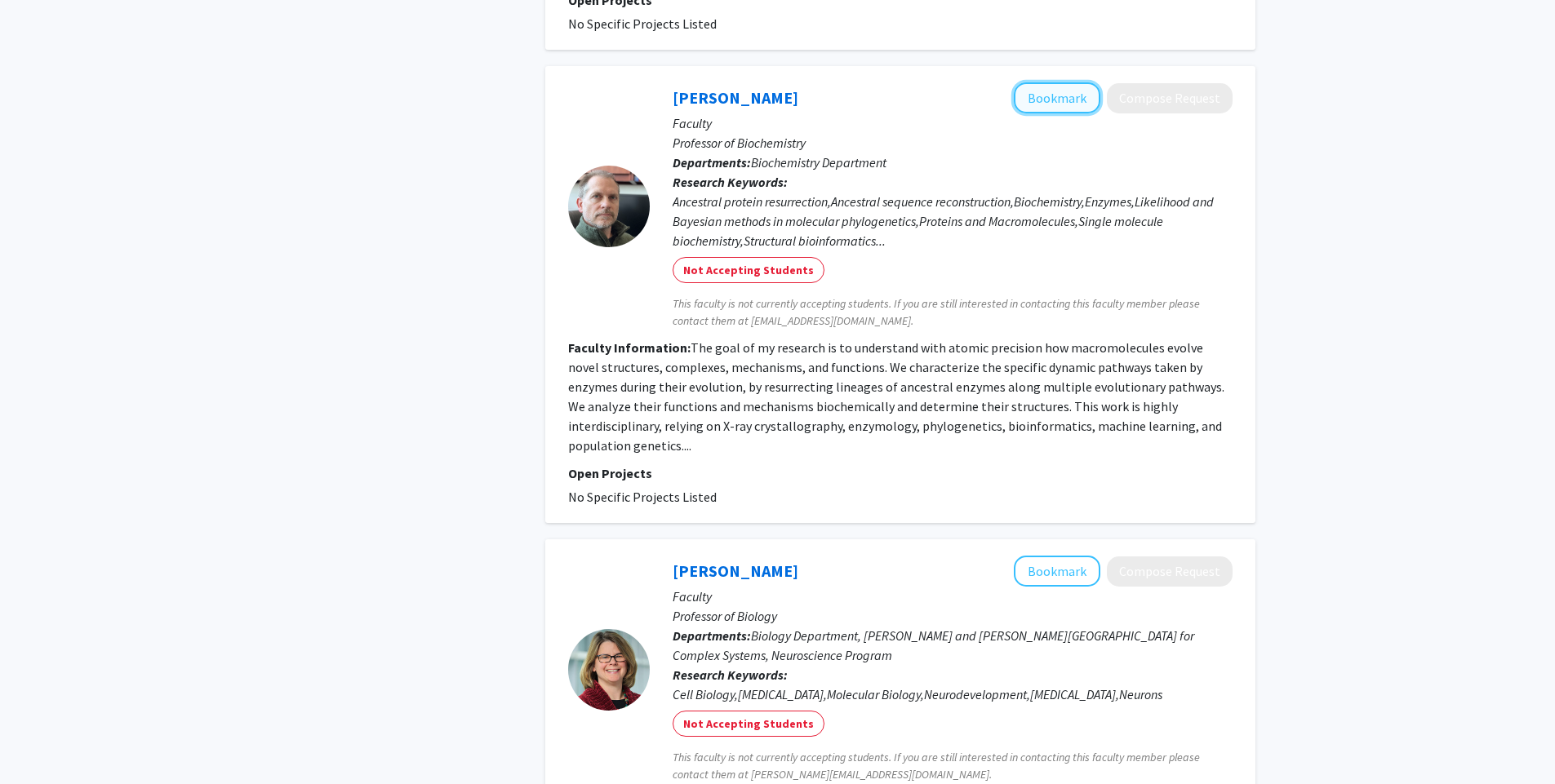 click on "Bookmark" 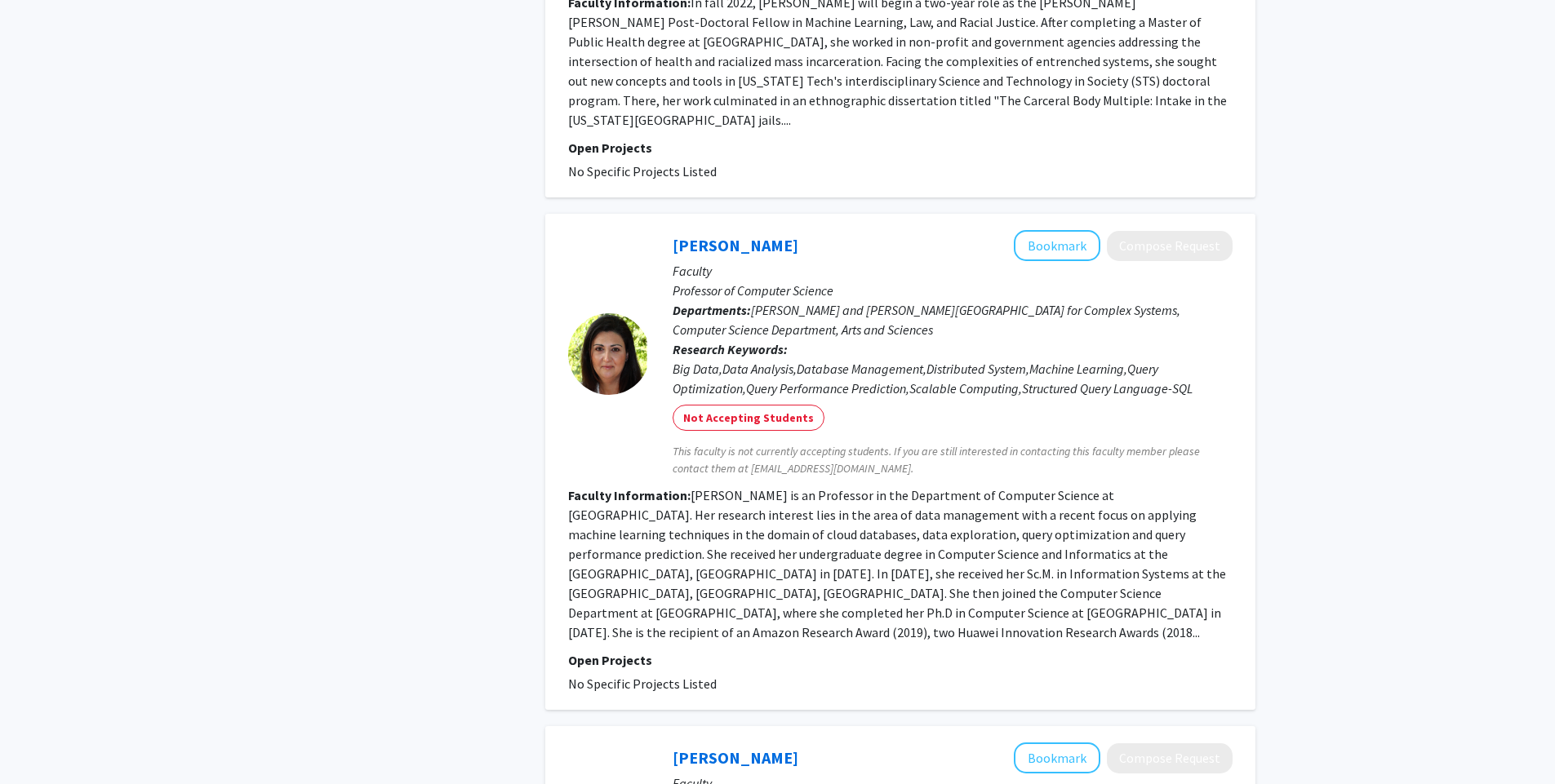 scroll, scrollTop: 2336, scrollLeft: 0, axis: vertical 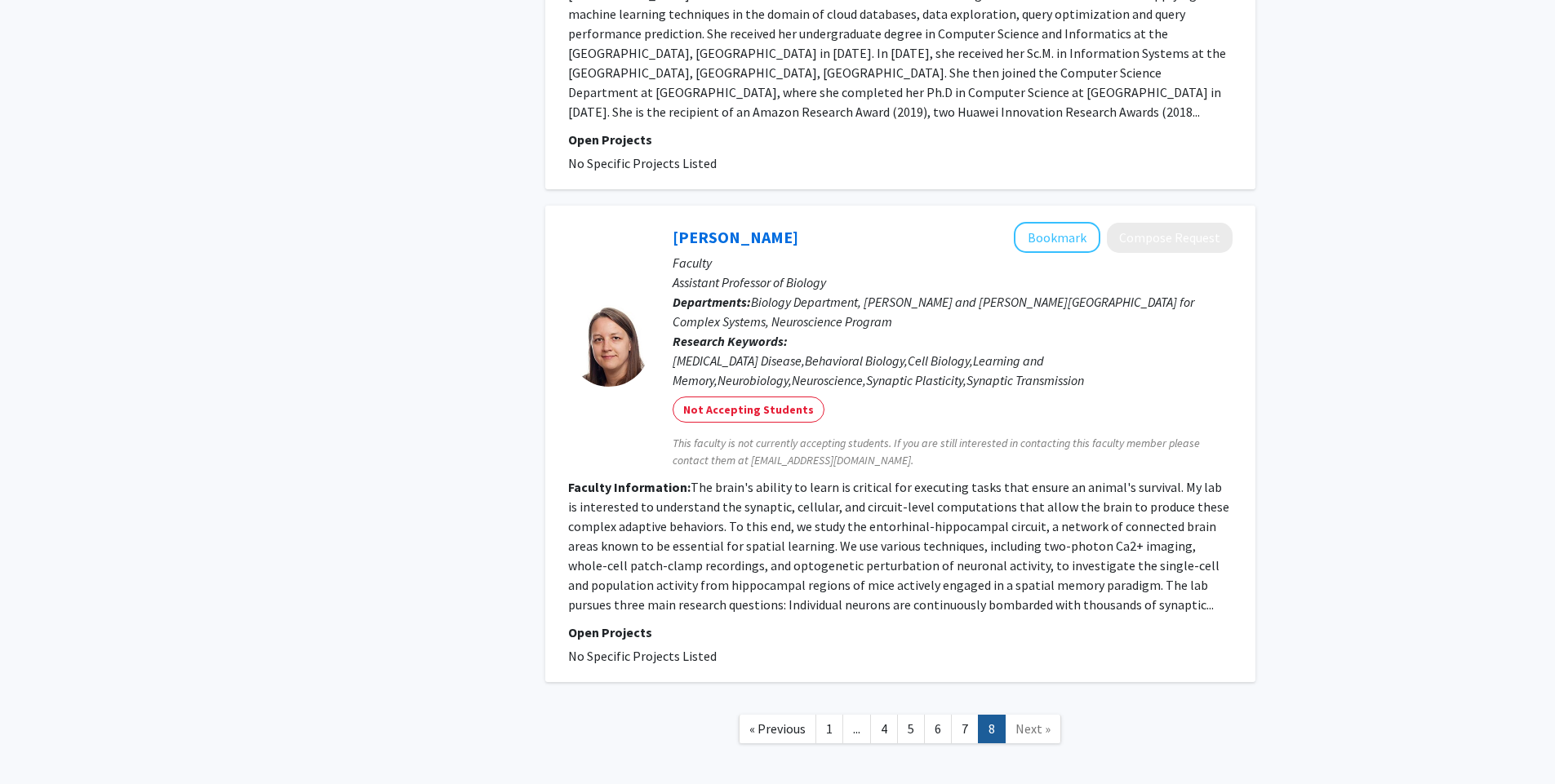 click on "Next »" 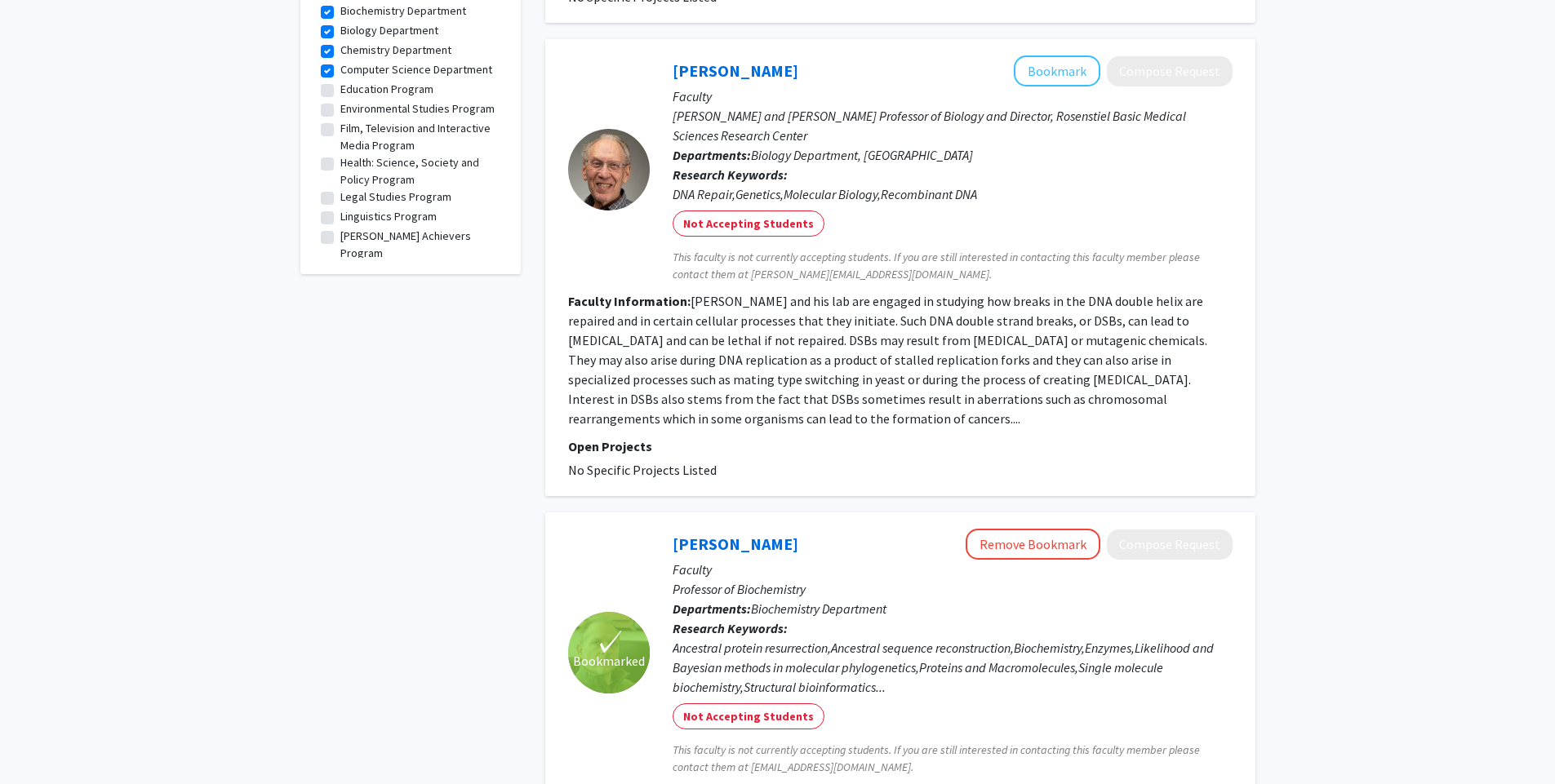 scroll, scrollTop: 0, scrollLeft: 0, axis: both 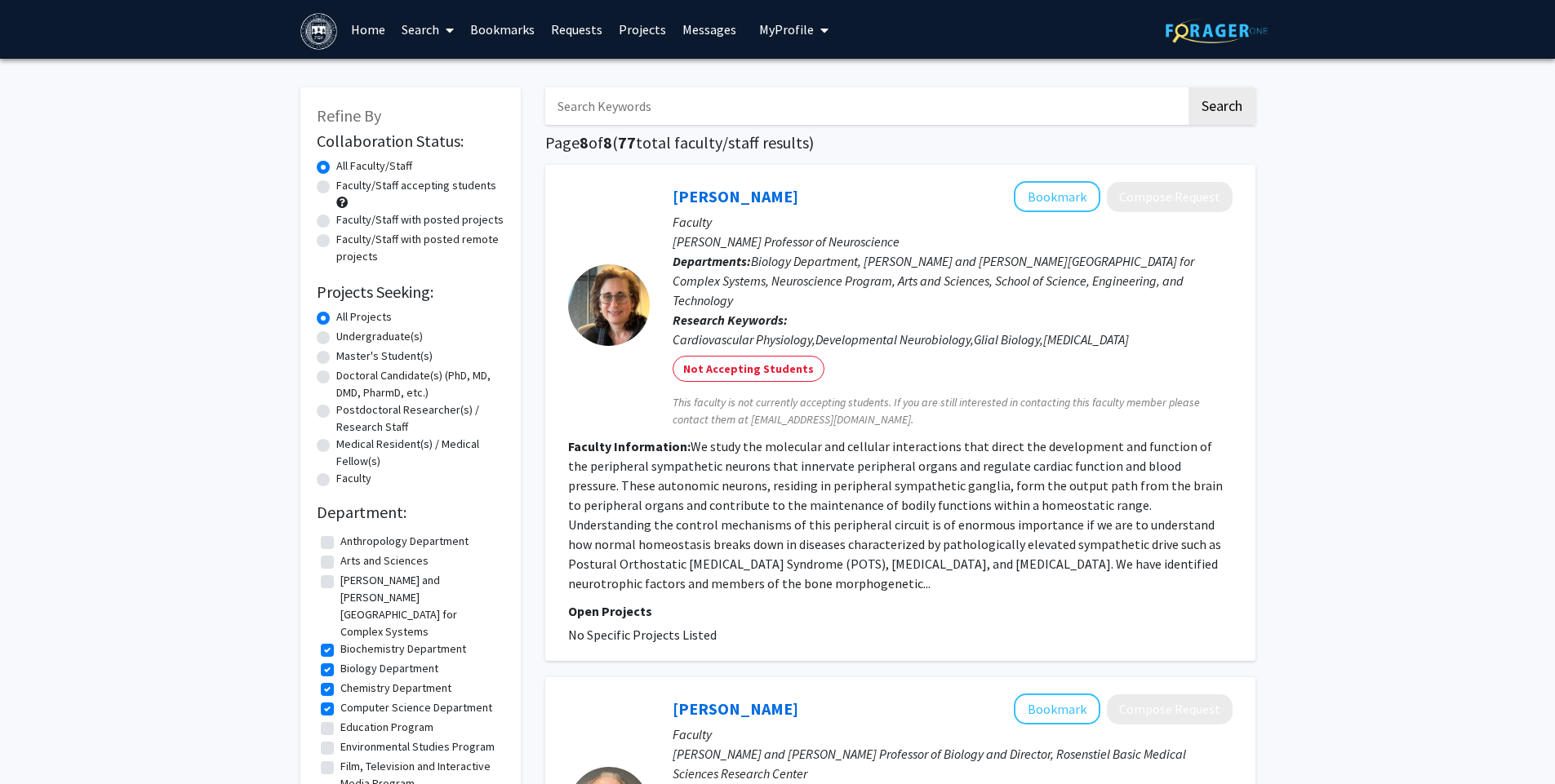 click on "Faculty/Staff accepting students" 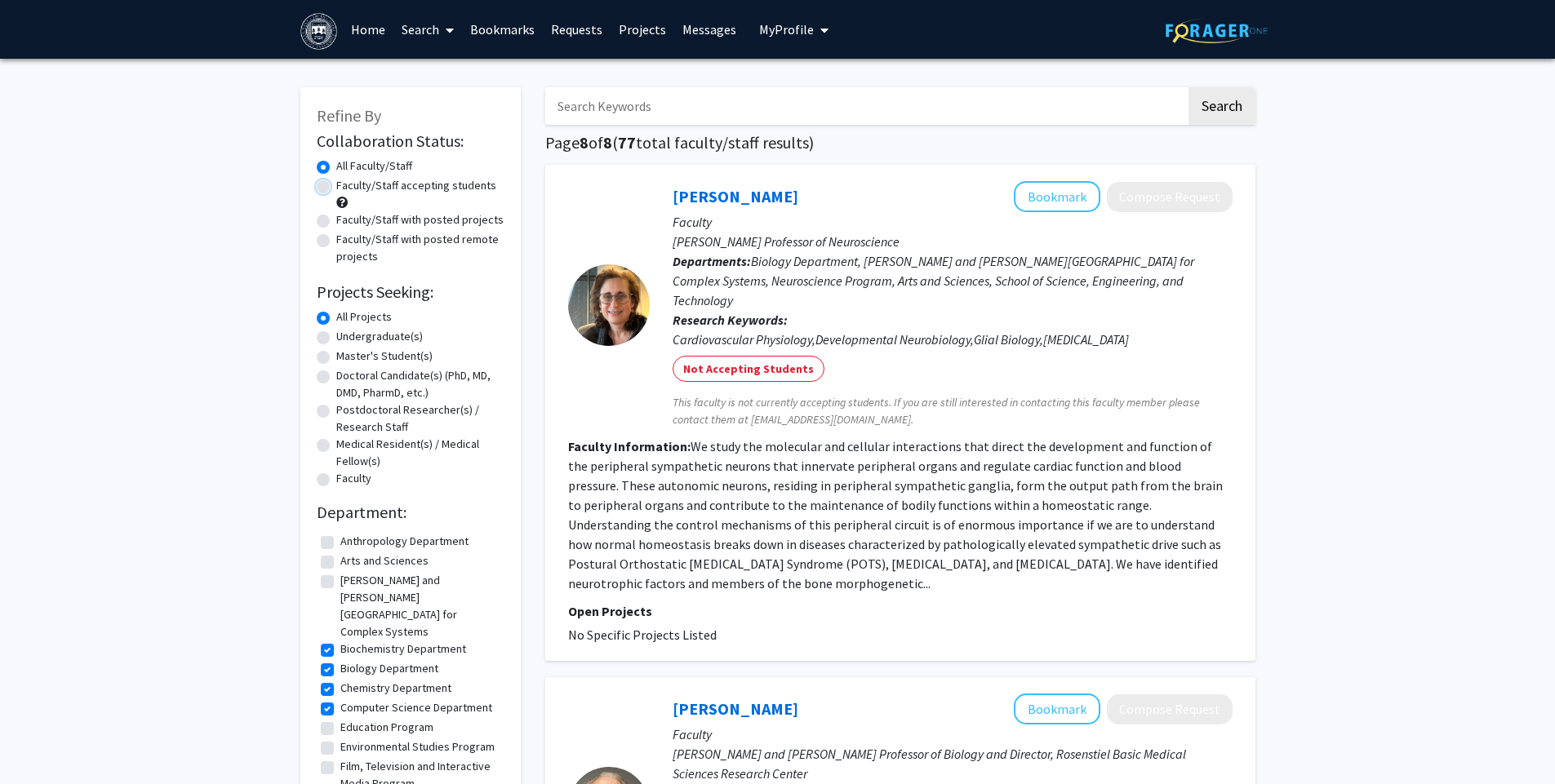 click on "Faculty/Staff accepting students" at bounding box center [341, 182] 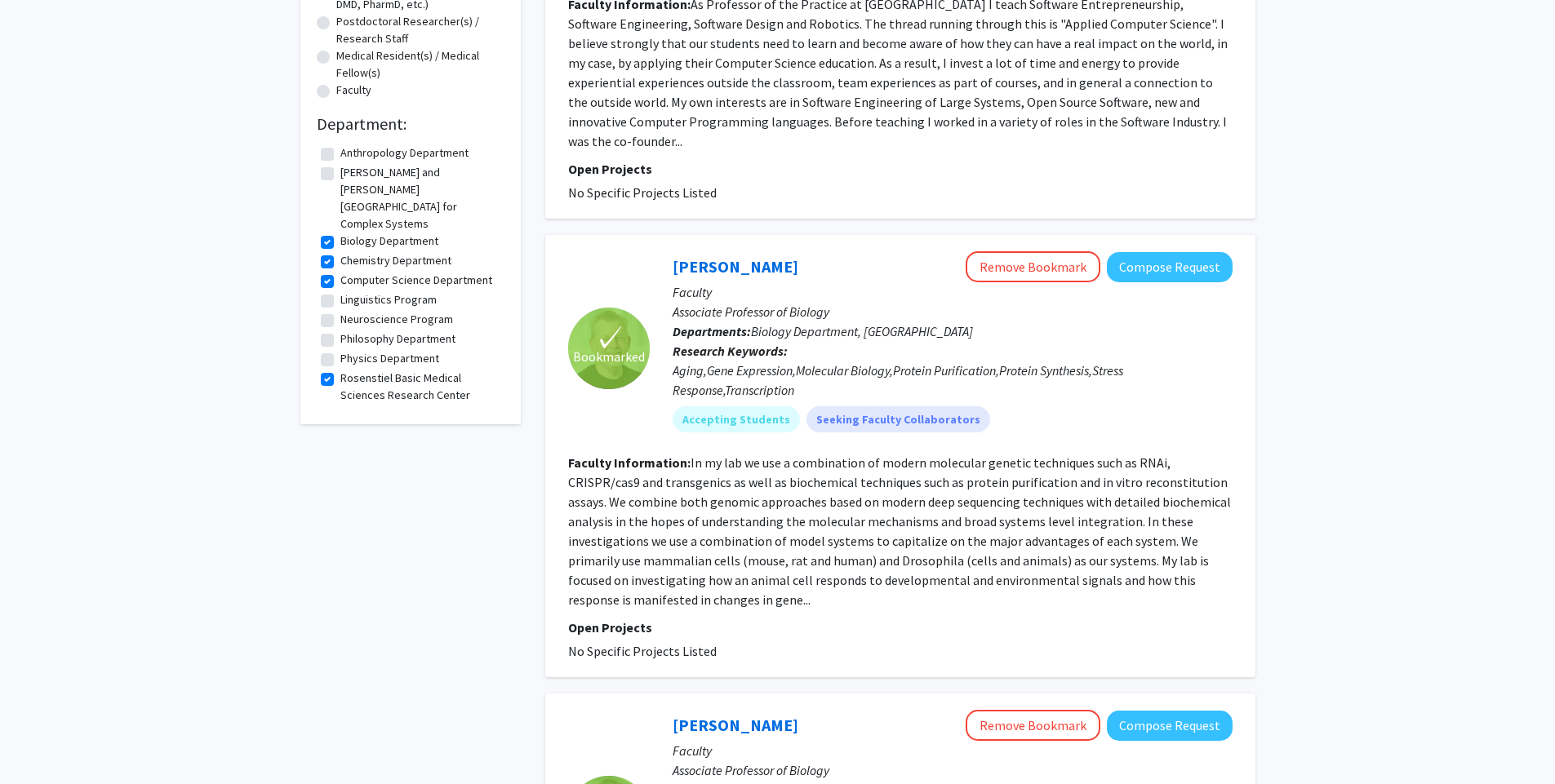 scroll, scrollTop: 0, scrollLeft: 0, axis: both 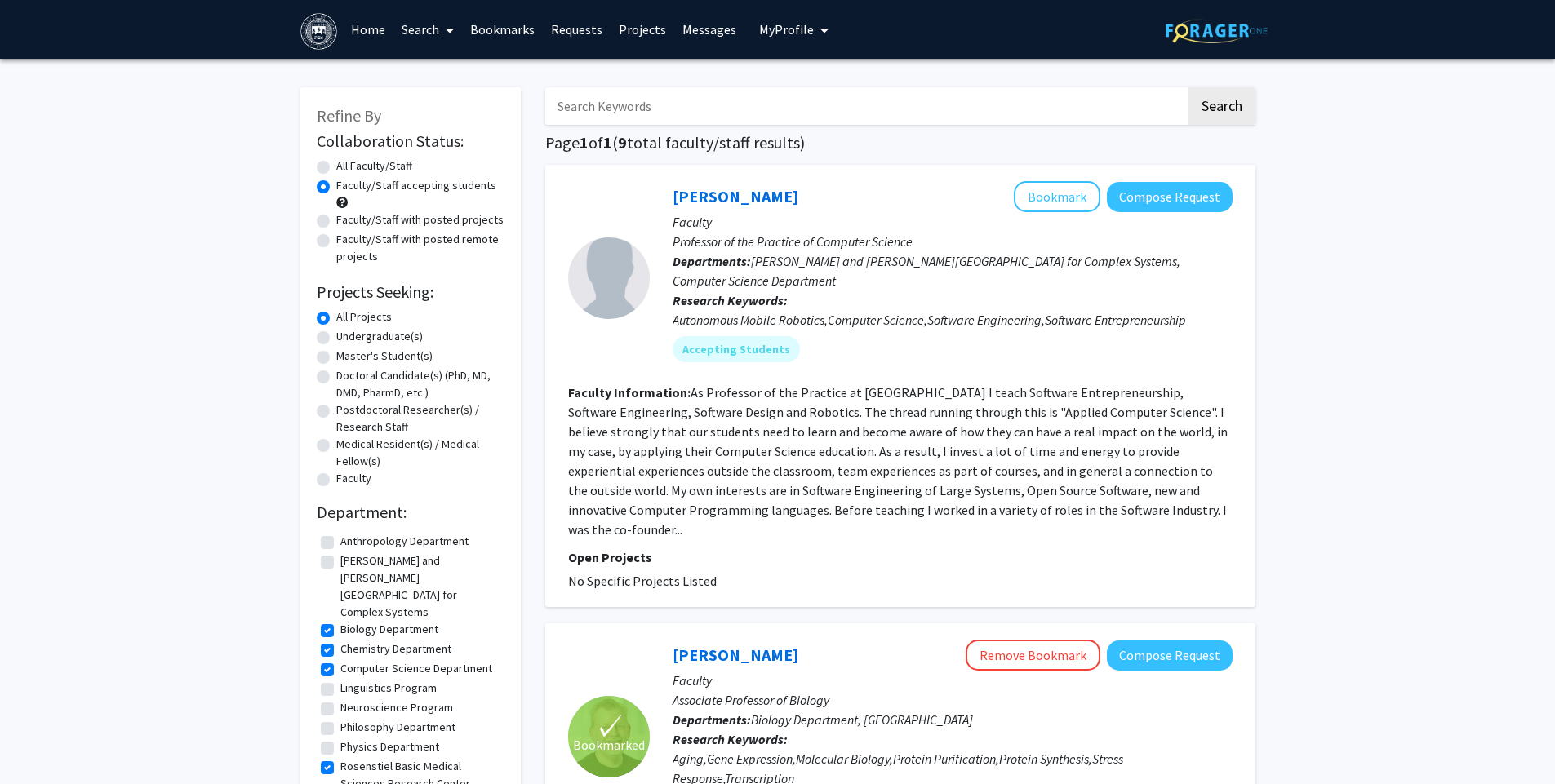 click on "Bookmarks" at bounding box center (502, 29) 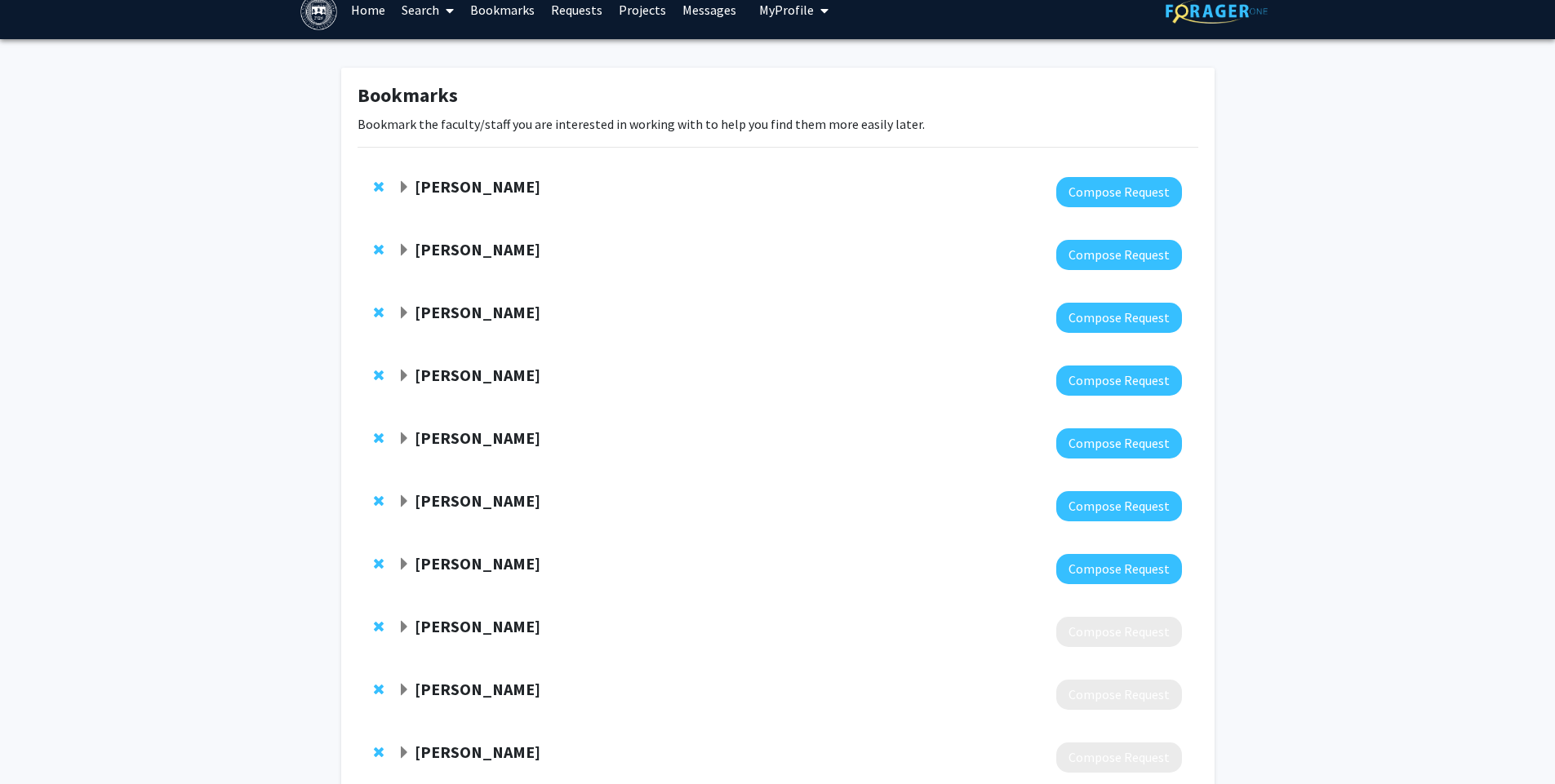 scroll, scrollTop: 0, scrollLeft: 0, axis: both 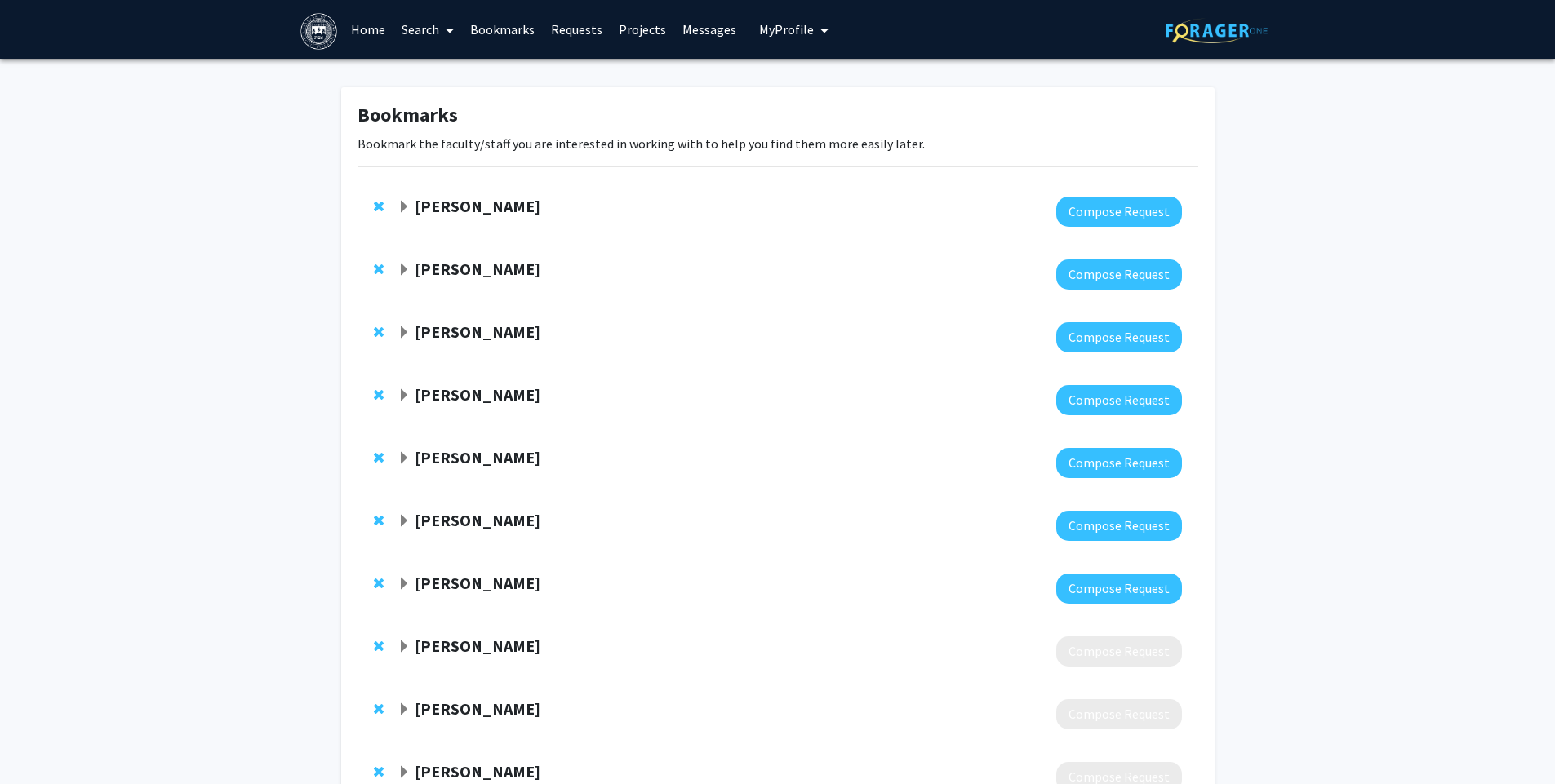 click 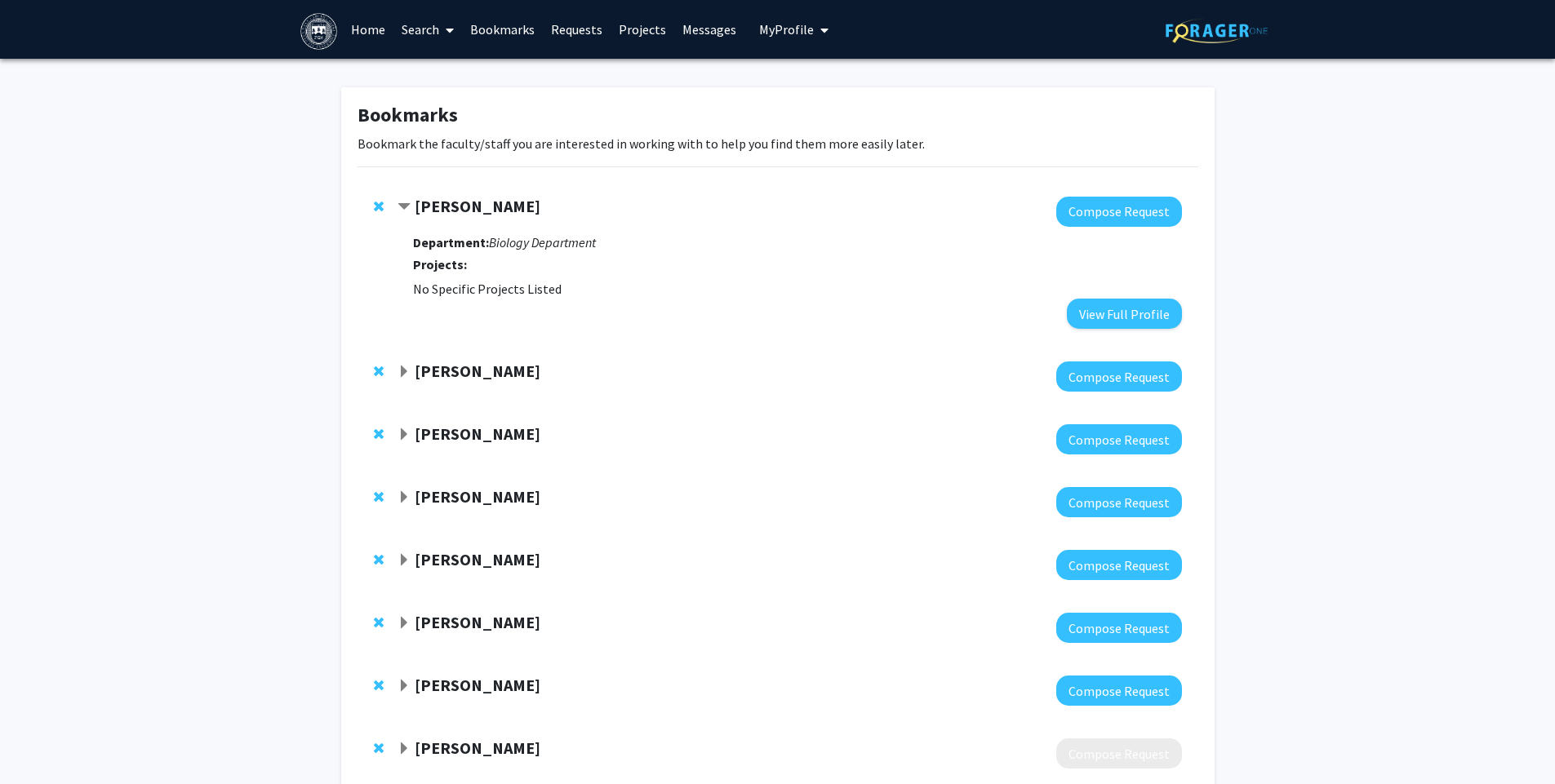 click on "Kaushik Ragunathan" 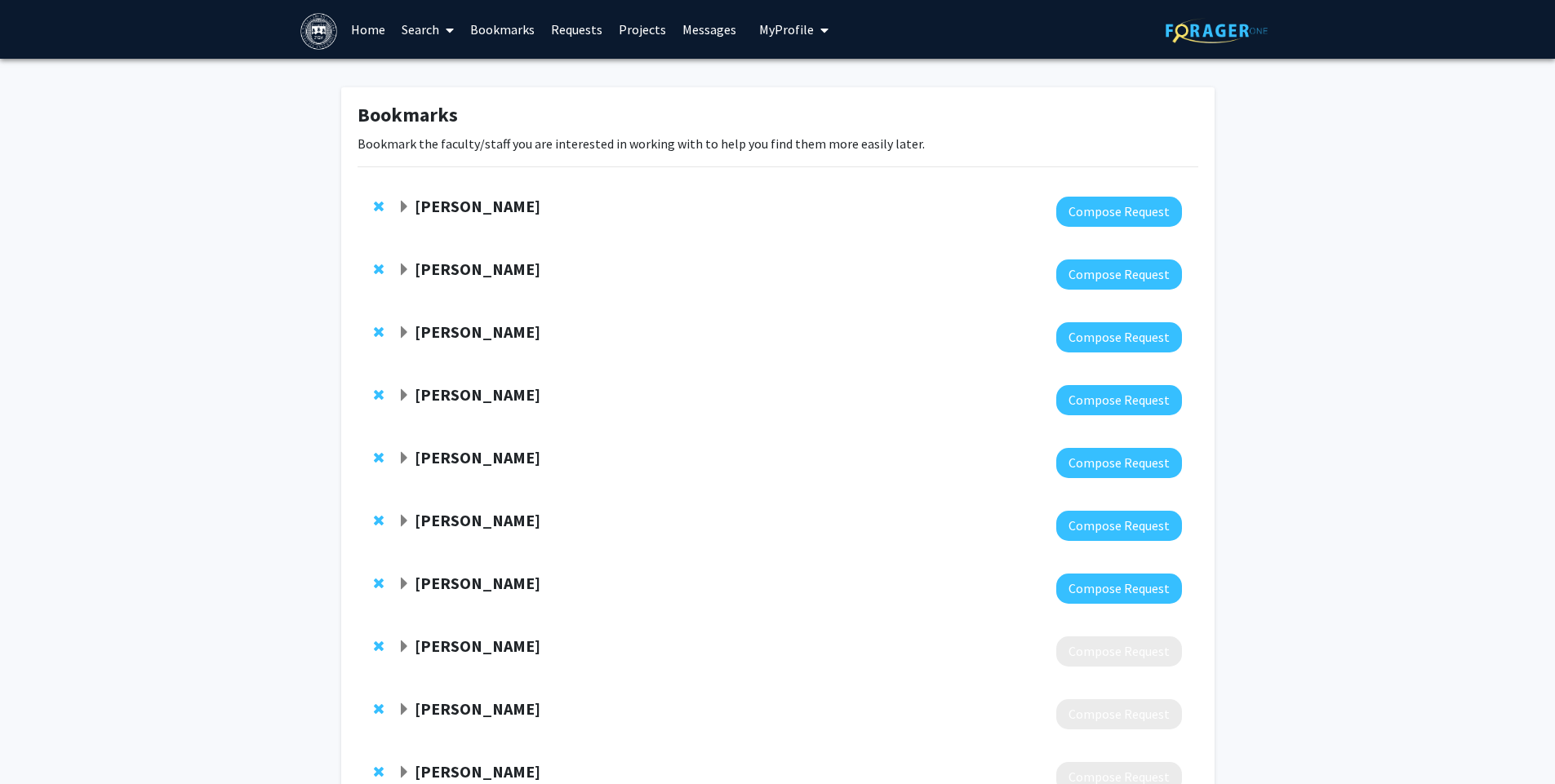 click on "Kaushik Ragunathan" 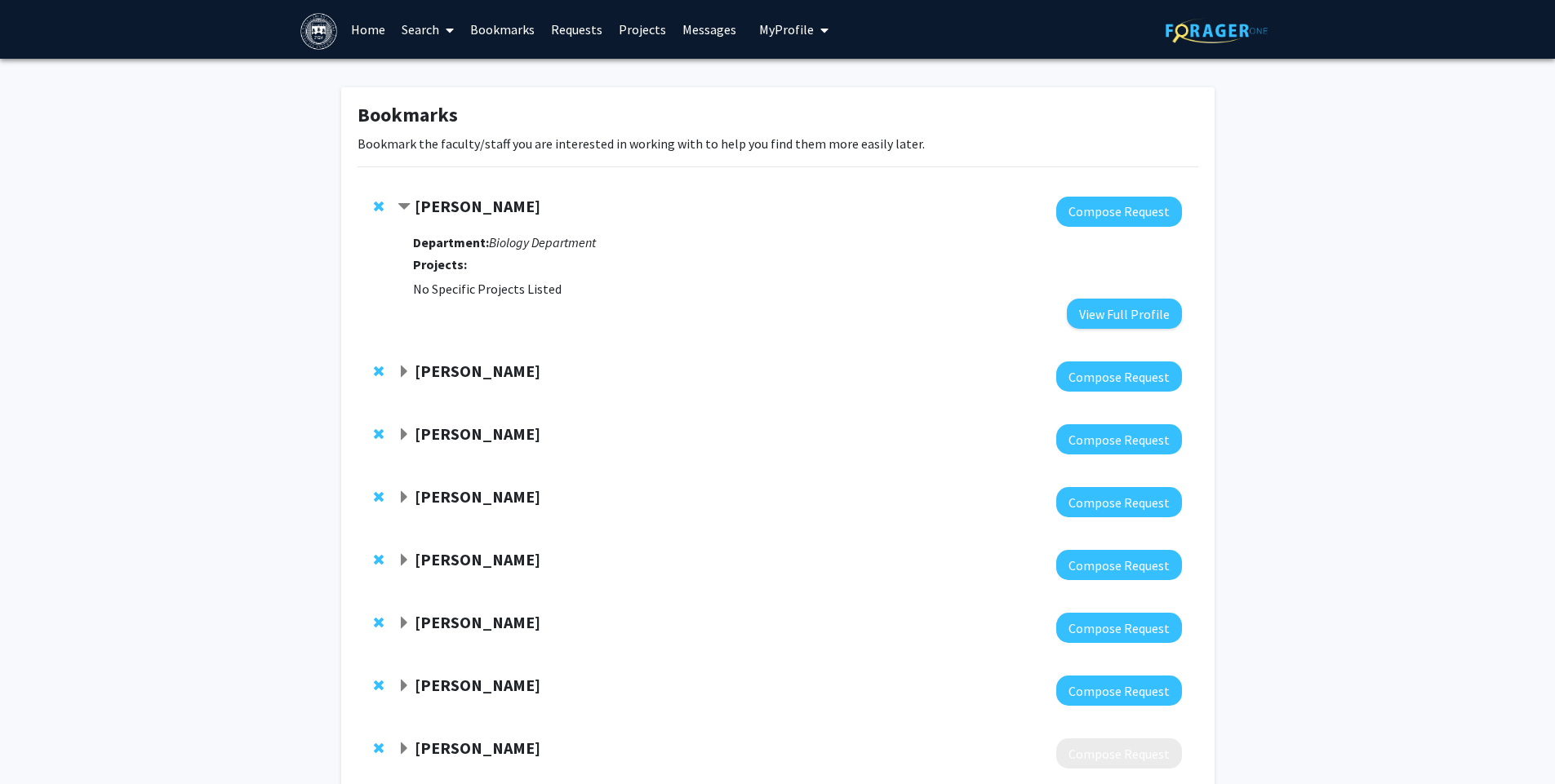 click on "Kaushik Ragunathan" 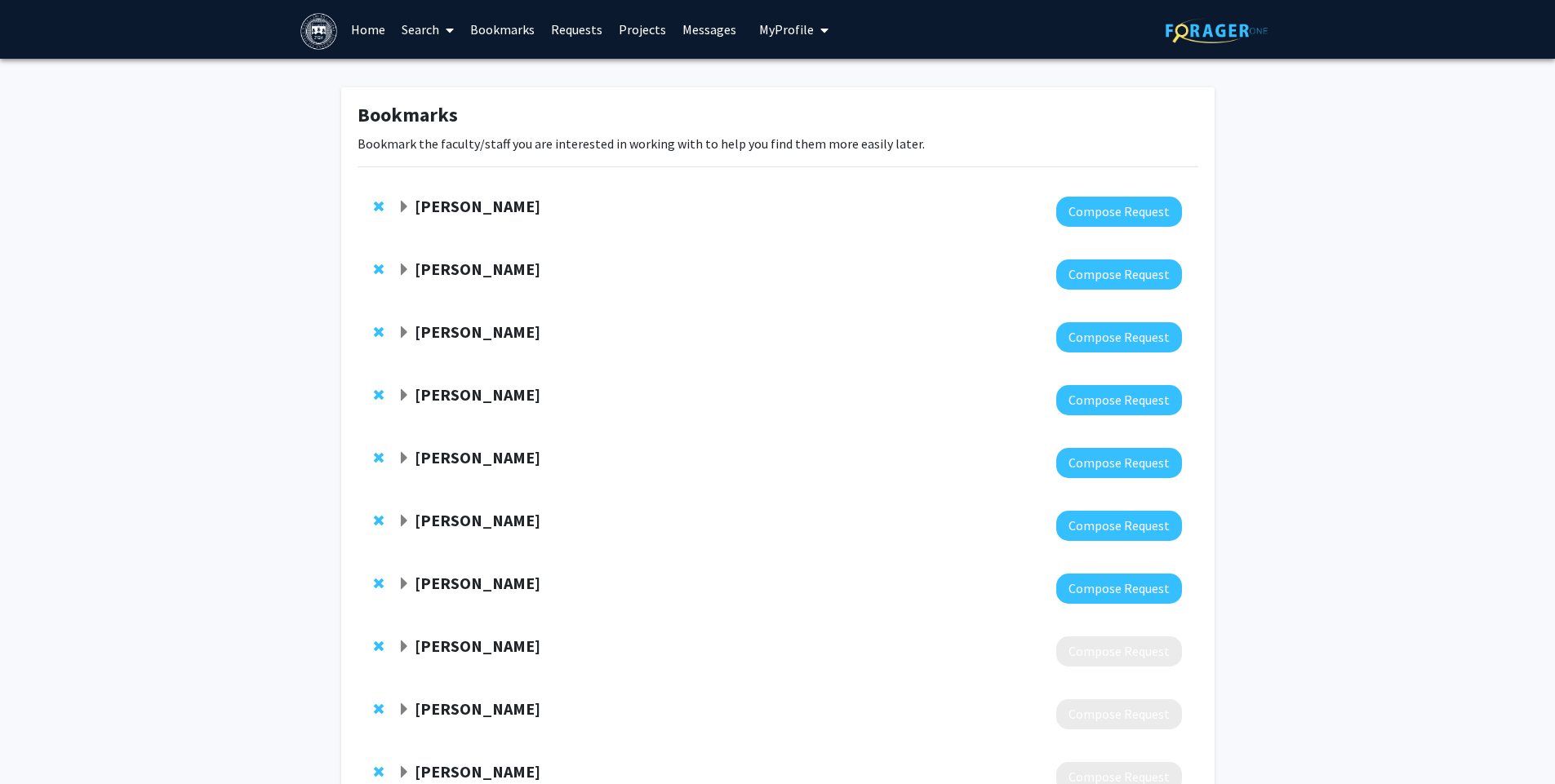 click on "Bookmark the faculty/staff you are interested in working with to help you find them more easily later." 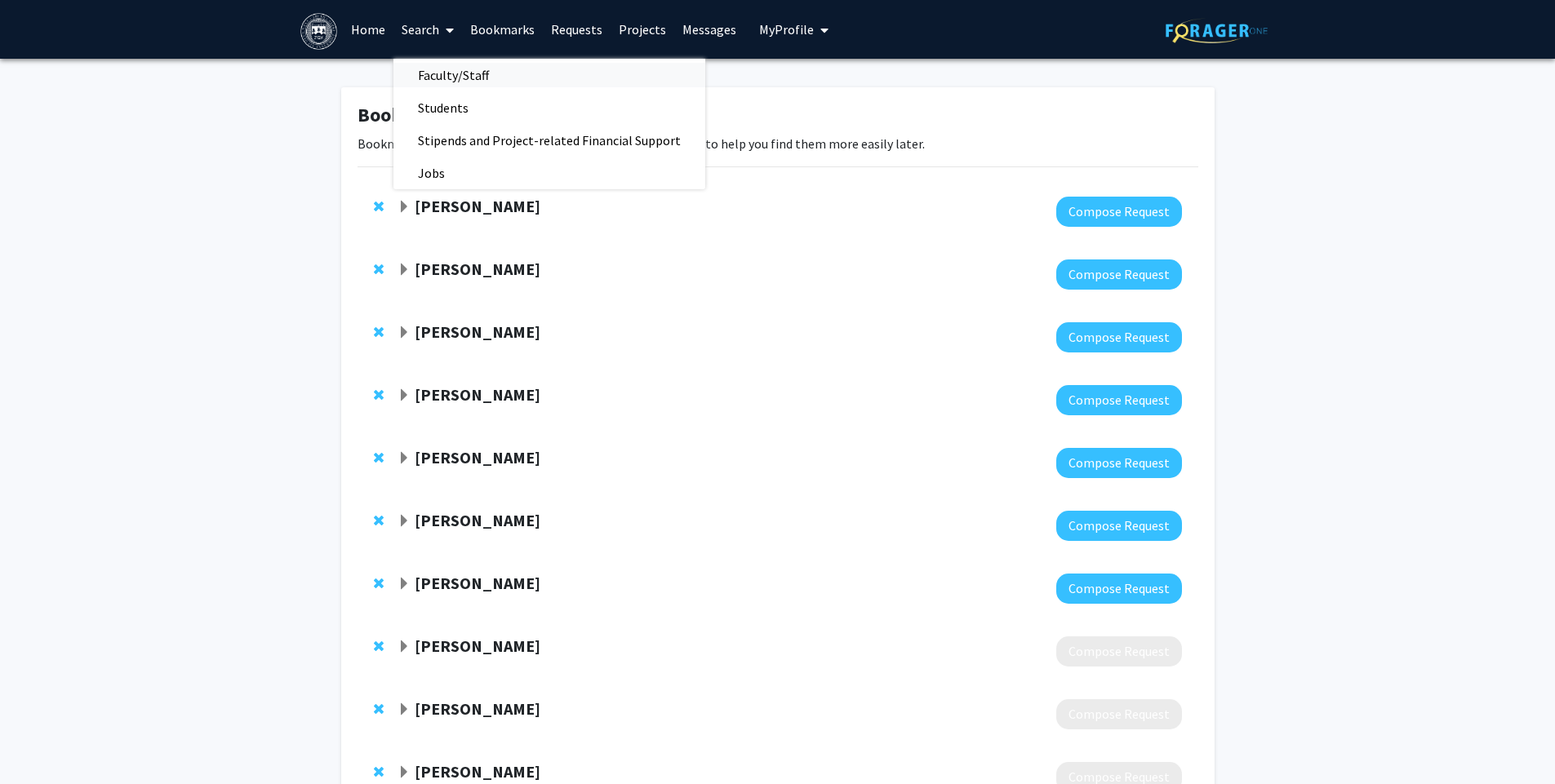 click on "Faculty/Staff" at bounding box center (453, 75) 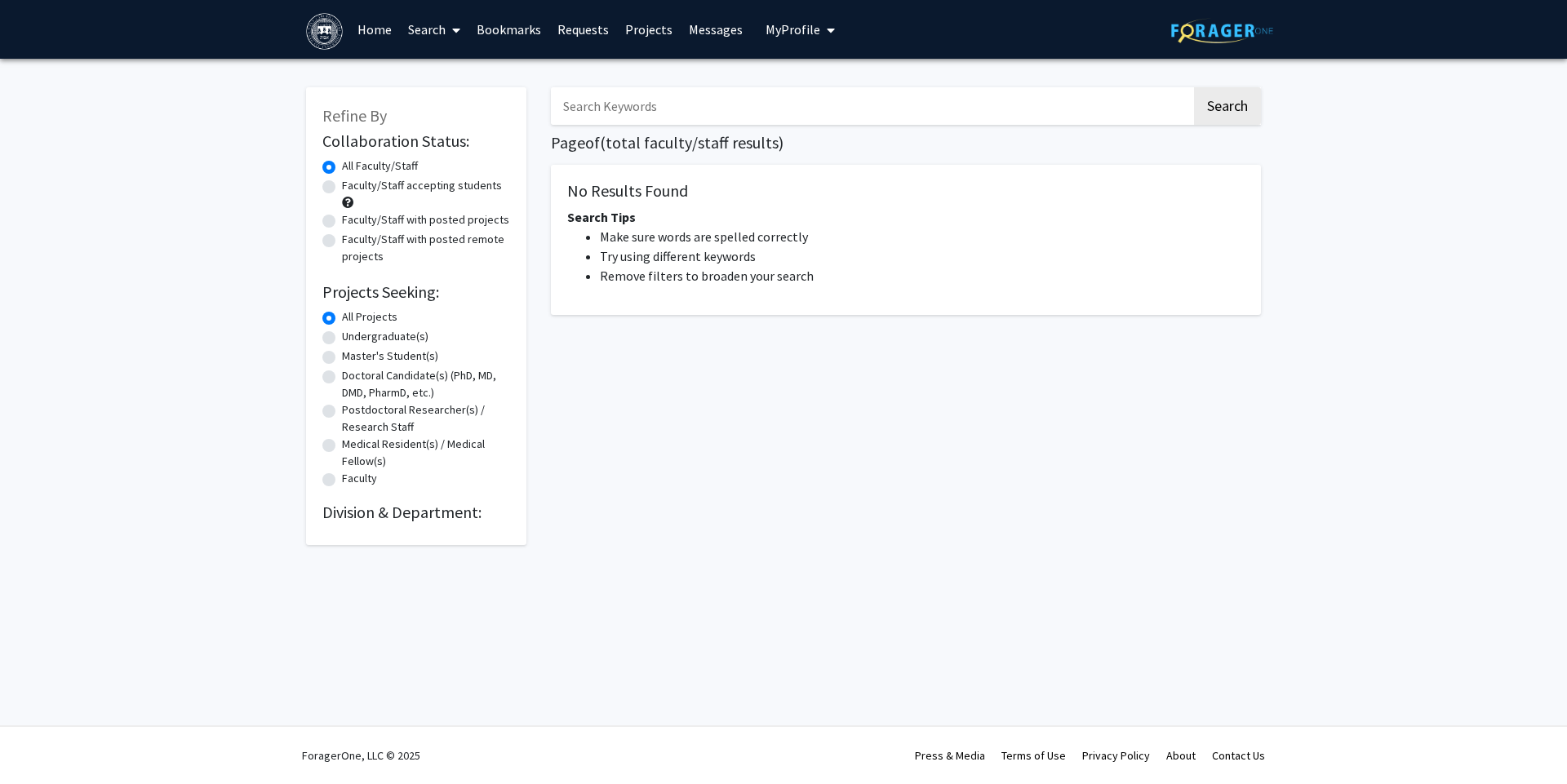 click on "Faculty/Staff accepting students" 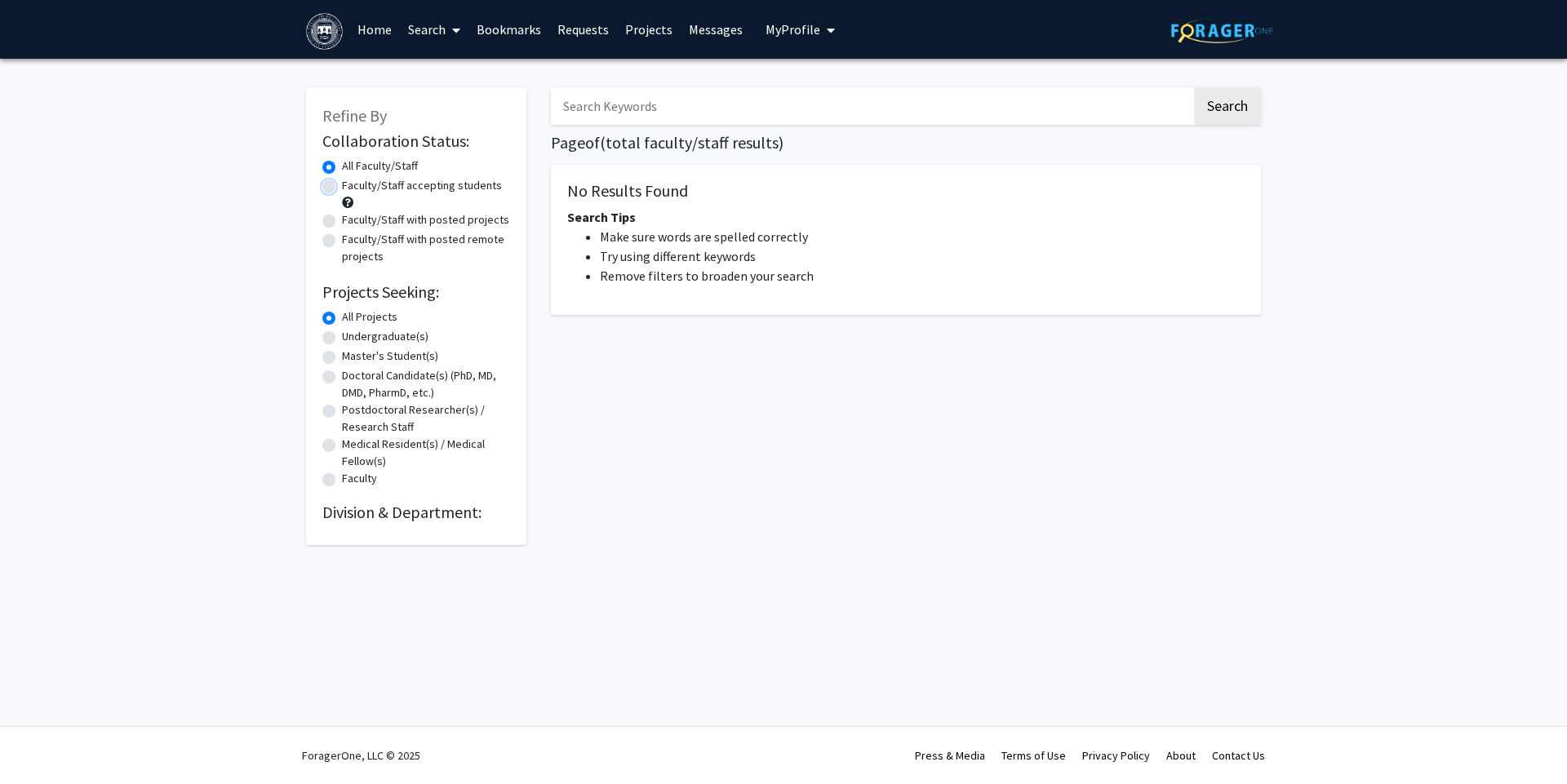 click on "Faculty/Staff accepting students" at bounding box center [347, 182] 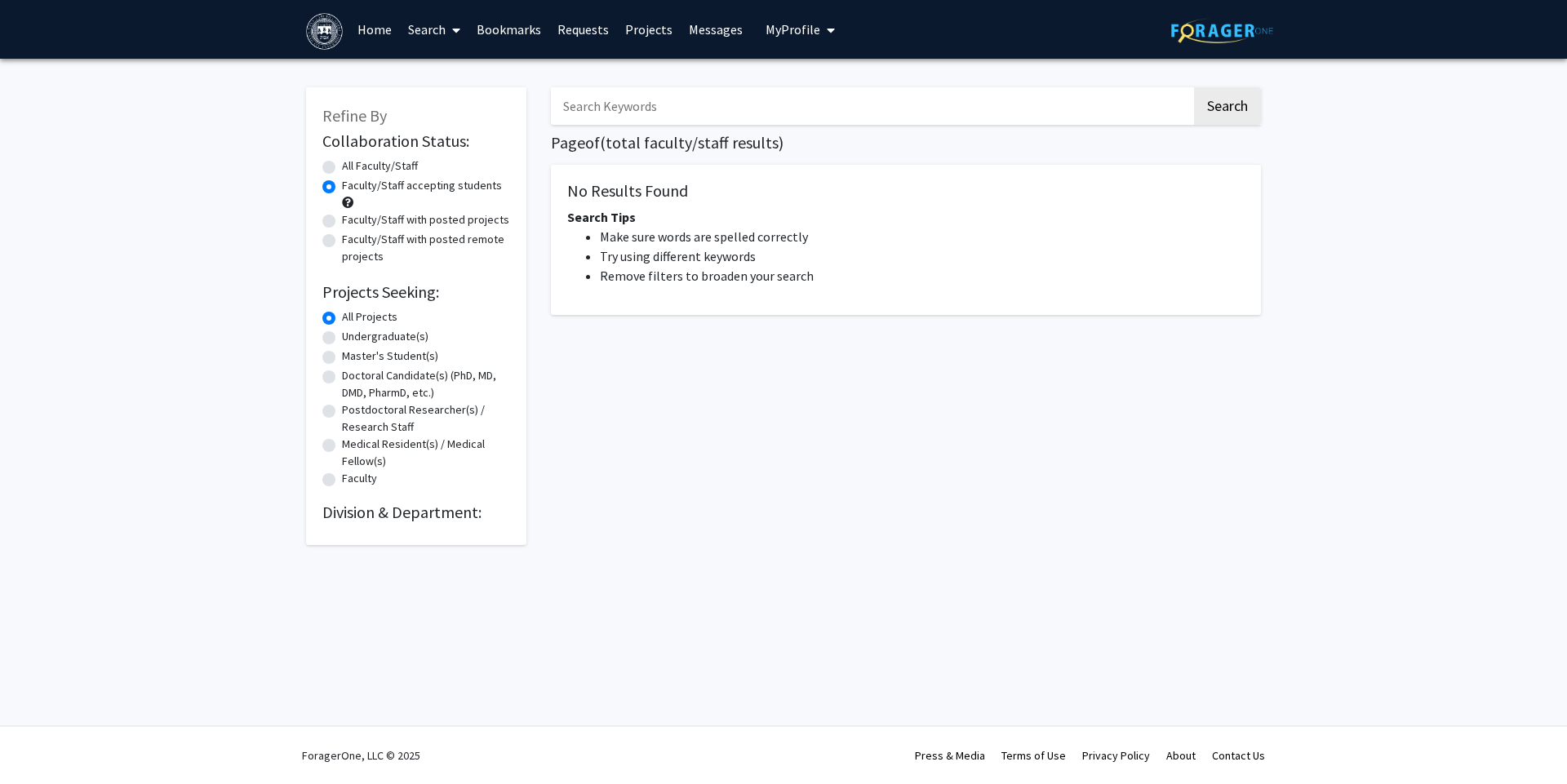 click on "Undergraduate(s)" 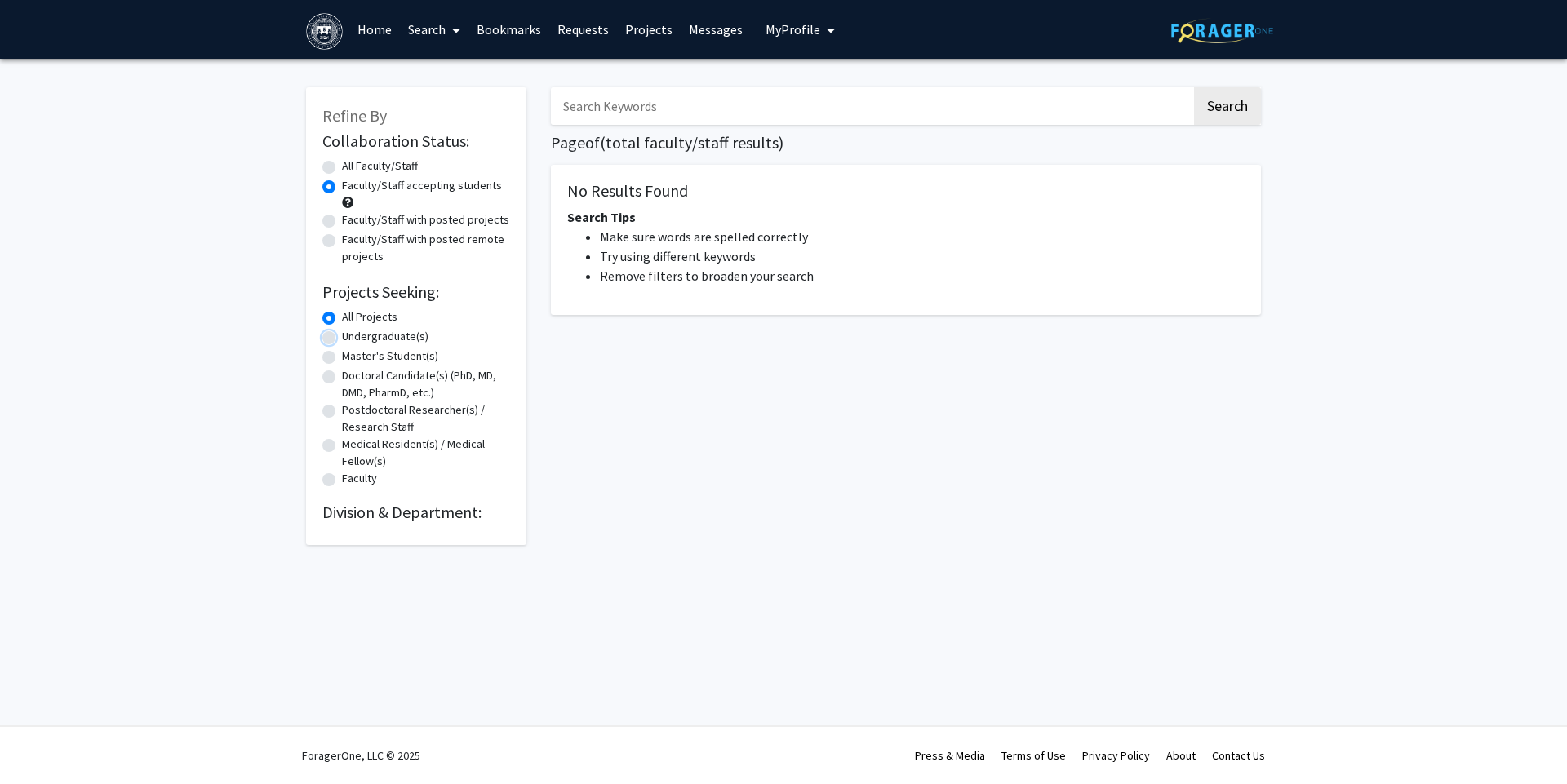 click on "Undergraduate(s)" at bounding box center (347, 333) 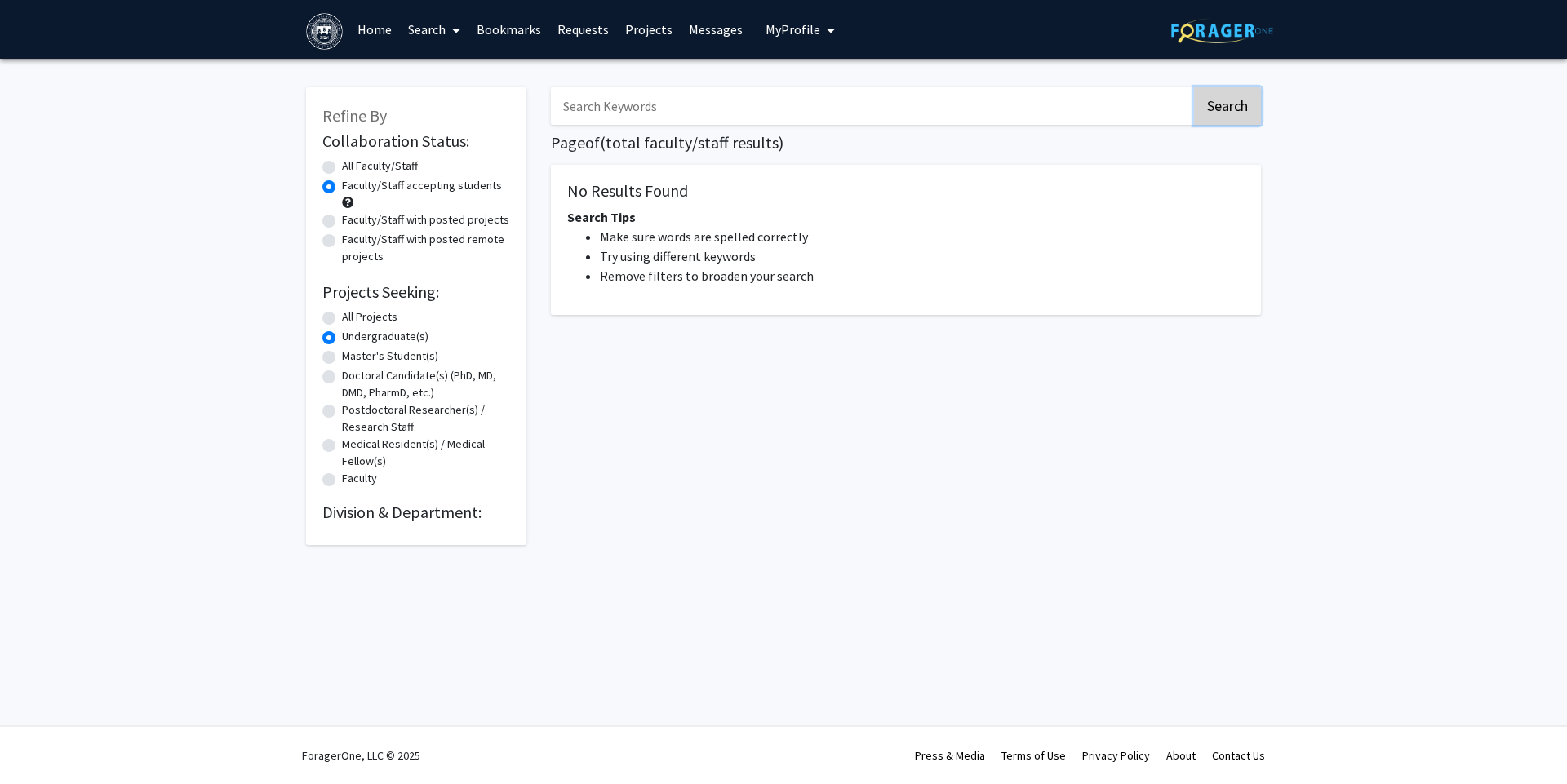 click on "Search" 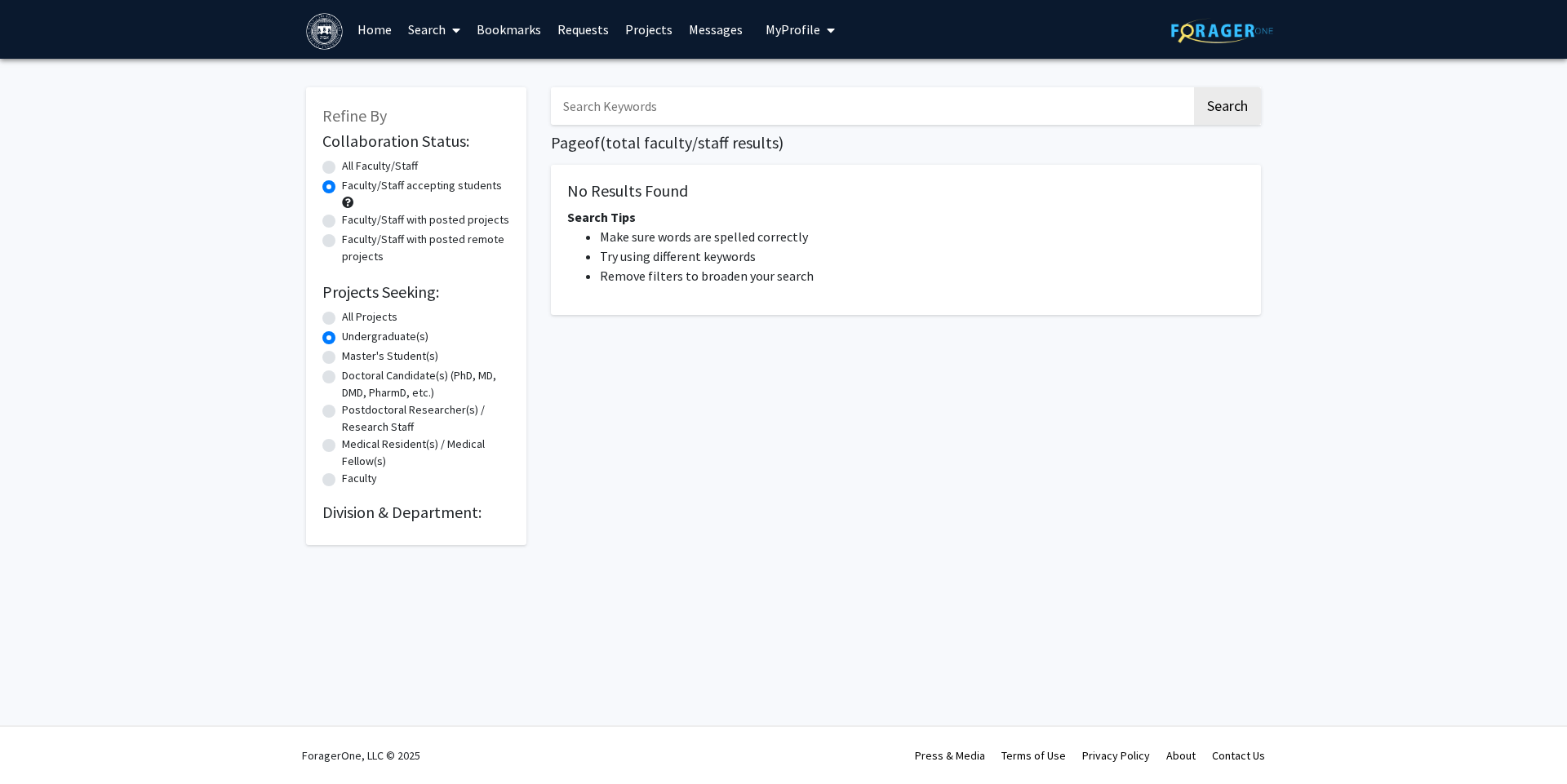 click on "Search" at bounding box center [434, 29] 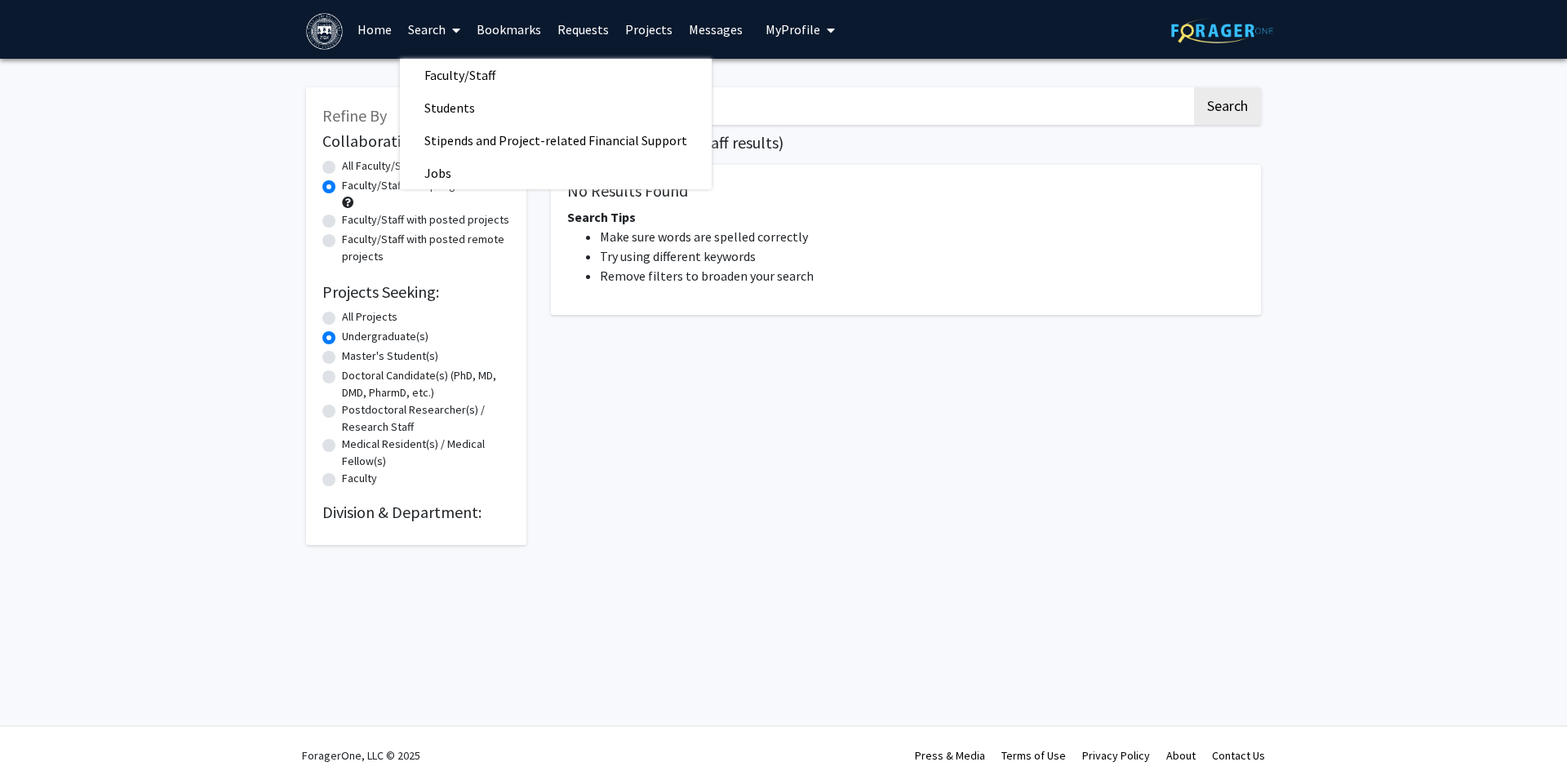click on "Bookmarks" at bounding box center (508, 29) 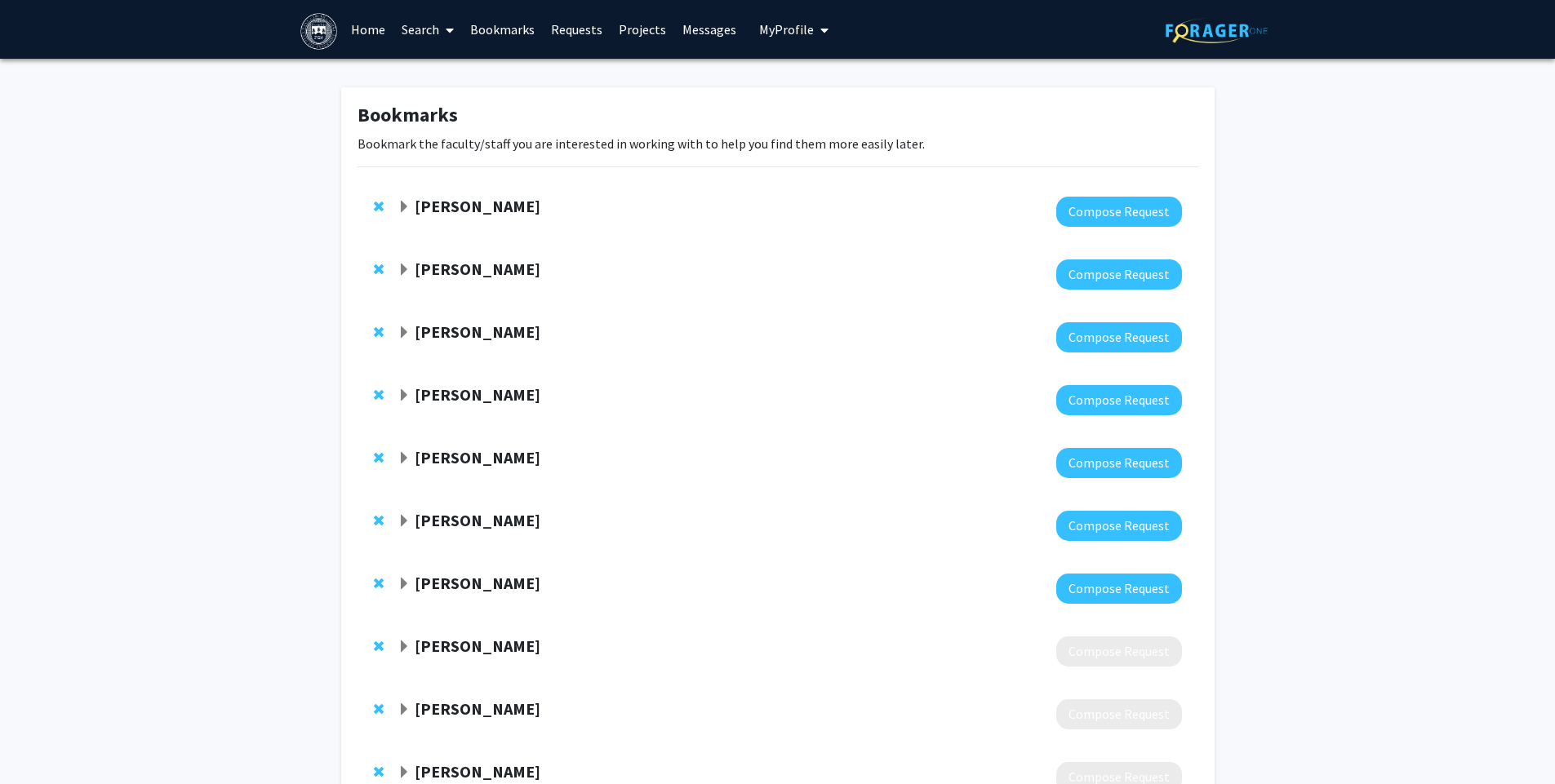 click on "Kaushik Ragunathan" 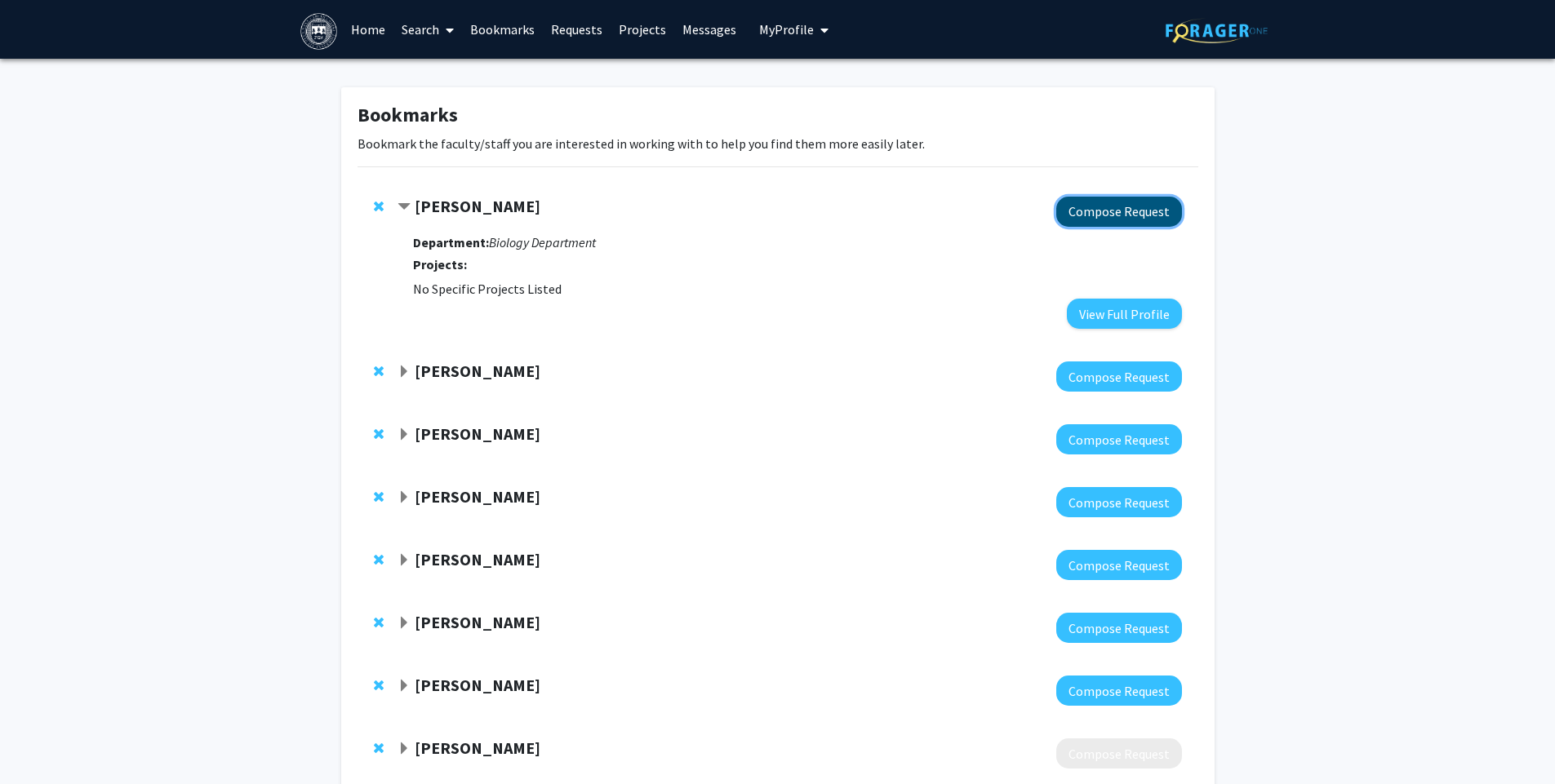 click on "Compose Request" 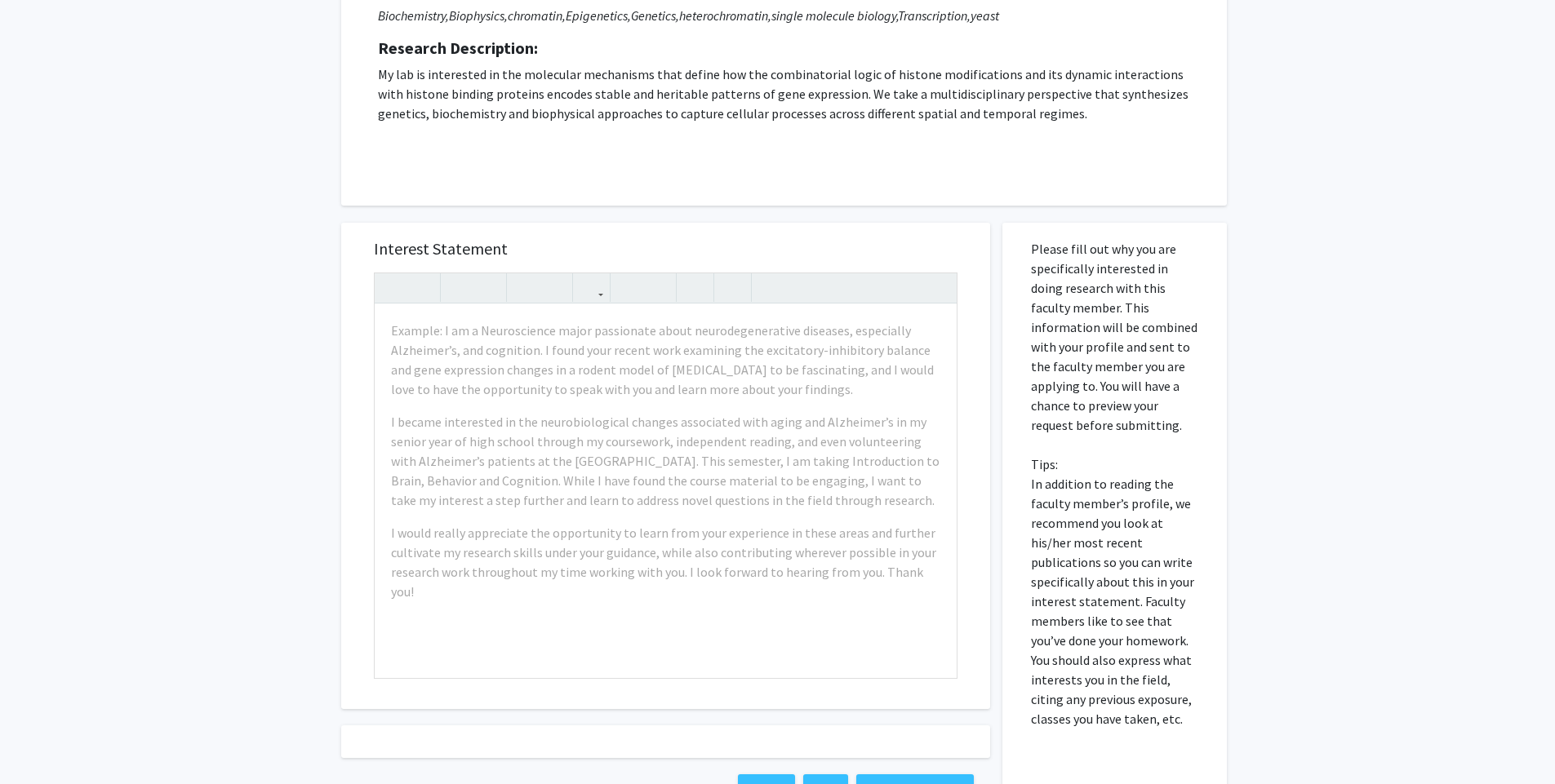 scroll, scrollTop: 0, scrollLeft: 0, axis: both 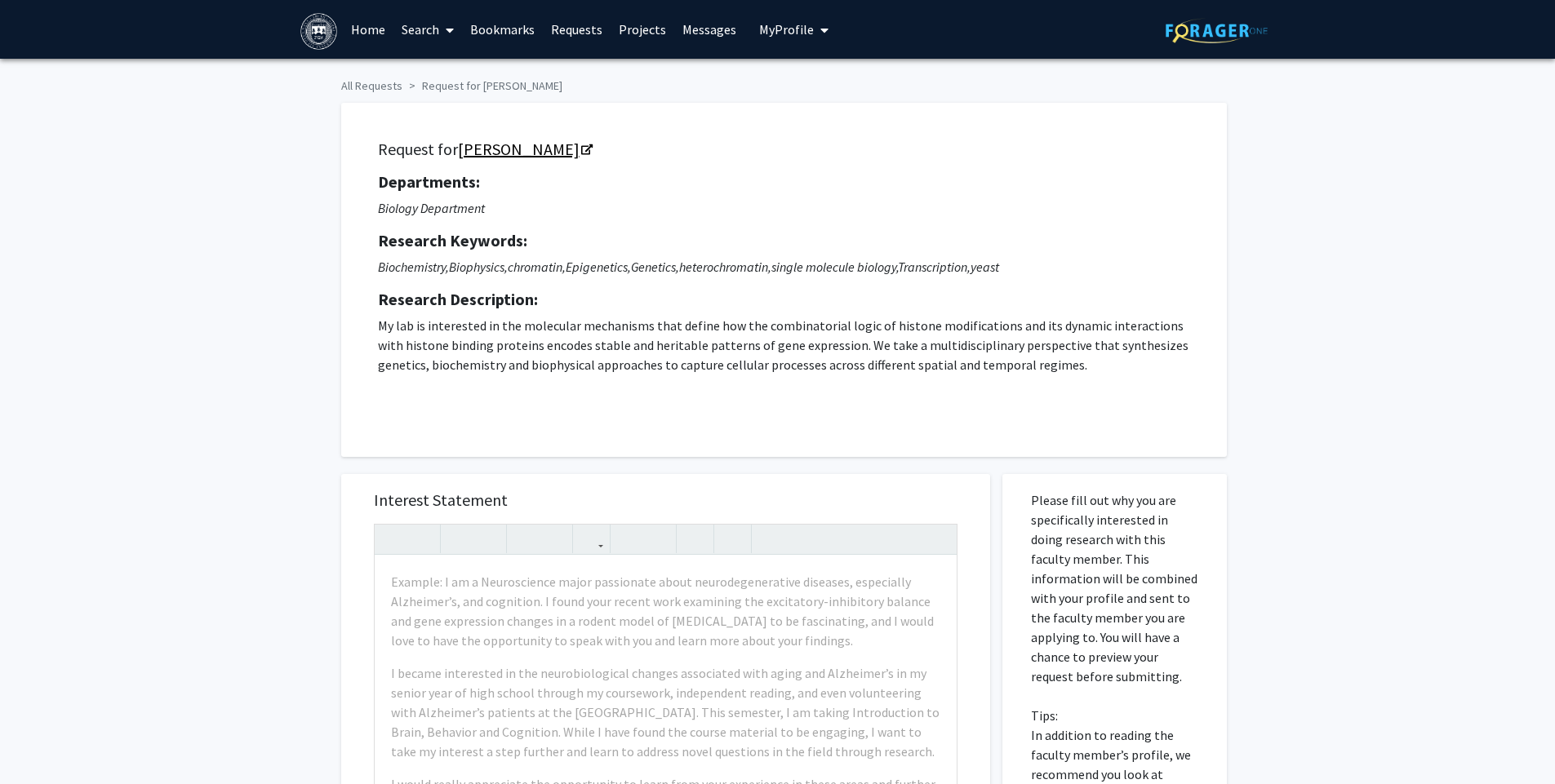 click on "Kaushik Ragunathan" 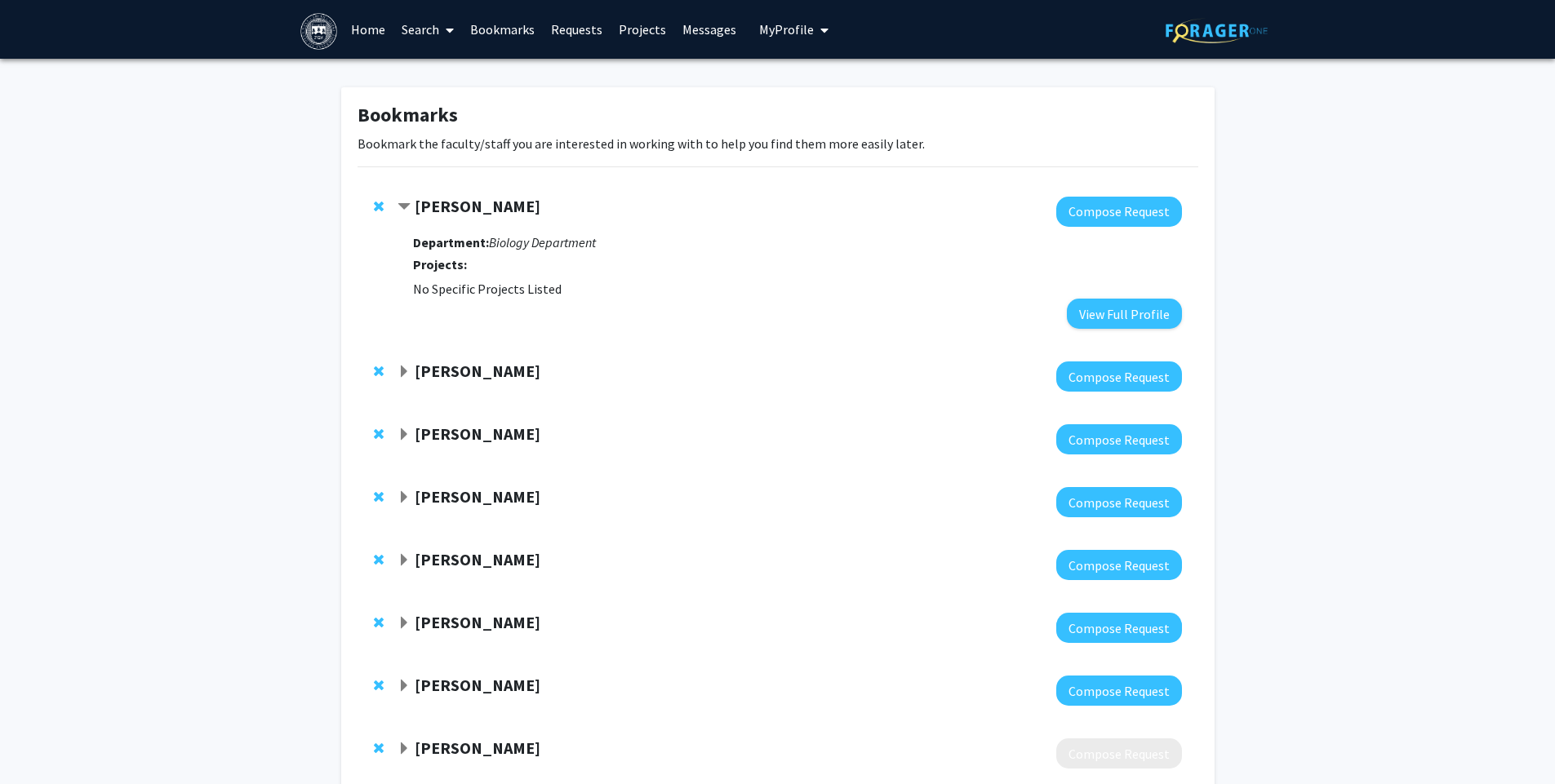 click on "Paul Miller" 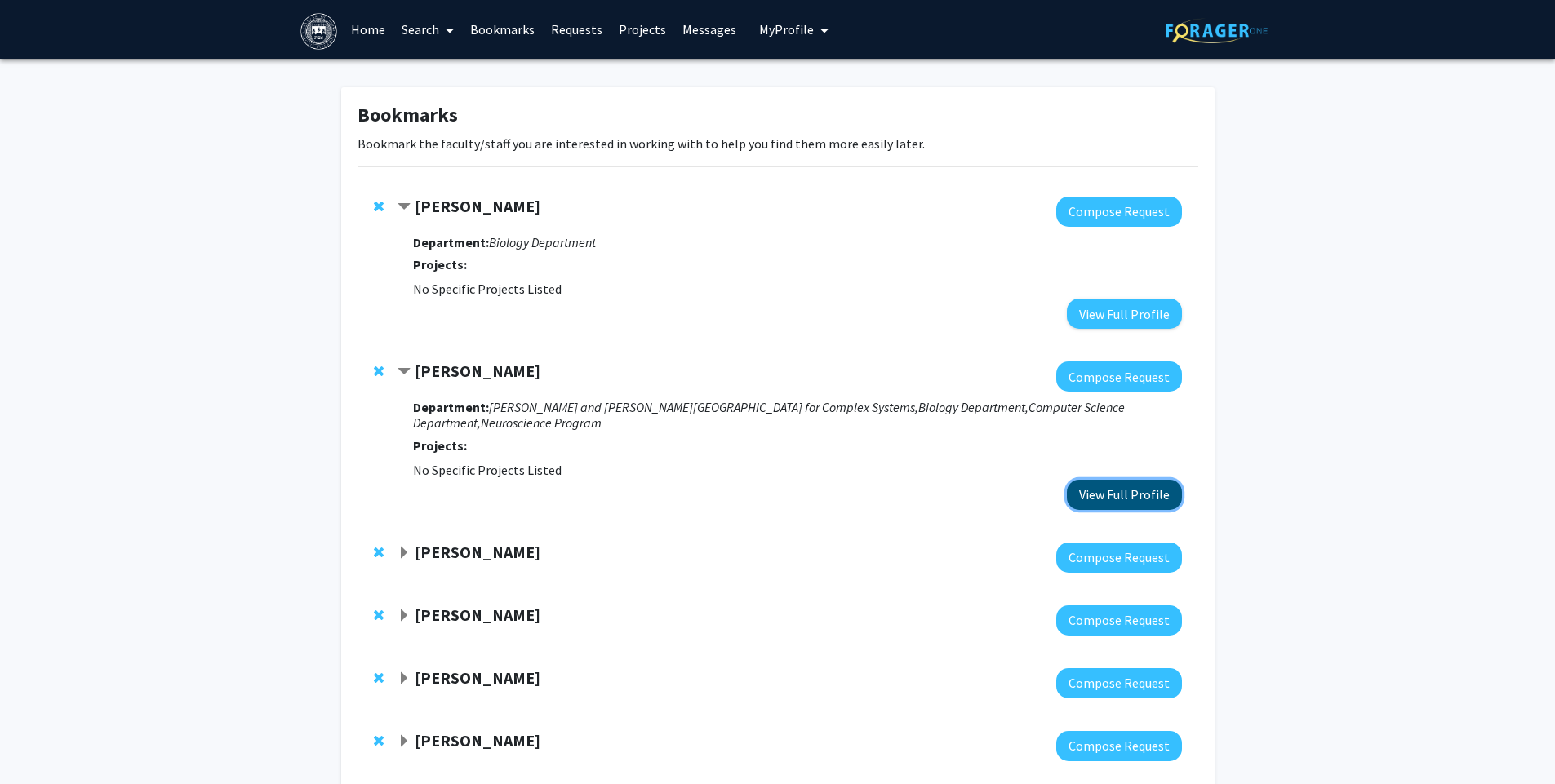 drag, startPoint x: 1142, startPoint y: 495, endPoint x: 1111, endPoint y: 492, distance: 31.144823 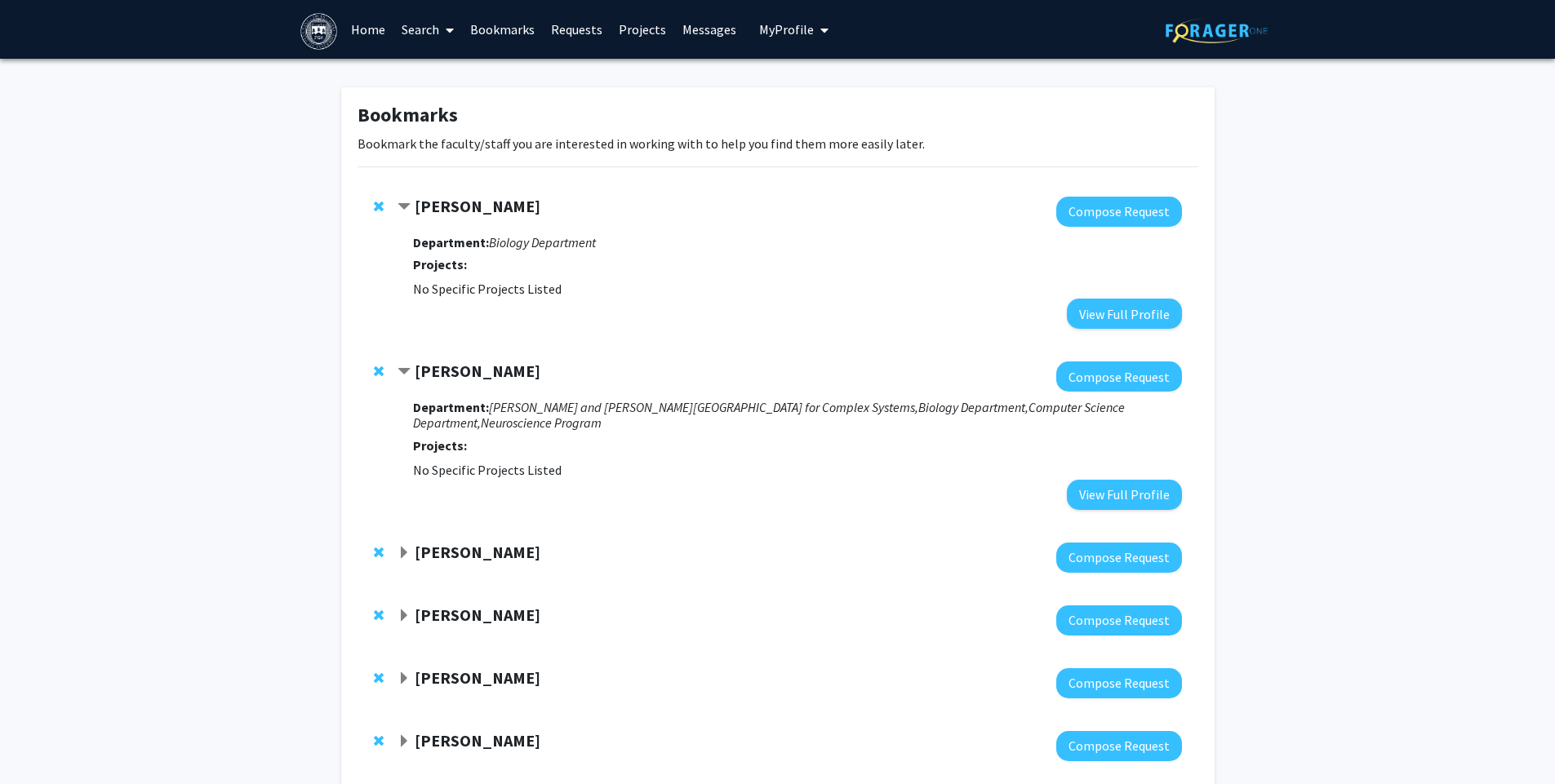 click 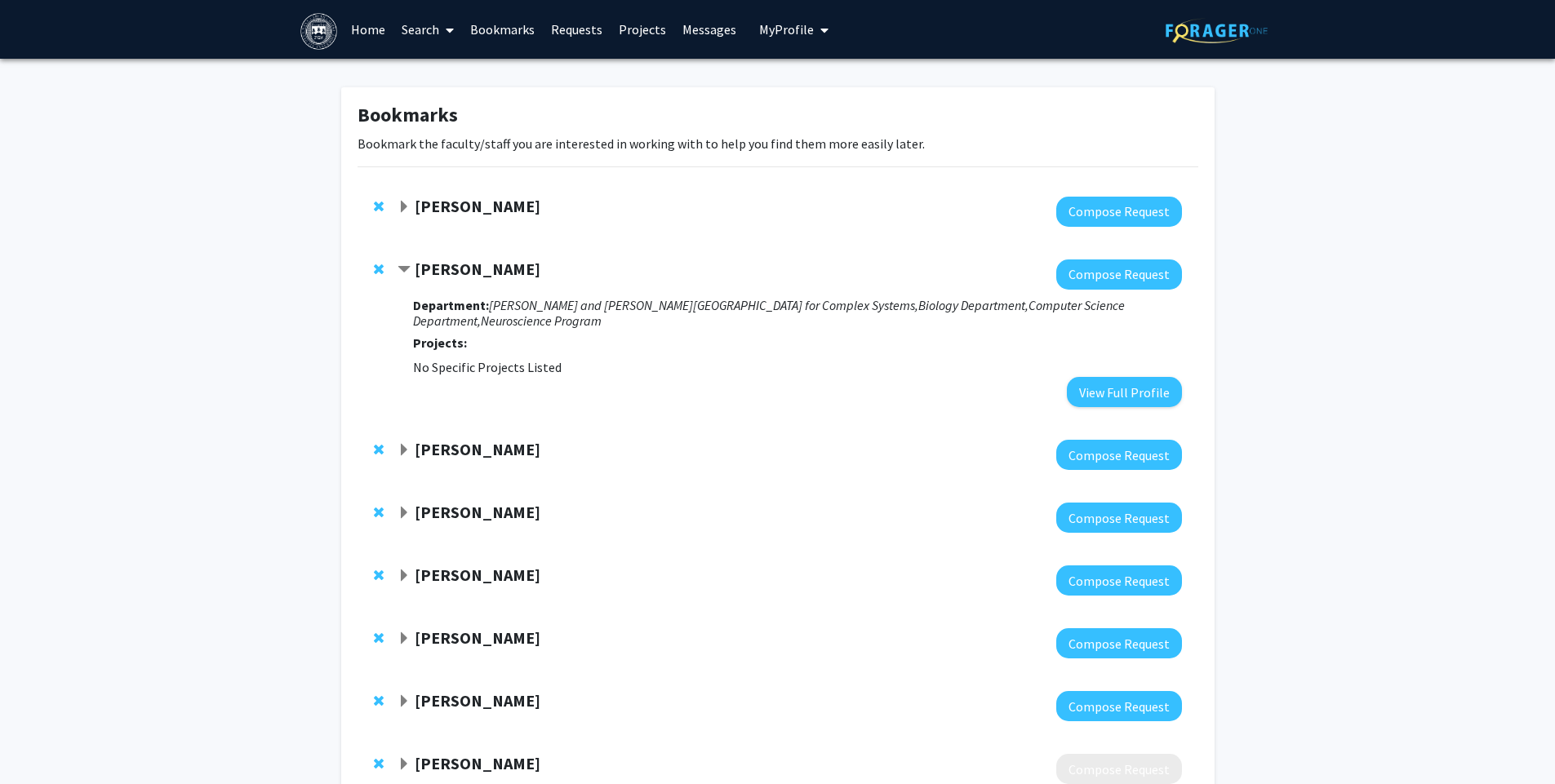 click 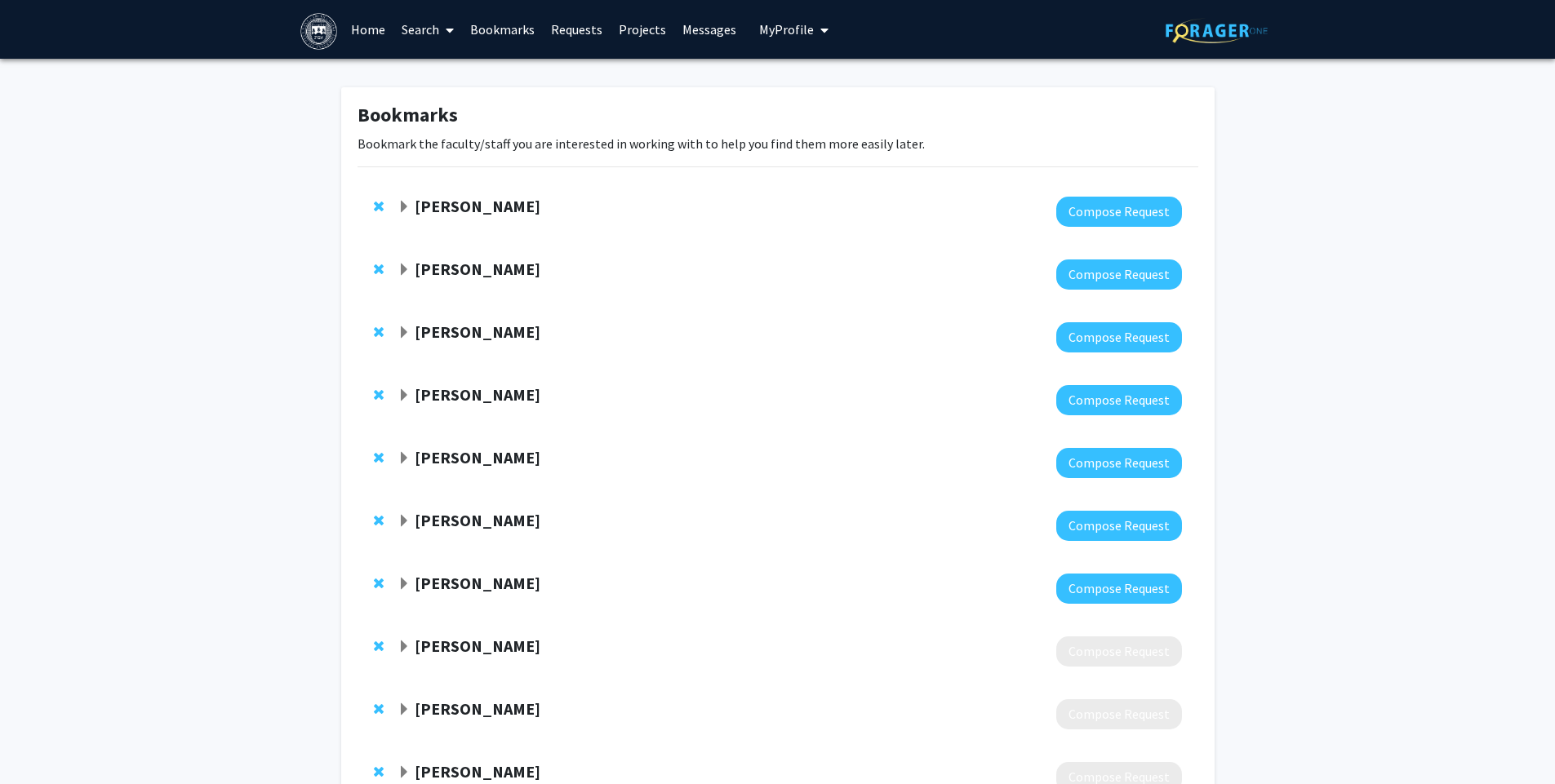 click 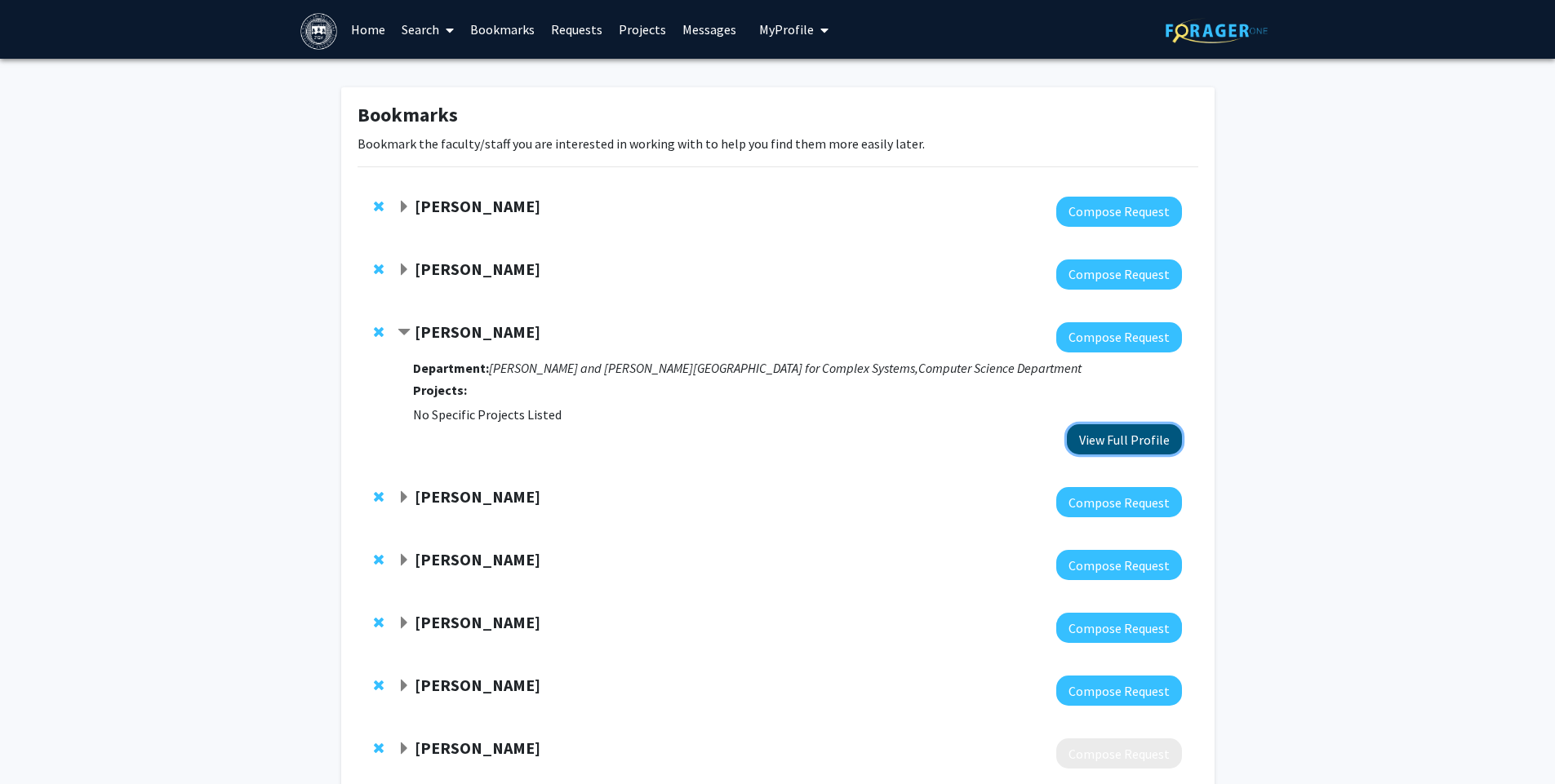 click on "View Full Profile" at bounding box center (1124, 439) 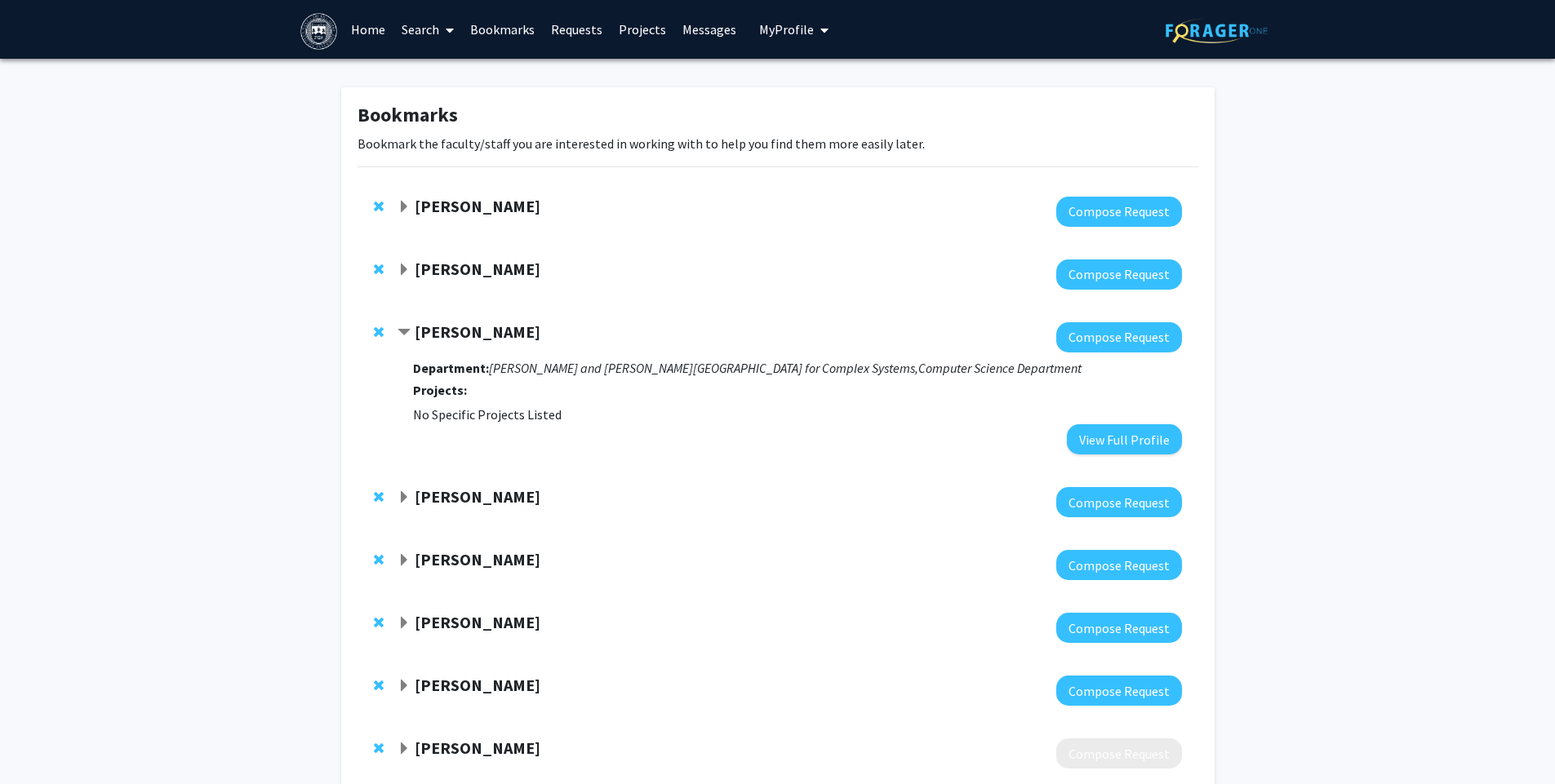 click 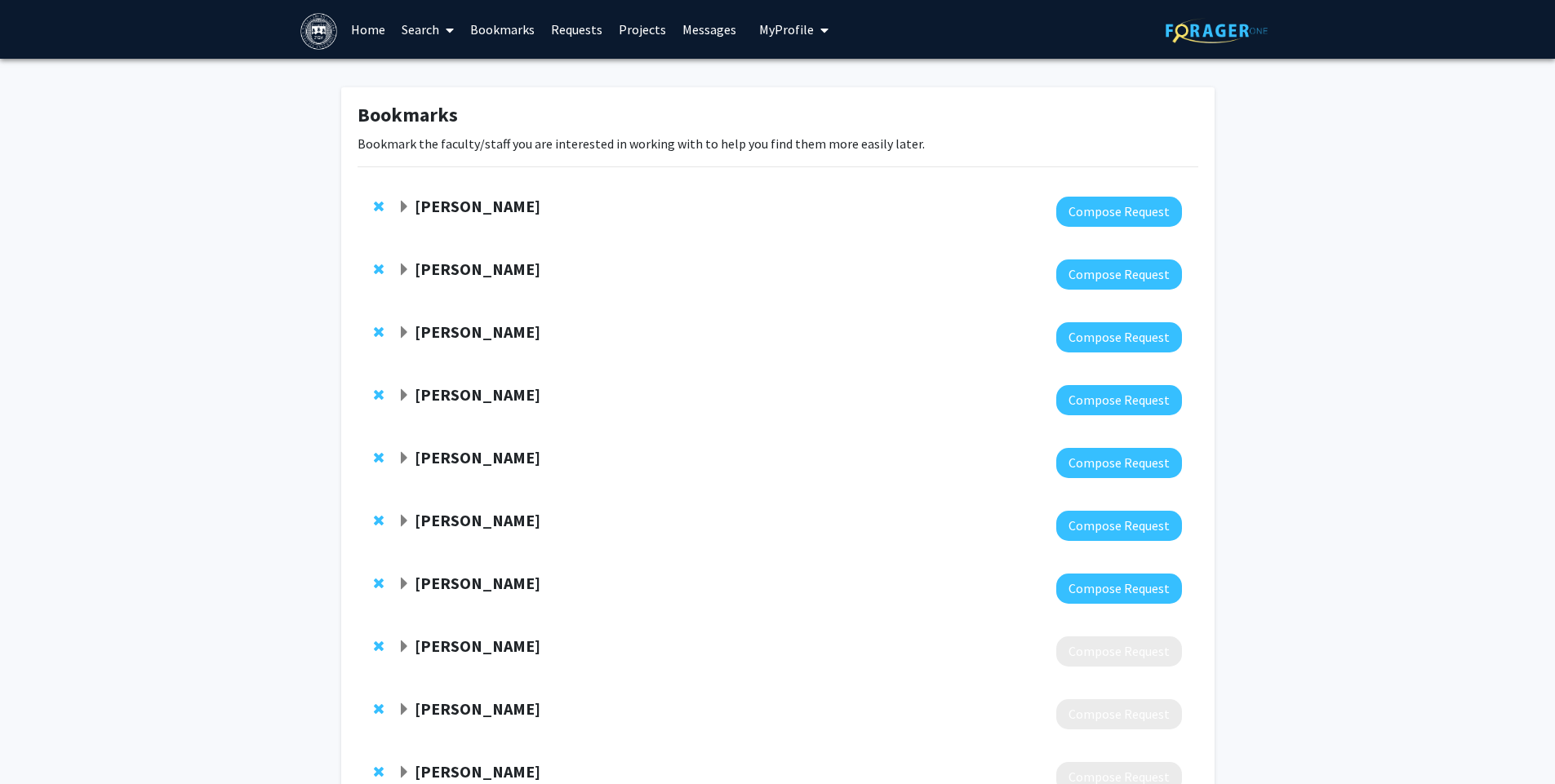 click 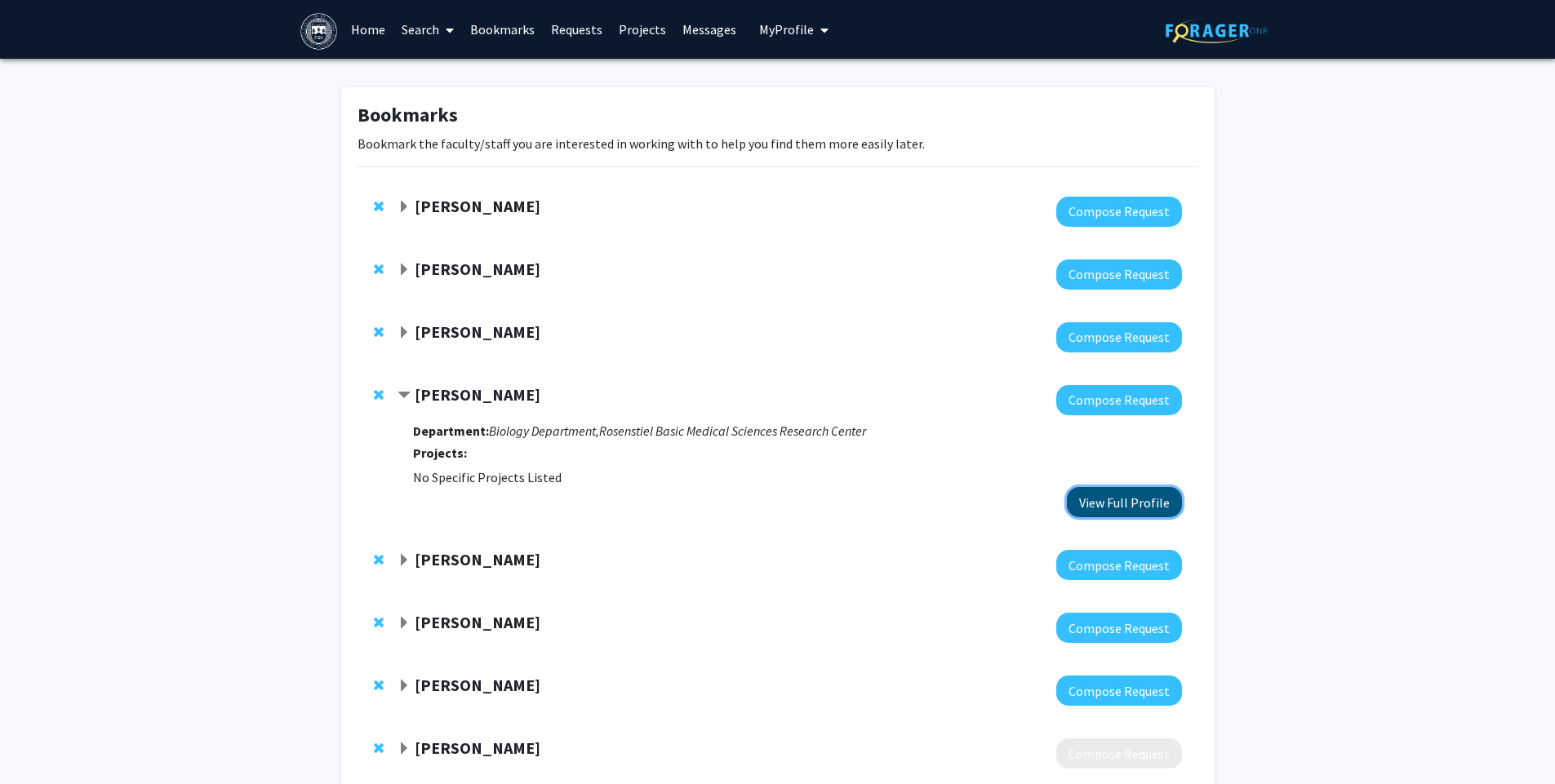 click on "View Full Profile" at bounding box center [1124, 502] 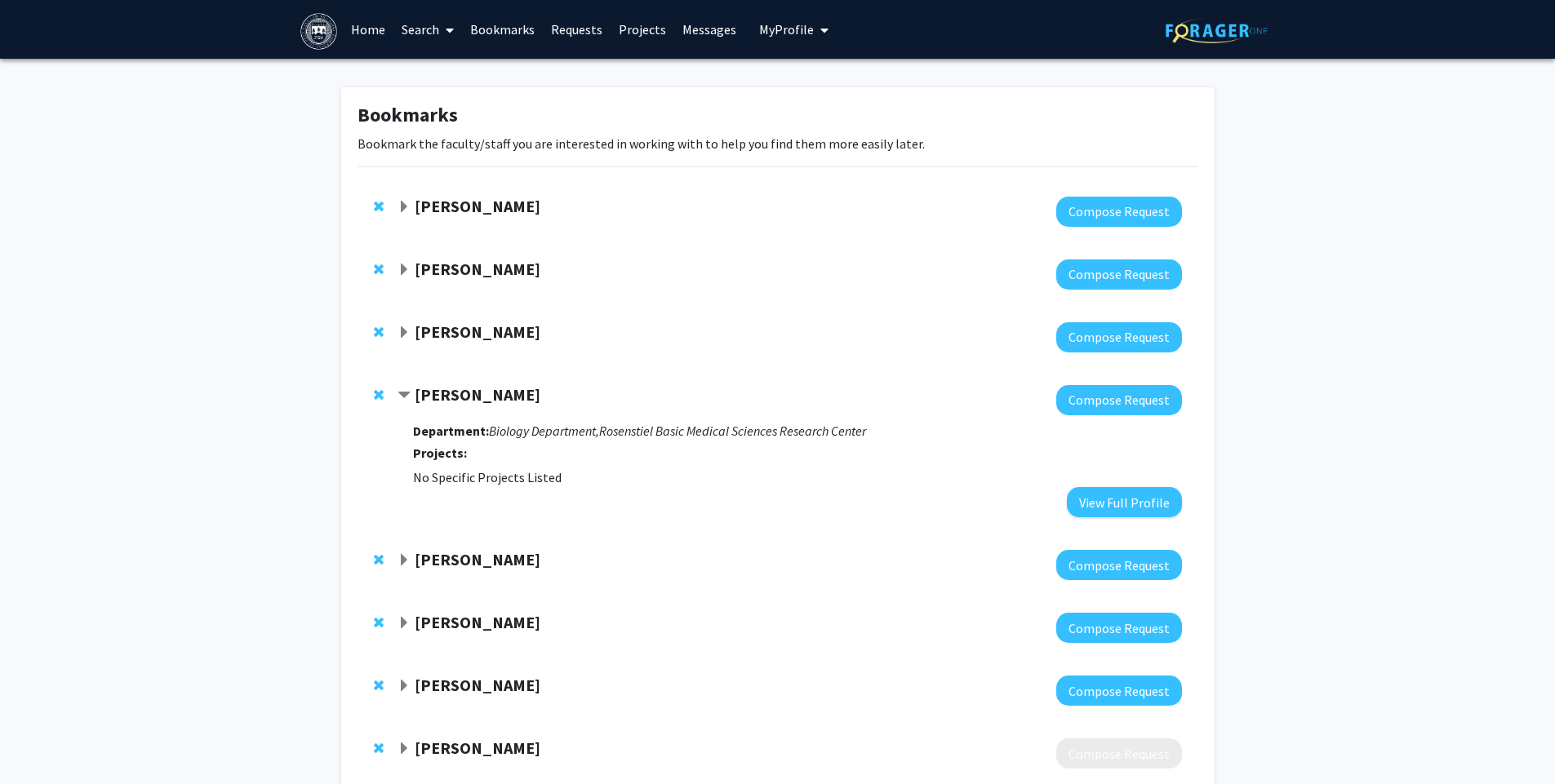 click 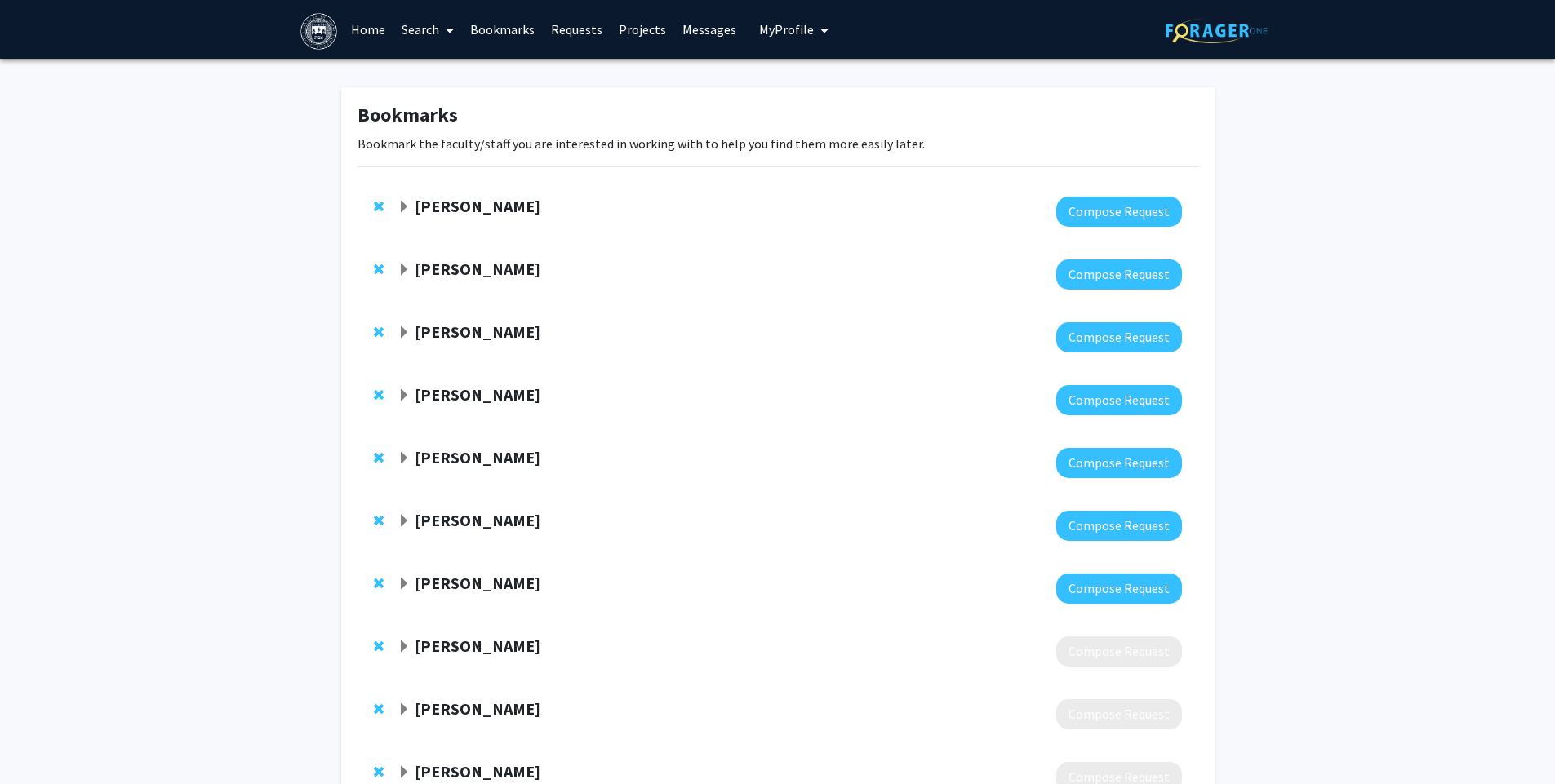 click 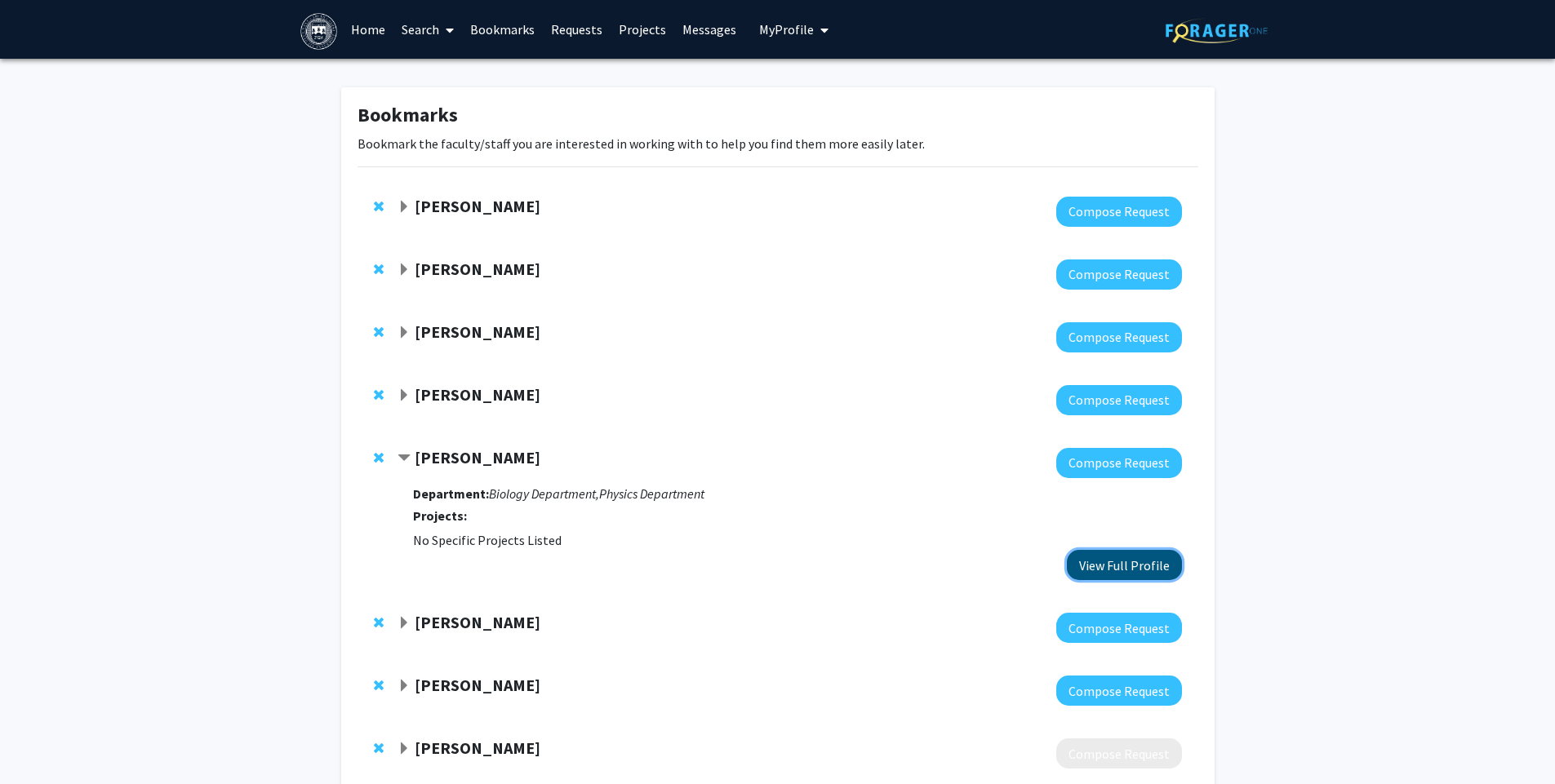 click on "View Full Profile" at bounding box center (1124, 565) 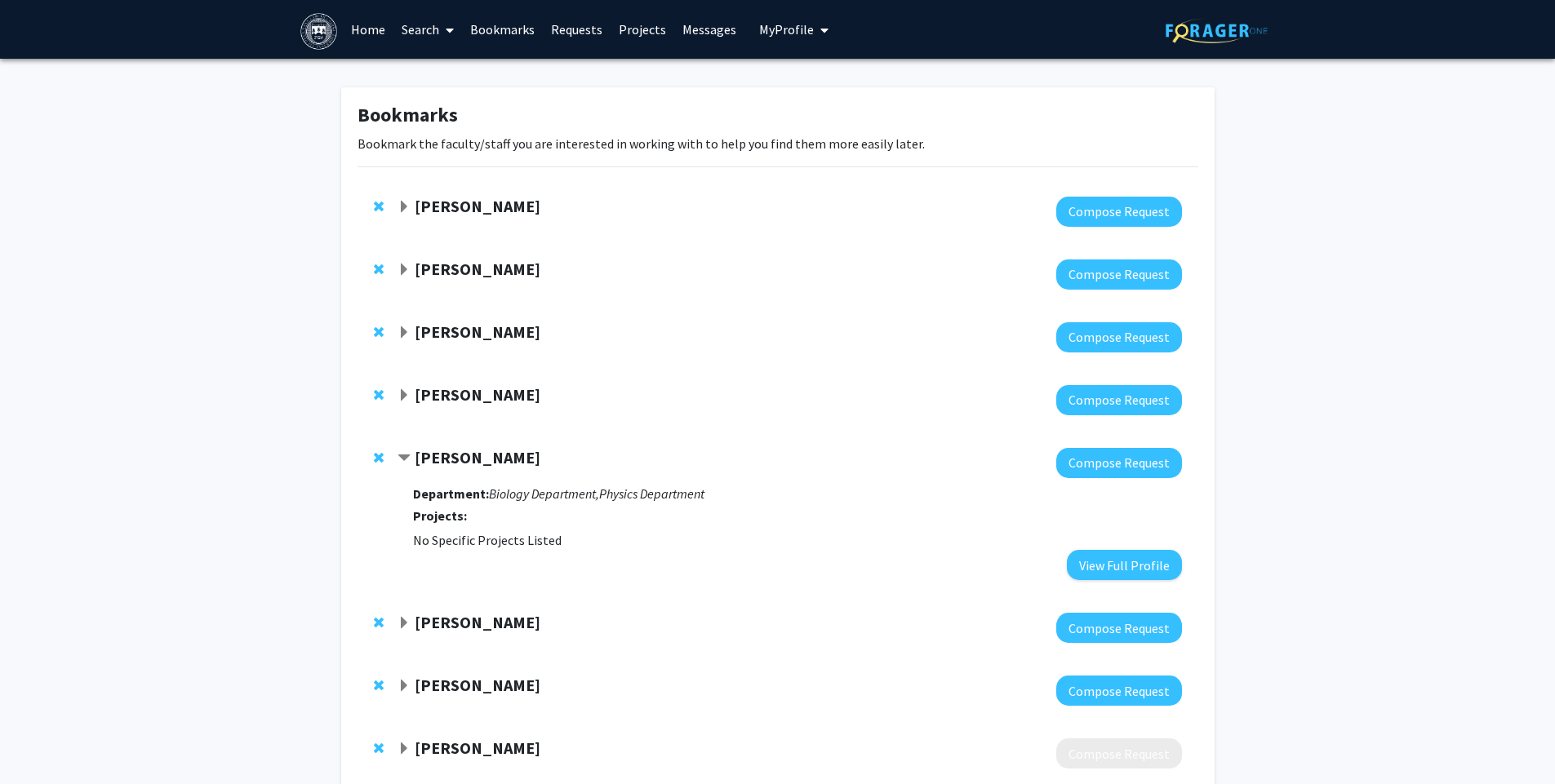 click 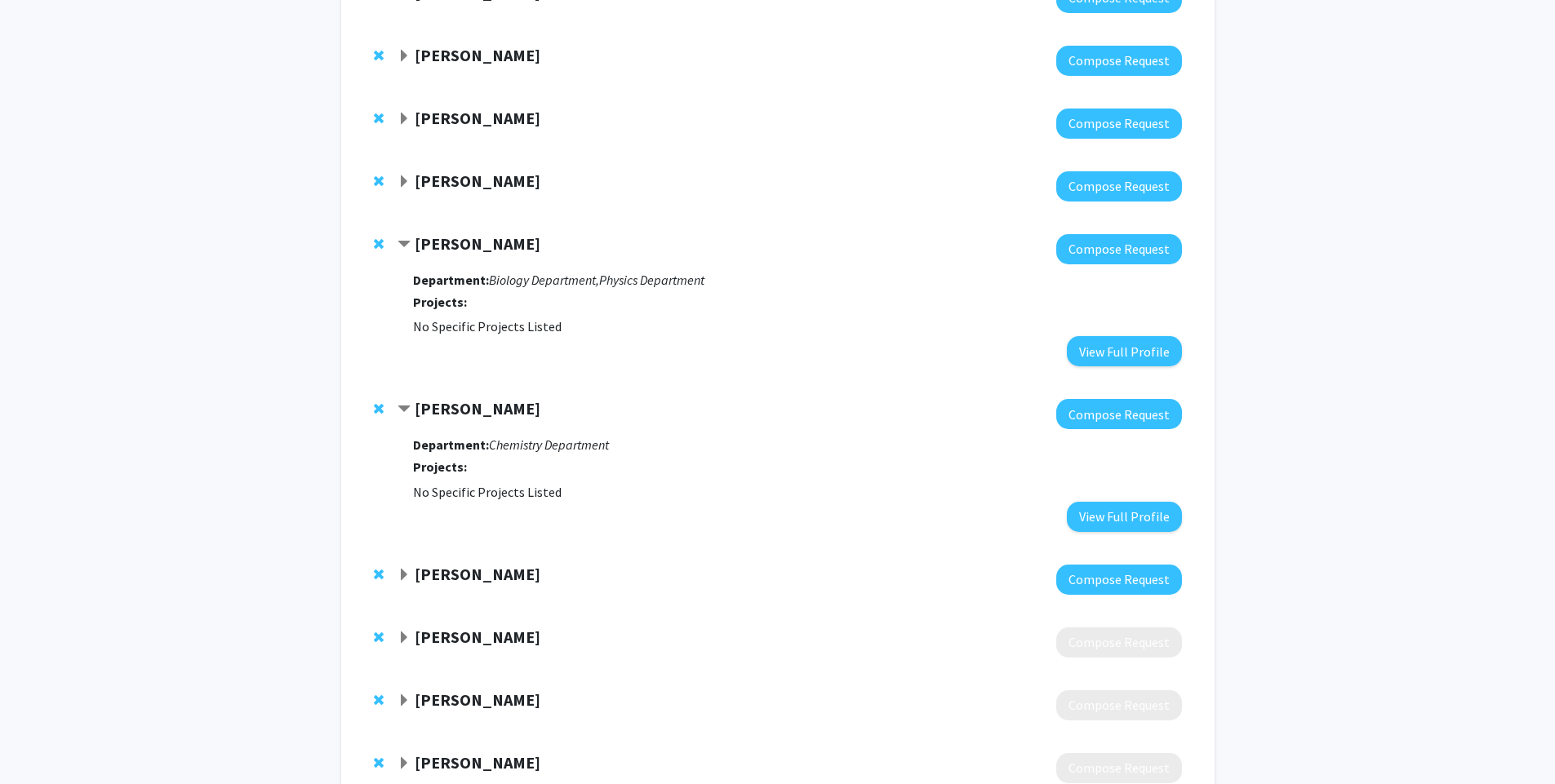 scroll, scrollTop: 255, scrollLeft: 0, axis: vertical 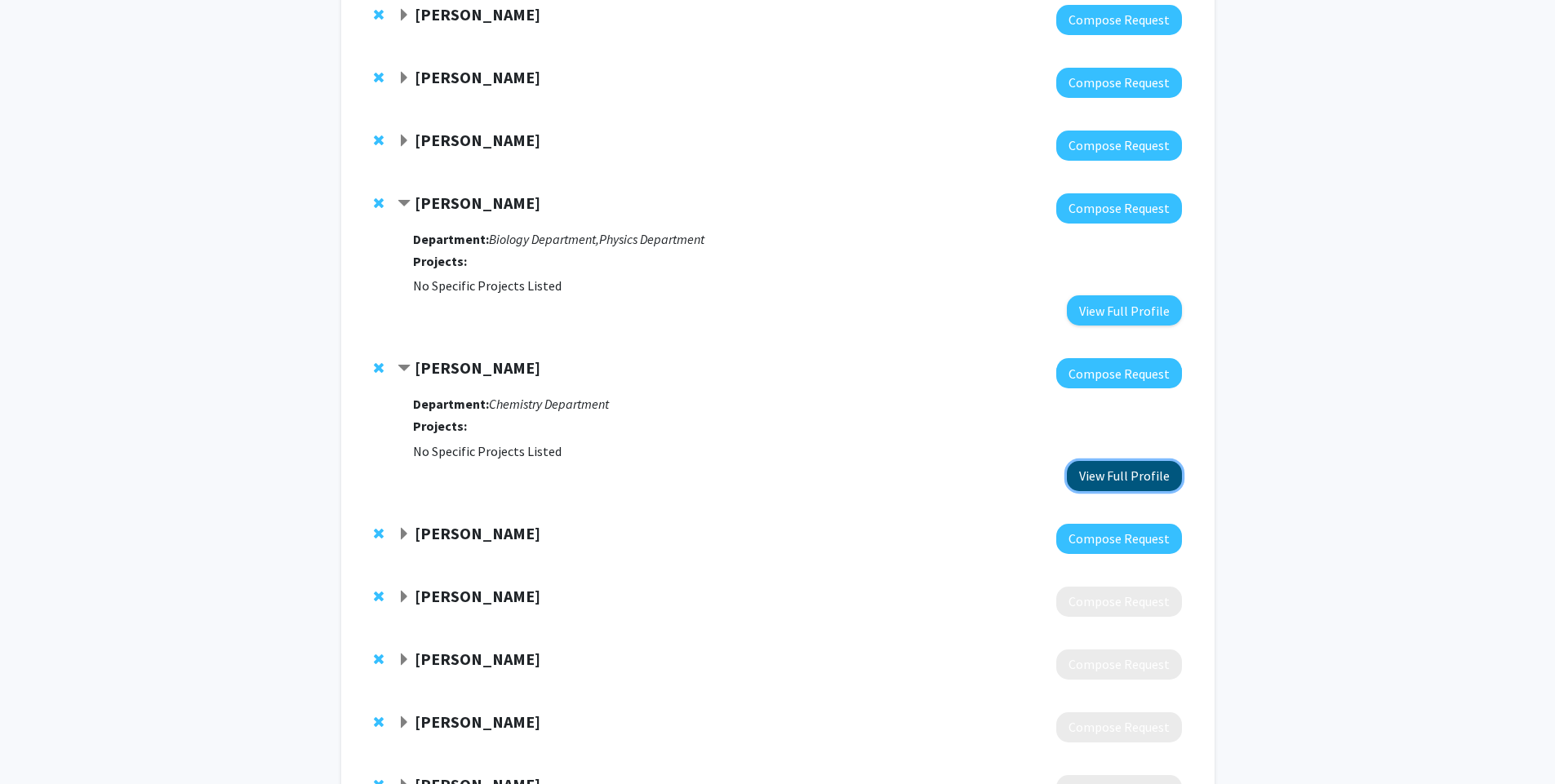 click on "View Full Profile" at bounding box center [1124, 476] 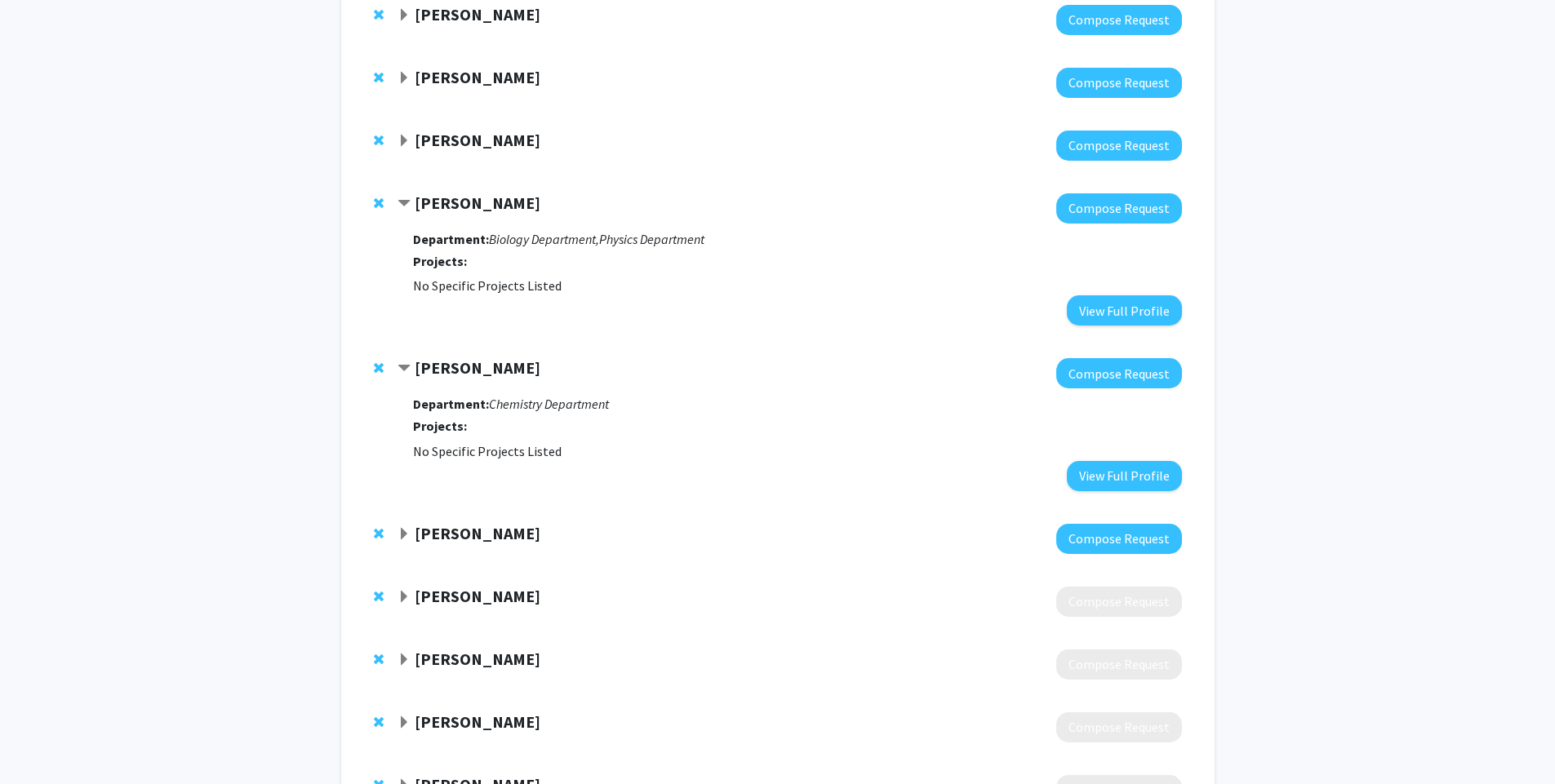 click on "[PERSON_NAME]" 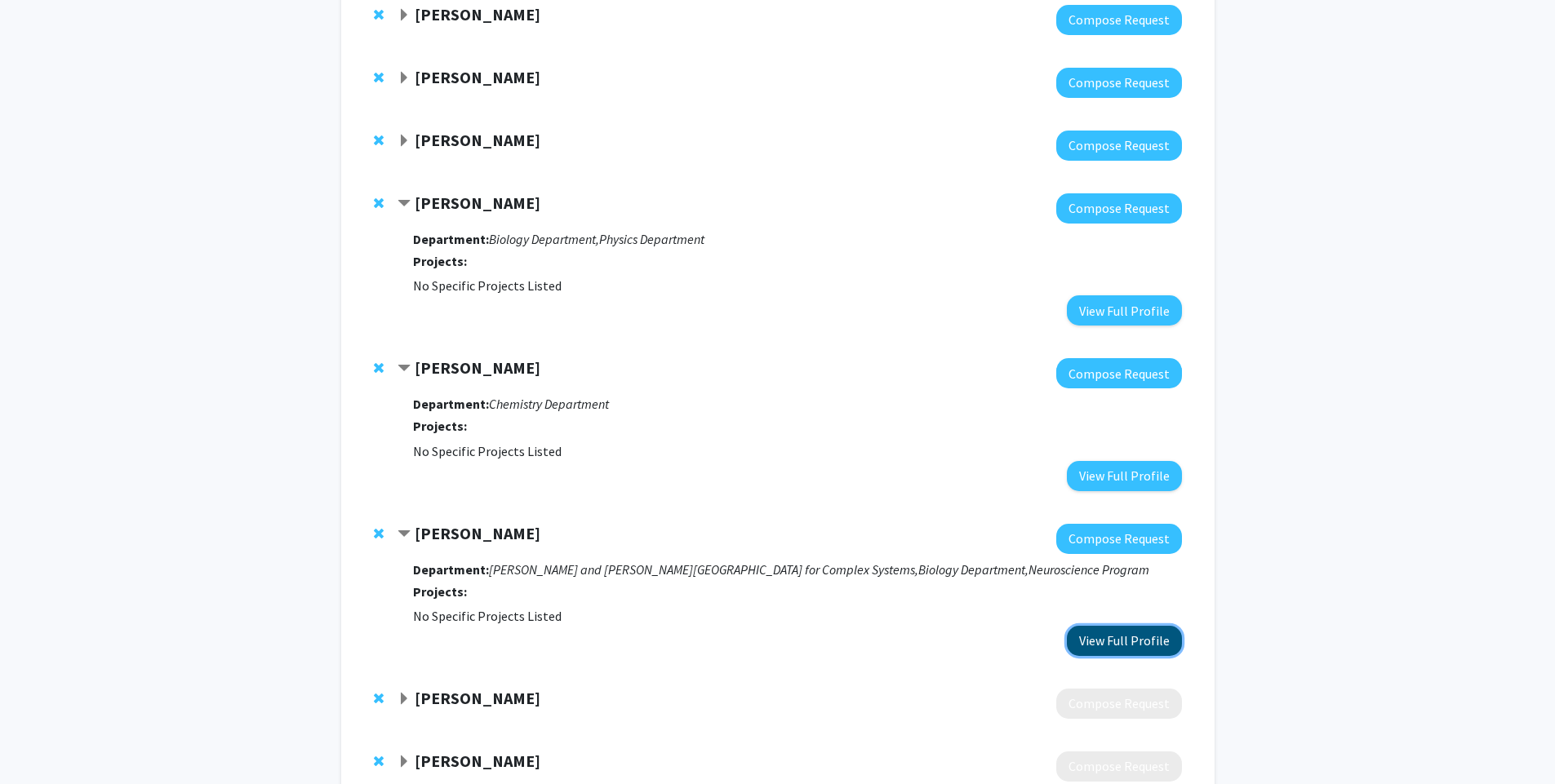 click on "View Full Profile" at bounding box center [1124, 640] 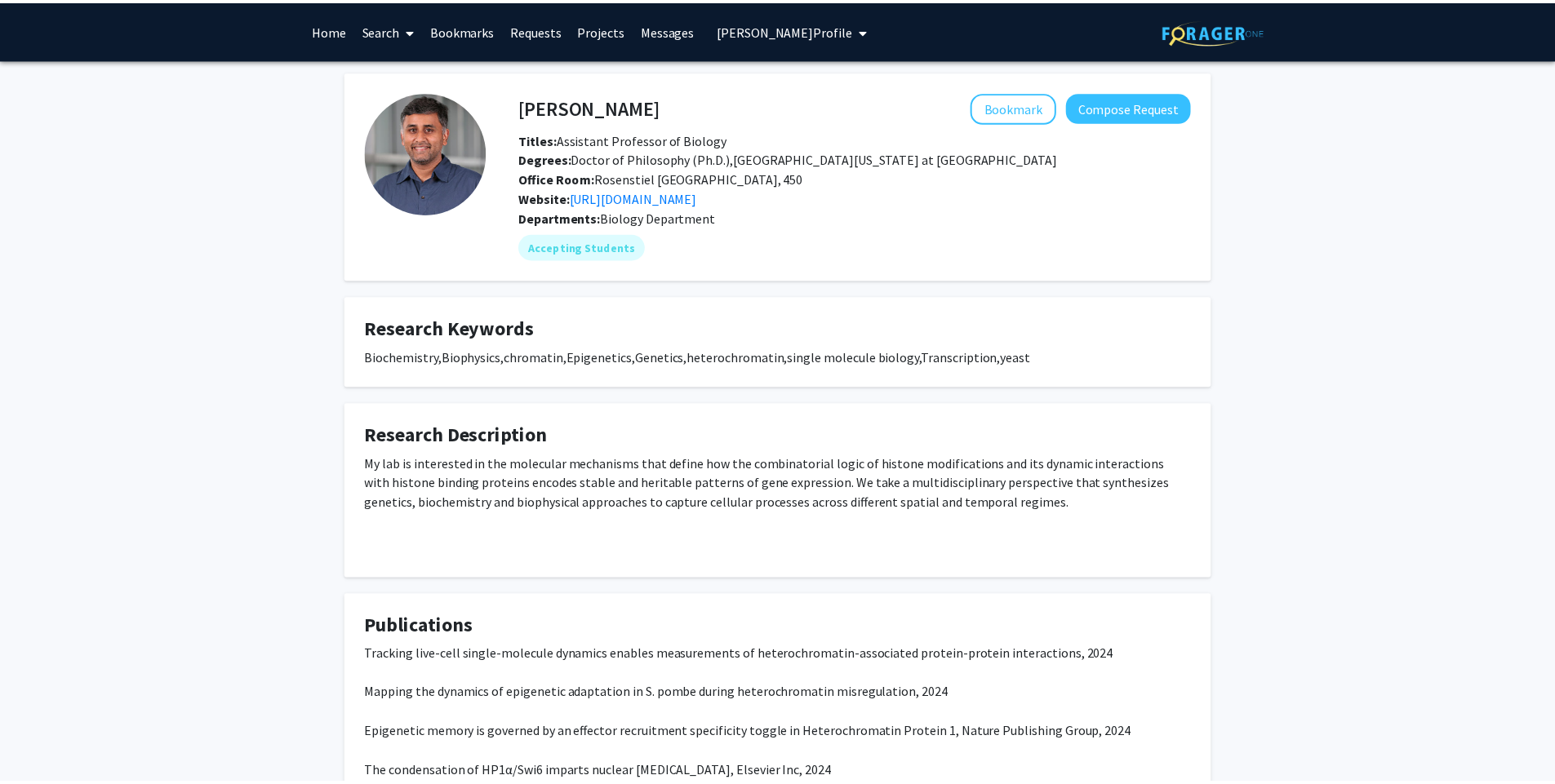scroll, scrollTop: 0, scrollLeft: 0, axis: both 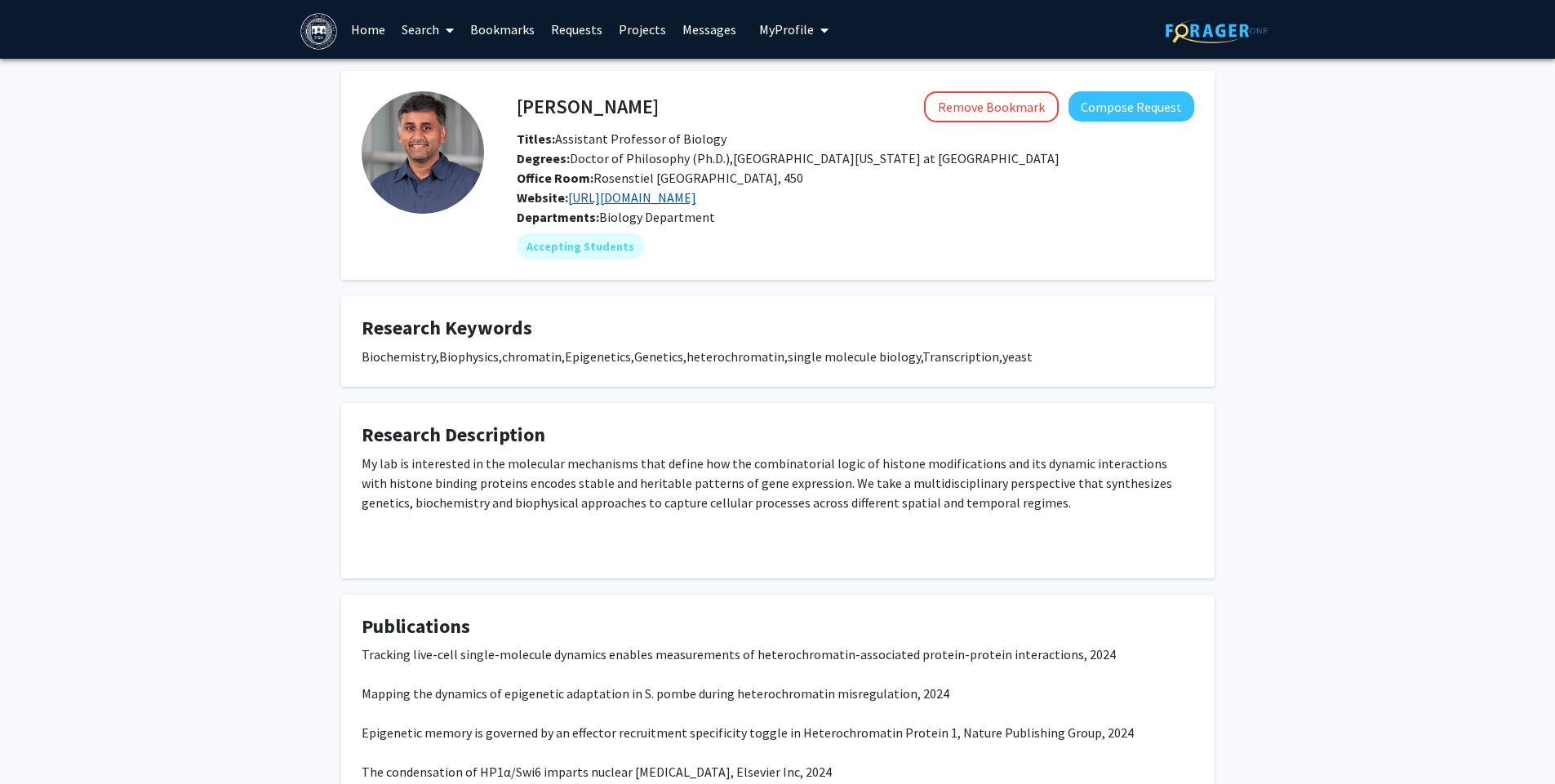 click on "http://www.ragunathanlab.org" 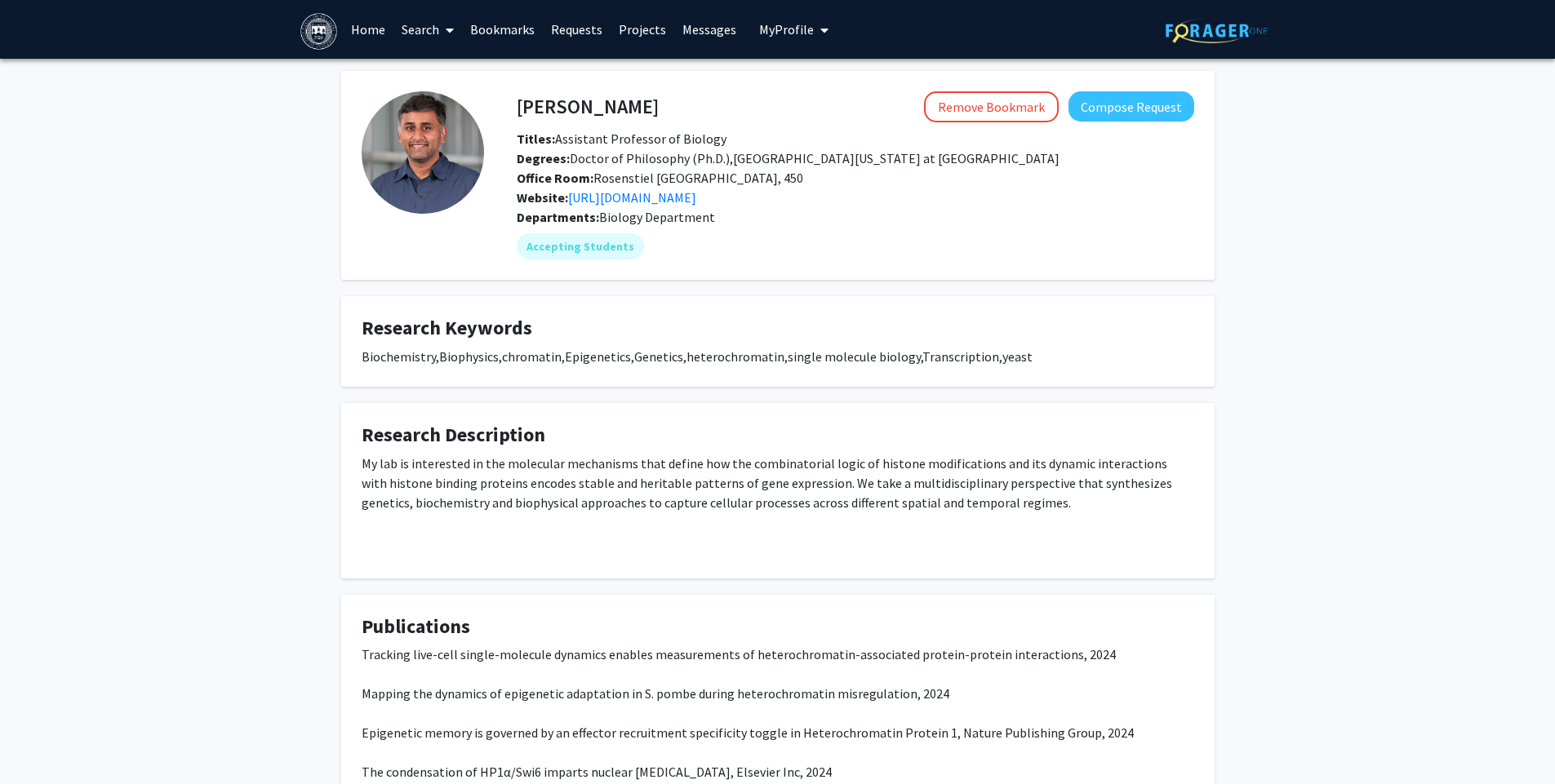 click on "Kaushik Ragunathan  Remove Bookmark  Compose Request  Titles:   Assistant Professor of Biology  Degrees:   Doctor of Philosophy (Ph.D.),University of Illinois at Urbana-Champaign  Office Room:   Rosenstiel Basic Medical Sciences Research Center, 450  Website:  http://www.ragunathanlab.org Departments:   Biology Department  Accepting Students  Research Keywords  Biochemistry,Biophysics,chromatin,Epigenetics,Genetics,heterochromatin,single molecule biology,Transcription,yeast  Research Description  My lab is interested in the molecular mechanisms that define how the combinatorial logic of histone modifications and its dynamic interactions with histone binding proteins encodes stable and heritable patterns of gene expression. We take a multidisciplinary perspective that synthesizes genetics, biochemistry and biophysical approaches to capture cellular processes across different spatial and temporal regimes.  Publications  The condensation of HP1α/Swi6 imparts nuclear stiffness, Elsevier Inc, 2024 Show more" 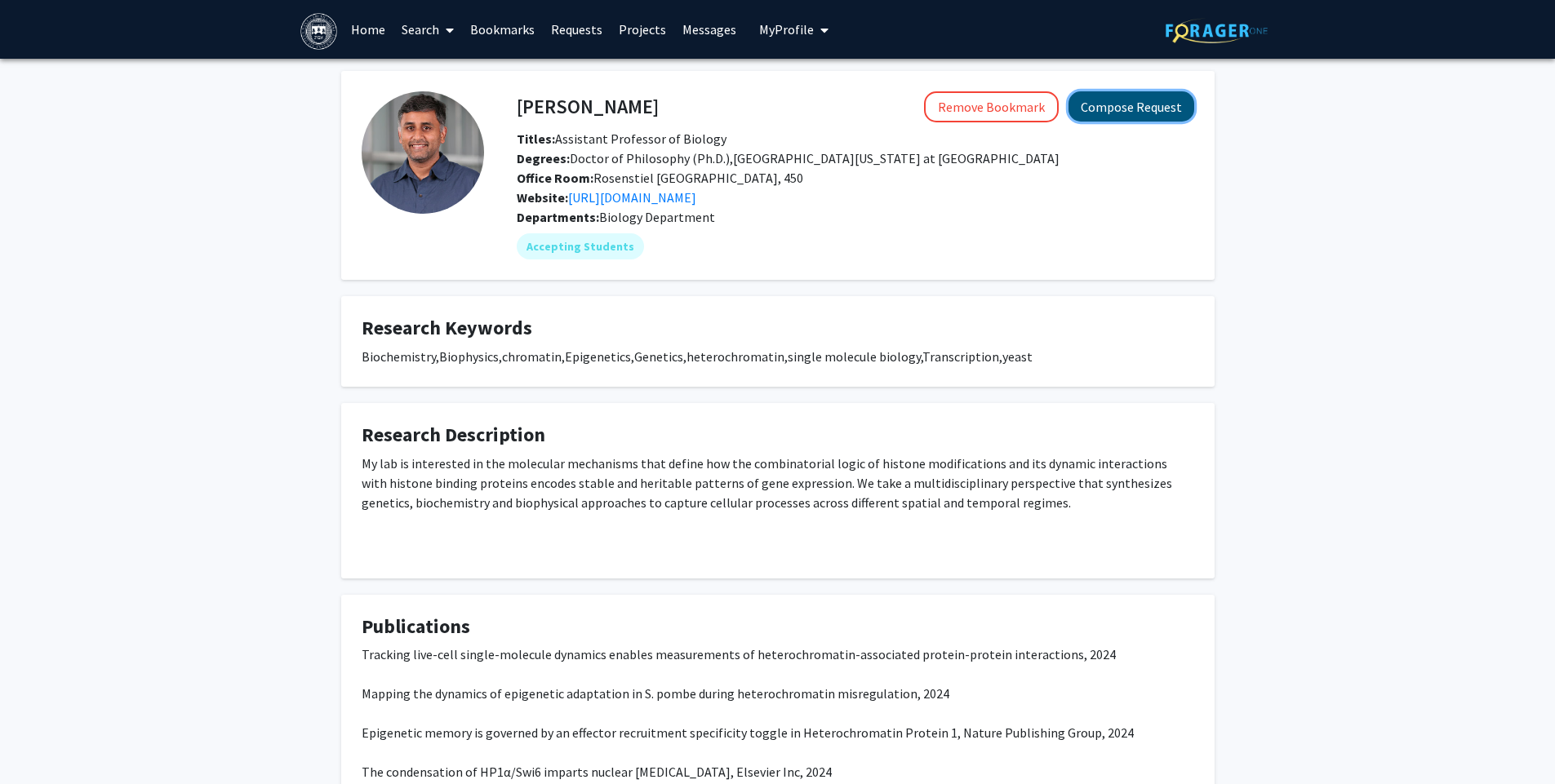 click on "Compose Request" 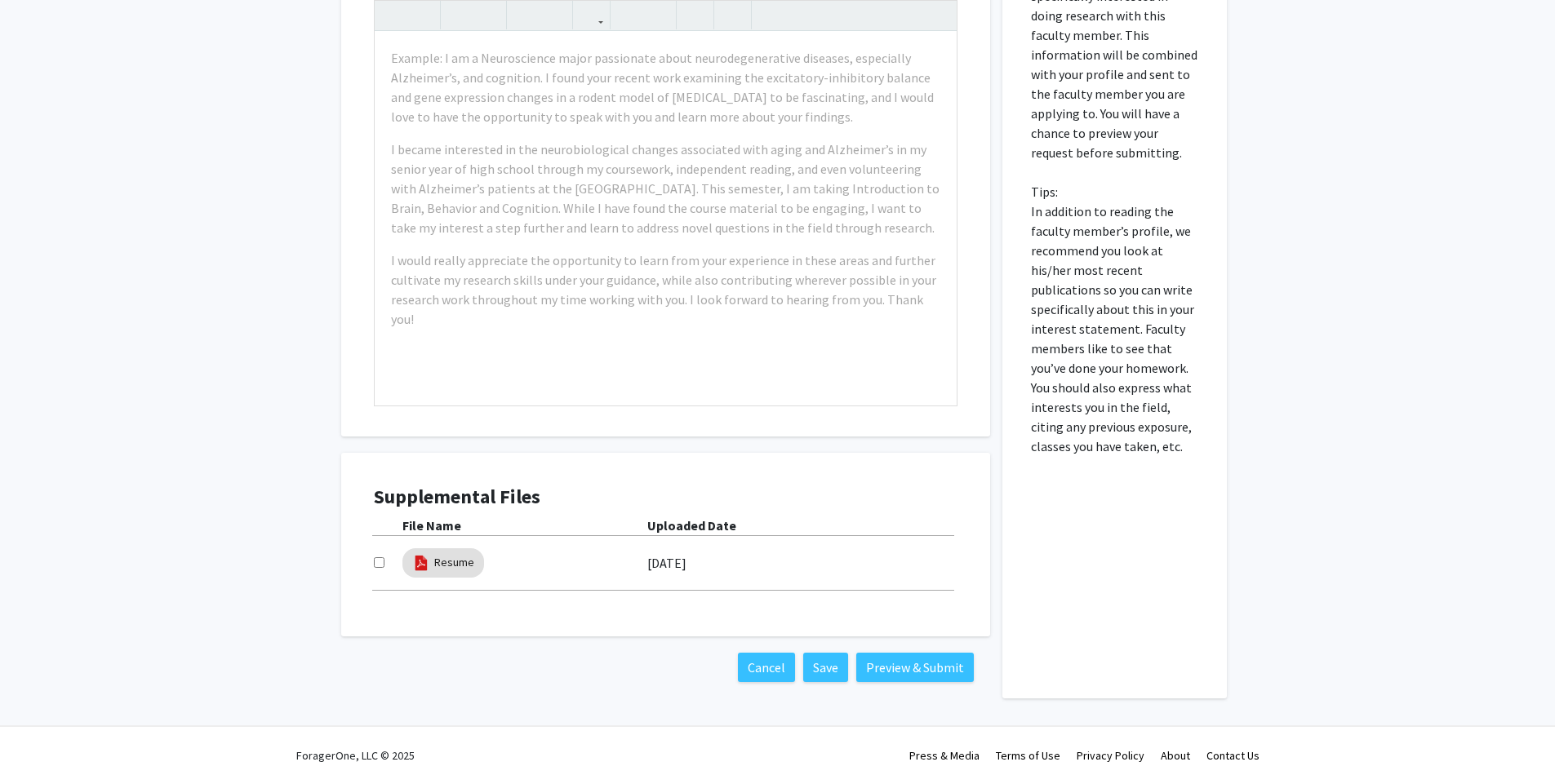 scroll, scrollTop: 0, scrollLeft: 0, axis: both 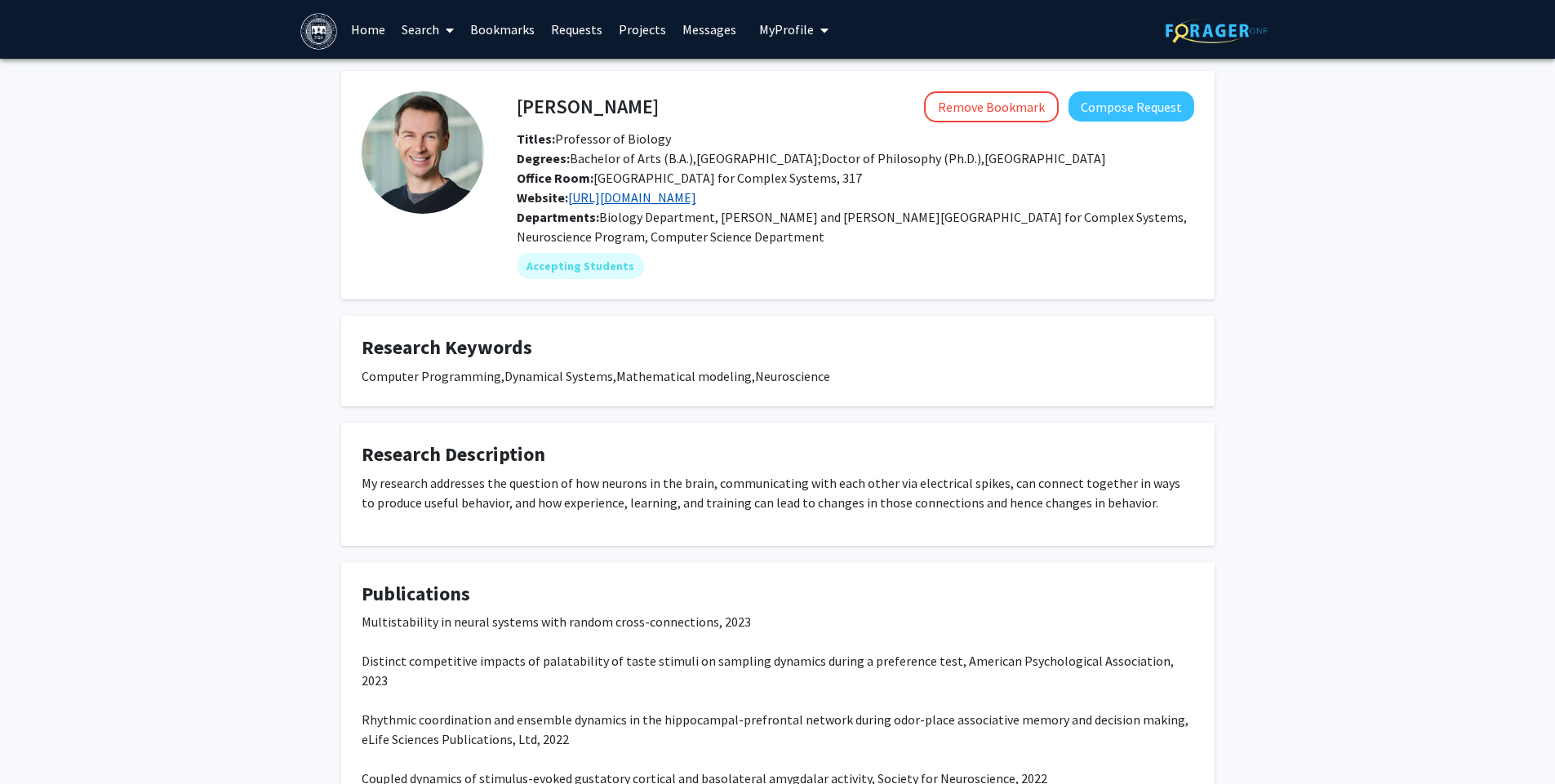 click on "https://www.brandeis.edu/biology/faculty/millerp-research/index.html" 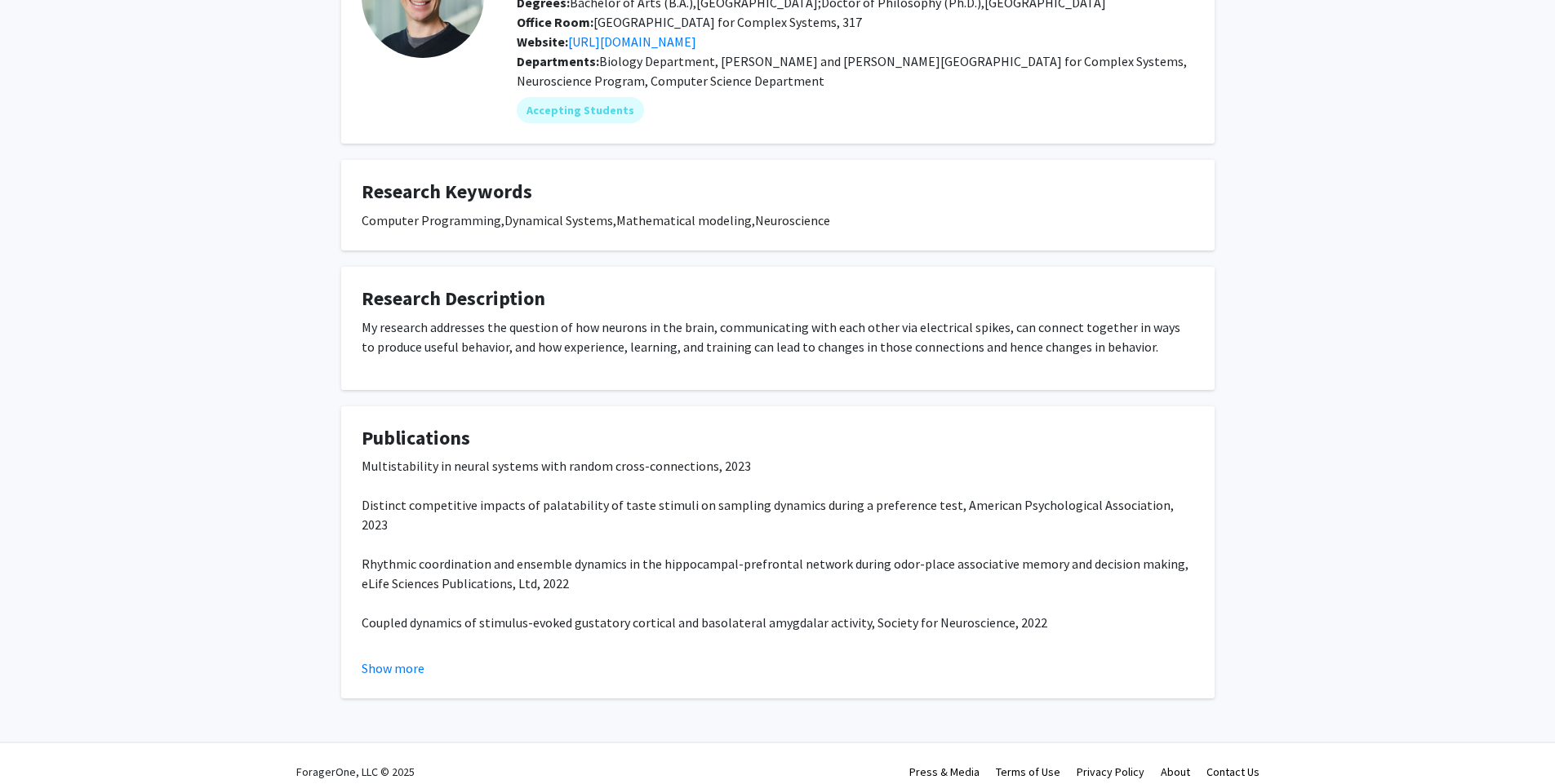 scroll, scrollTop: 0, scrollLeft: 0, axis: both 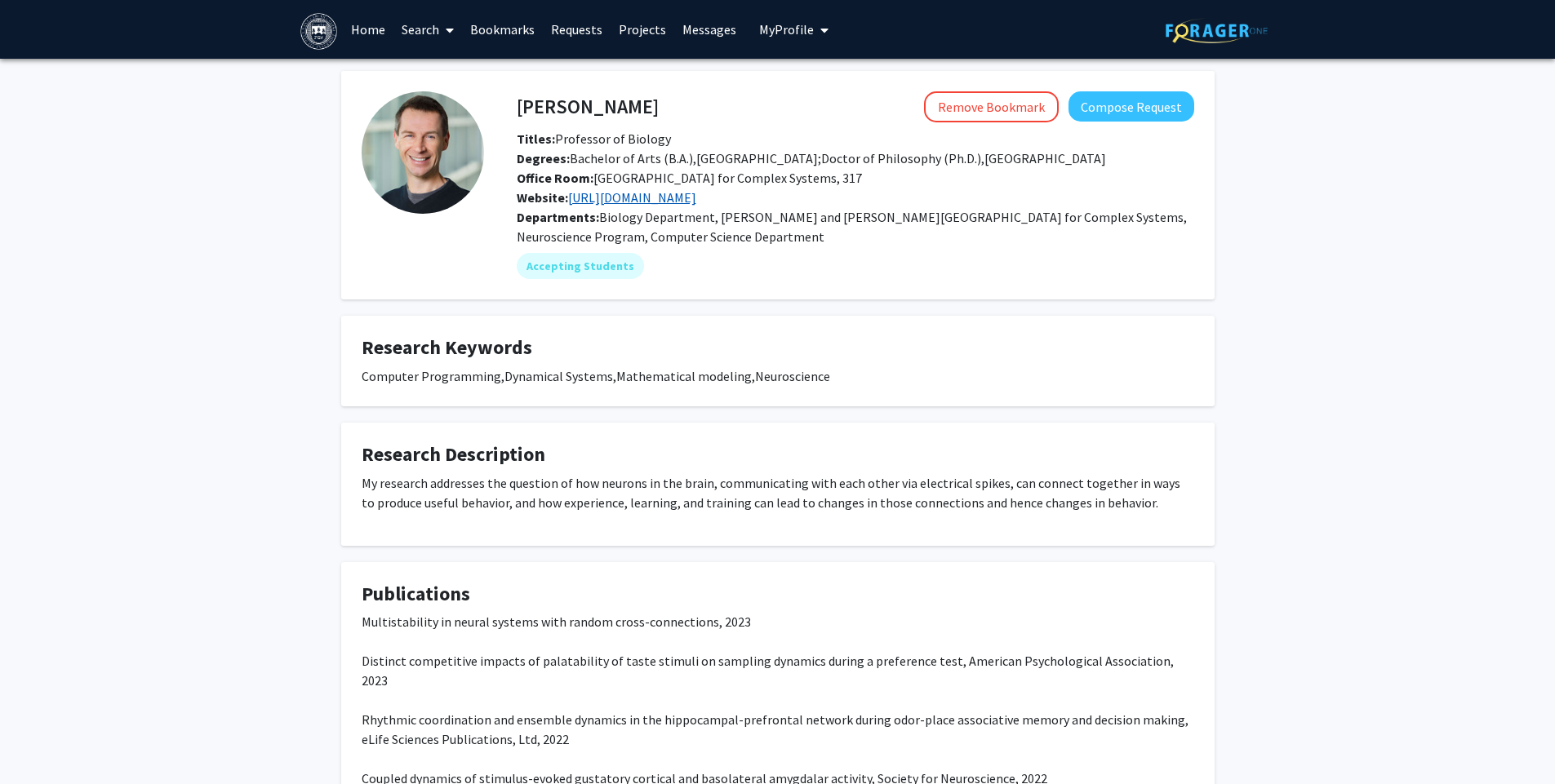 click on "https://www.brandeis.edu/biology/faculty/millerp-research/index.html" 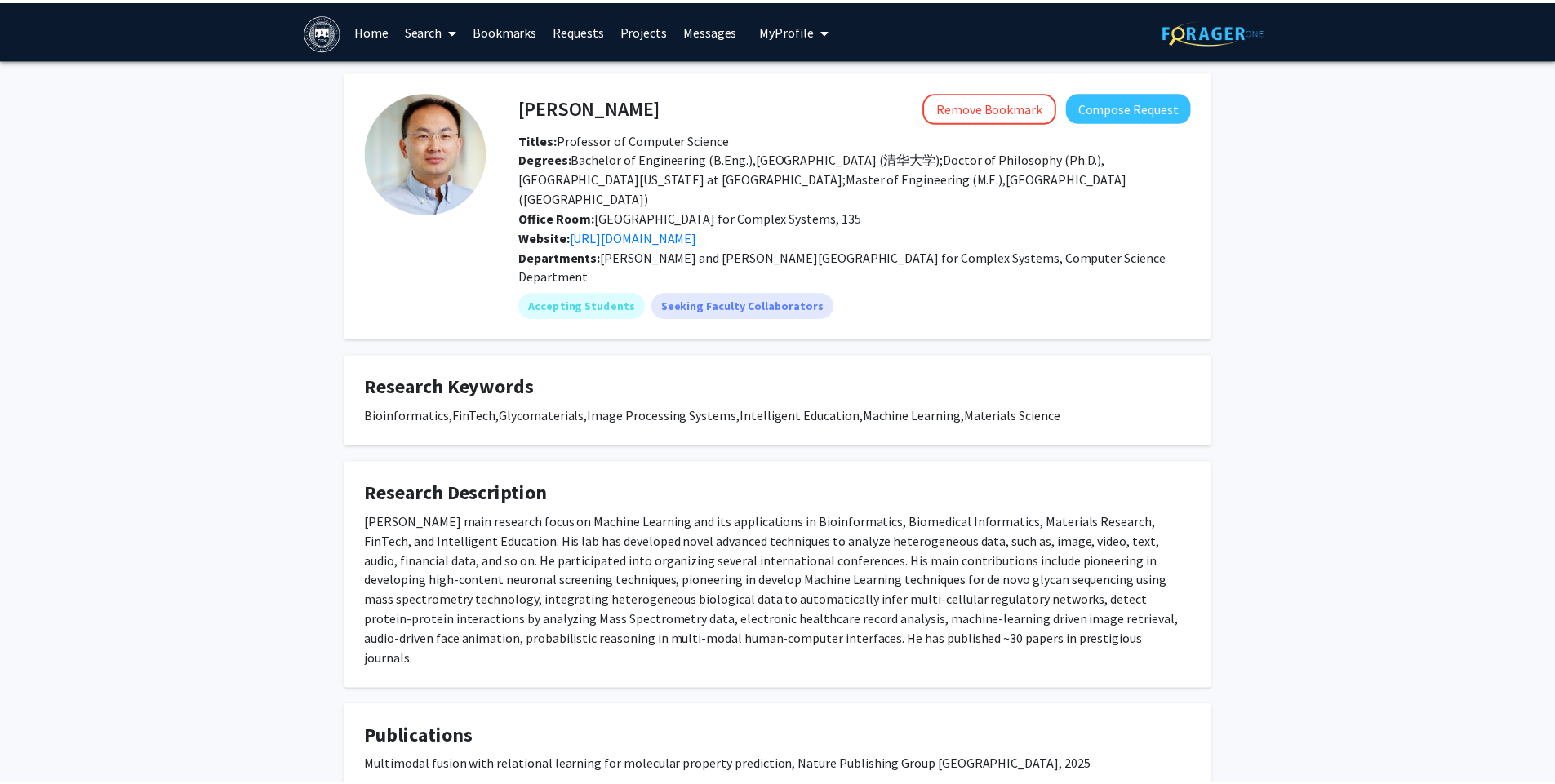 scroll, scrollTop: 0, scrollLeft: 0, axis: both 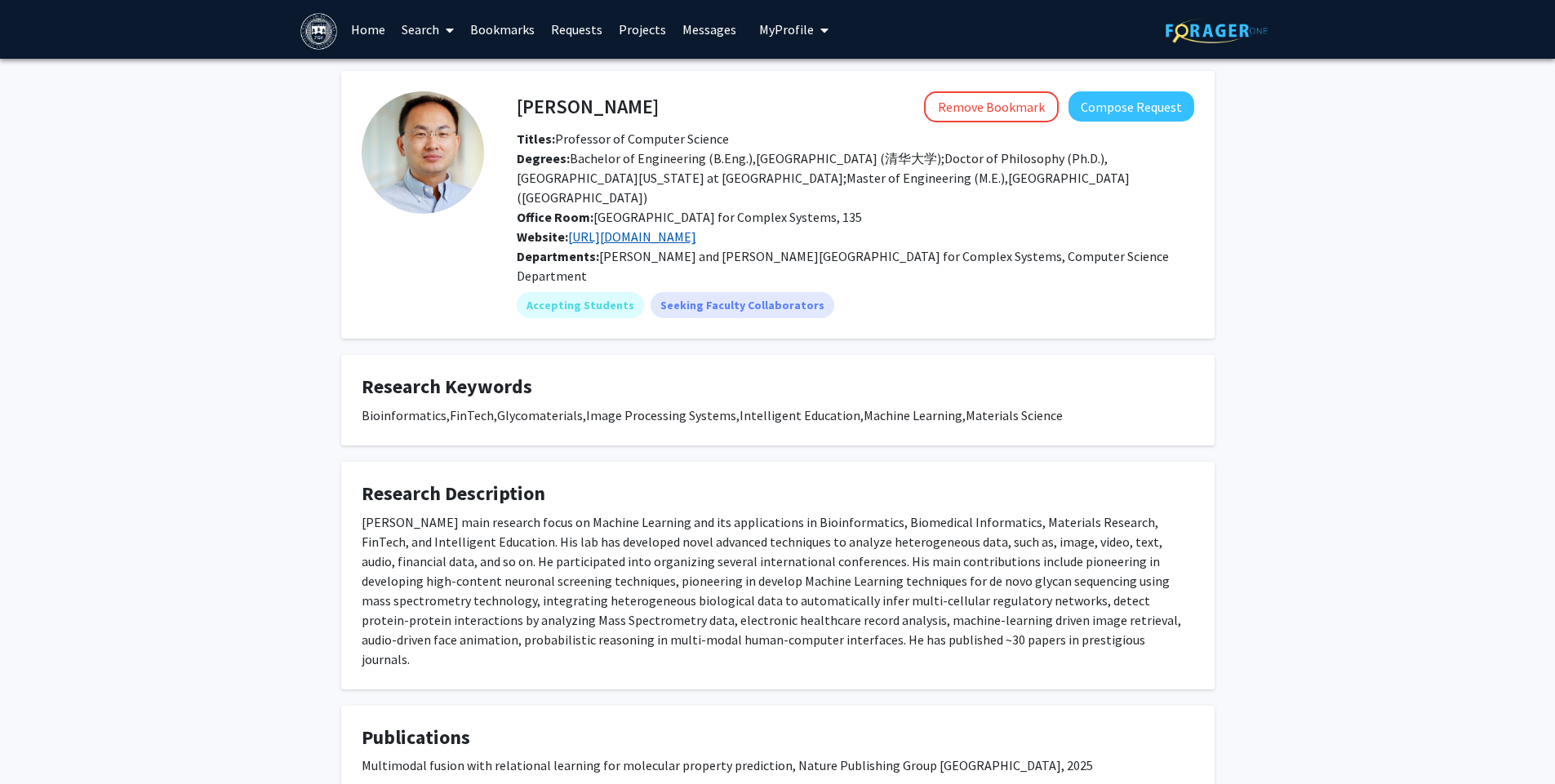 click on "https://www.cs.brandeis.edu/~hong/" 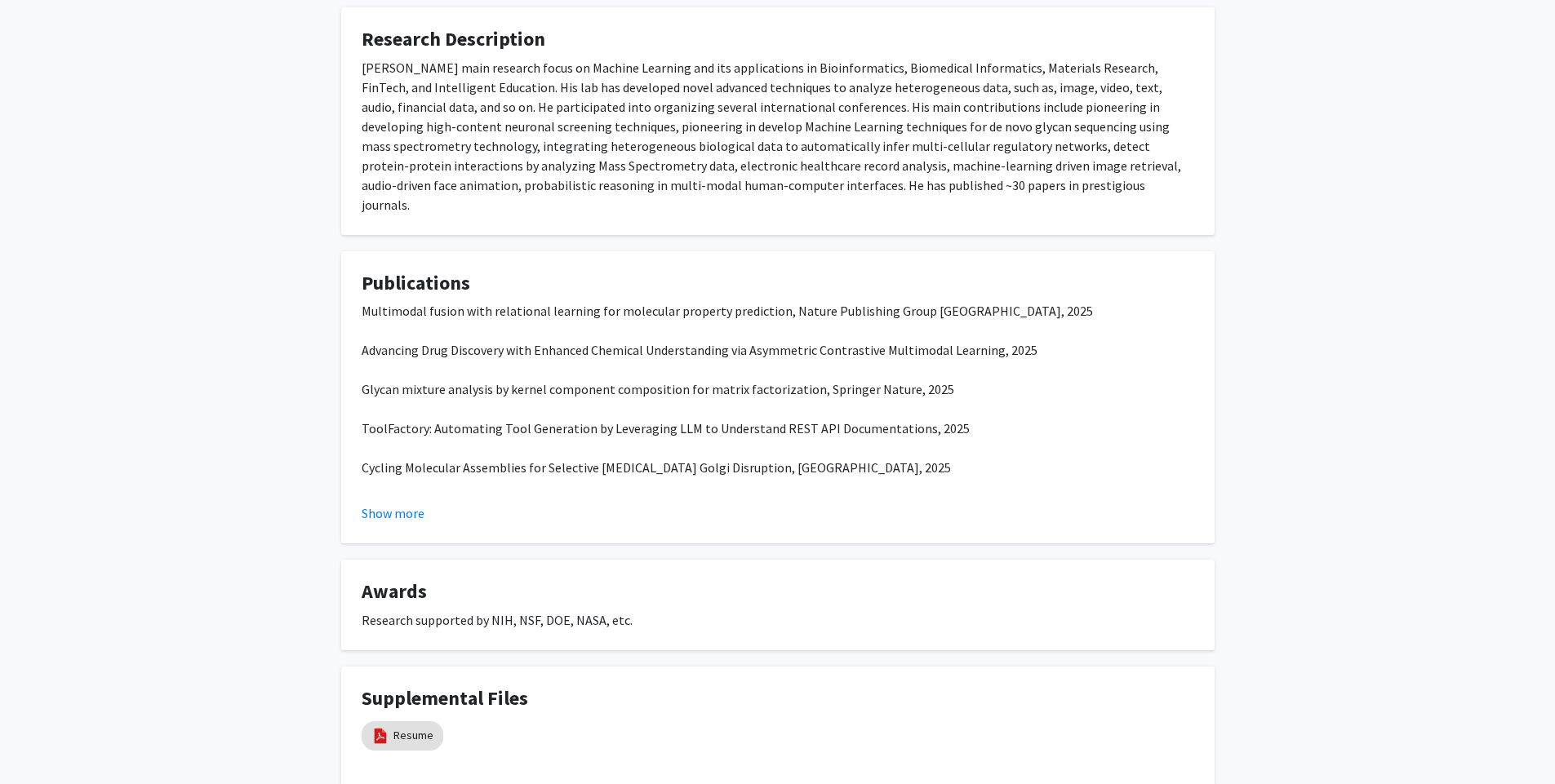 scroll, scrollTop: 470, scrollLeft: 0, axis: vertical 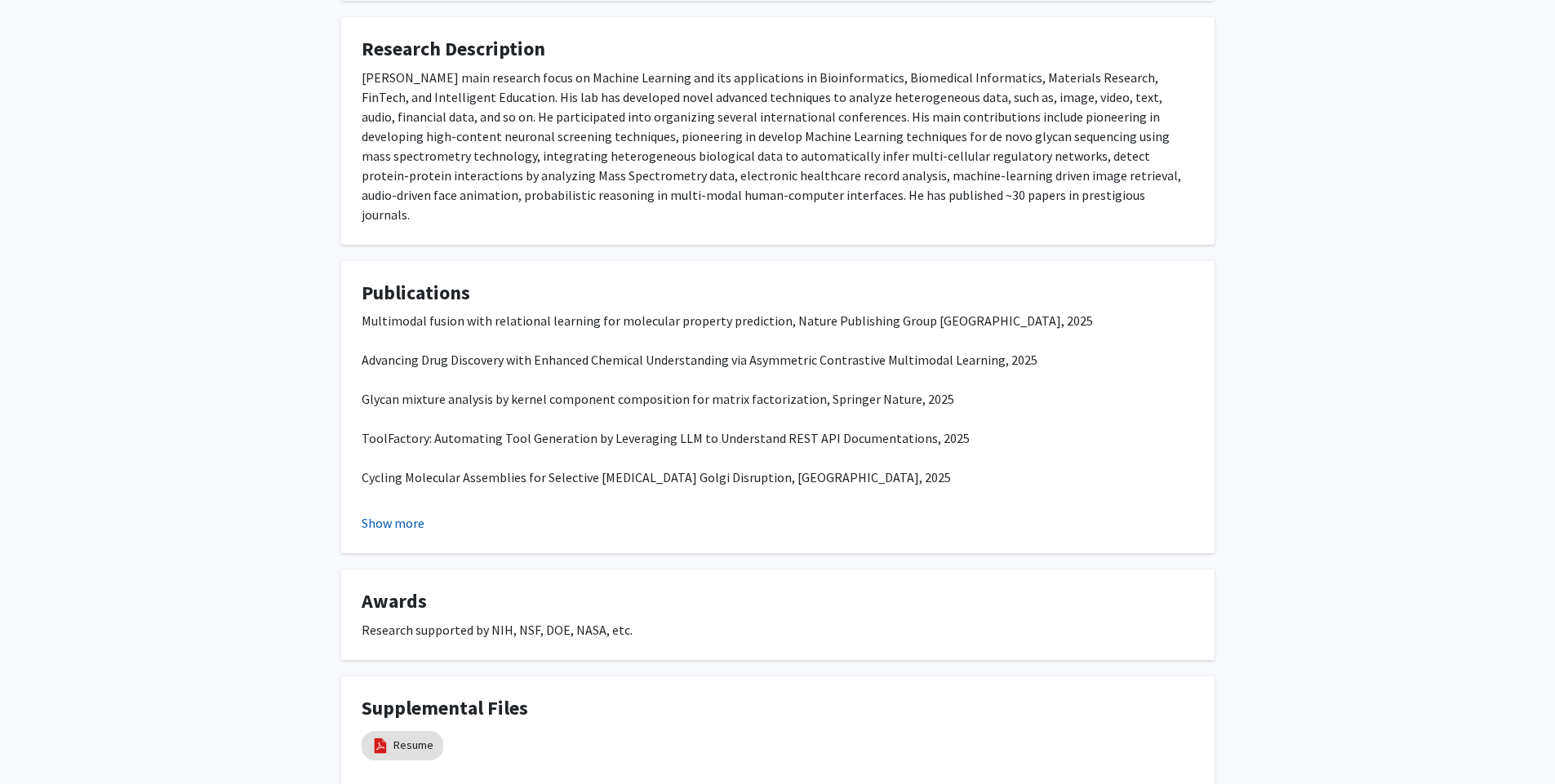 click on "Show more" 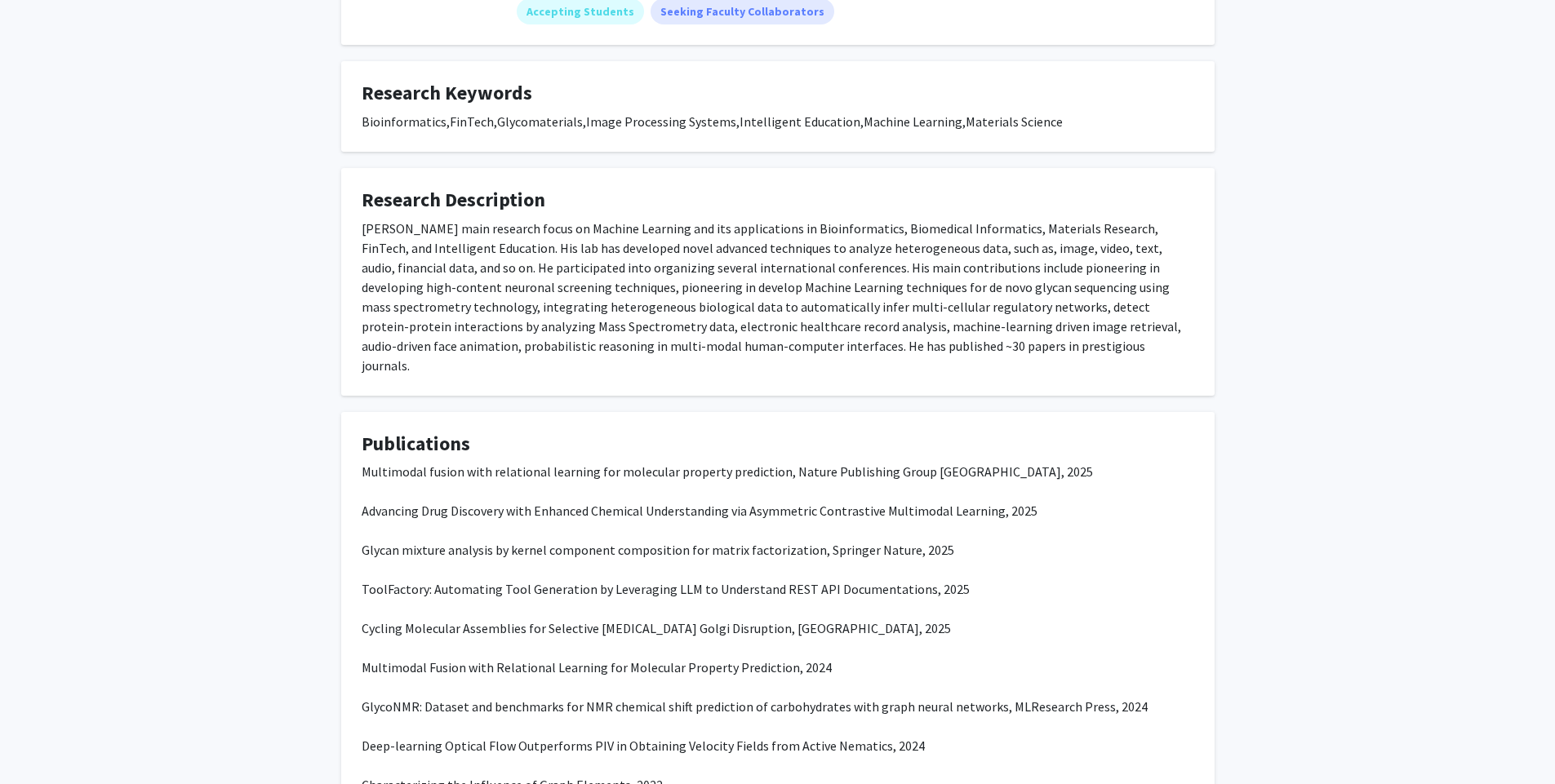 scroll, scrollTop: 0, scrollLeft: 0, axis: both 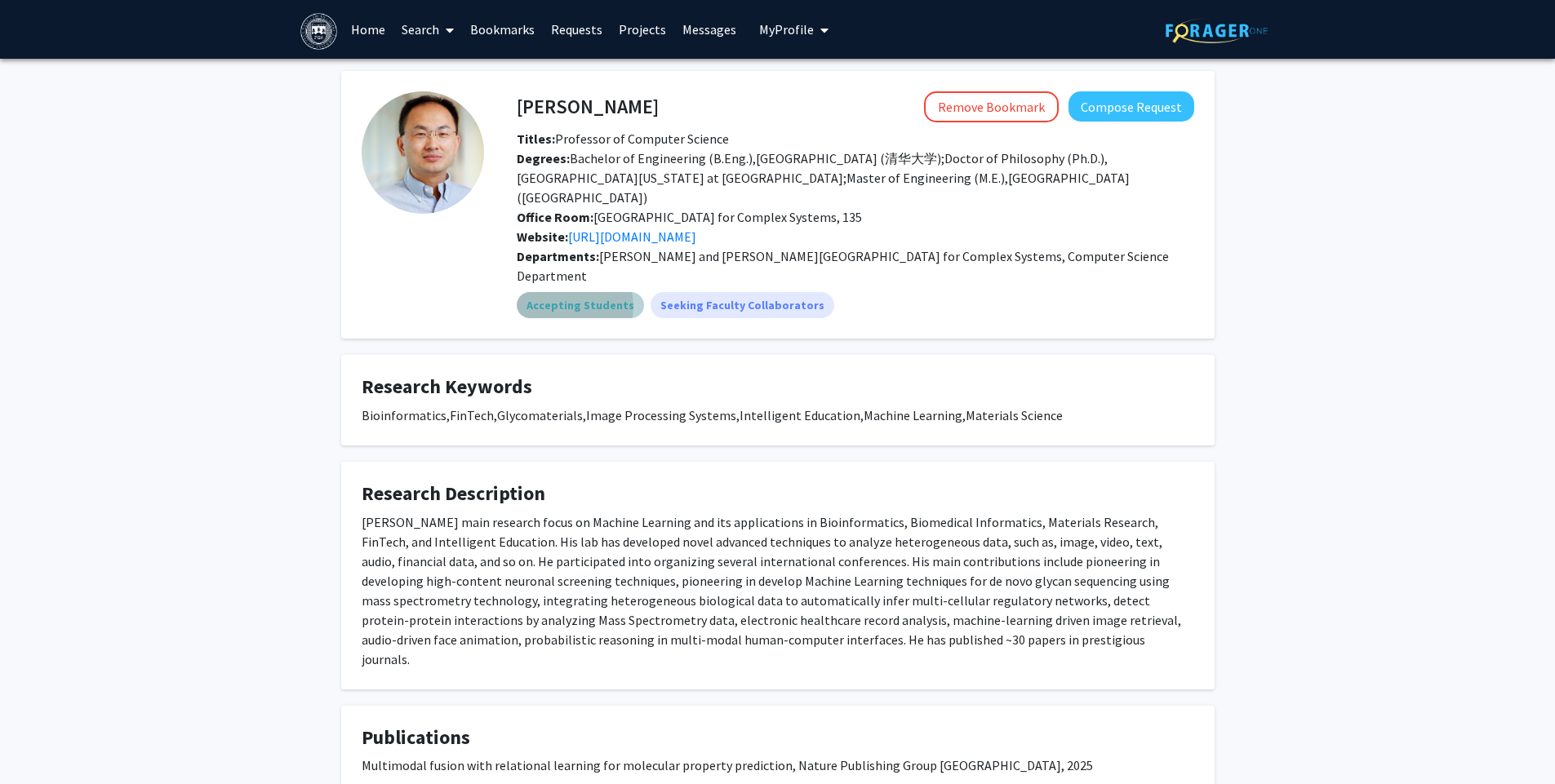click on "Accepting Students" at bounding box center [580, 305] 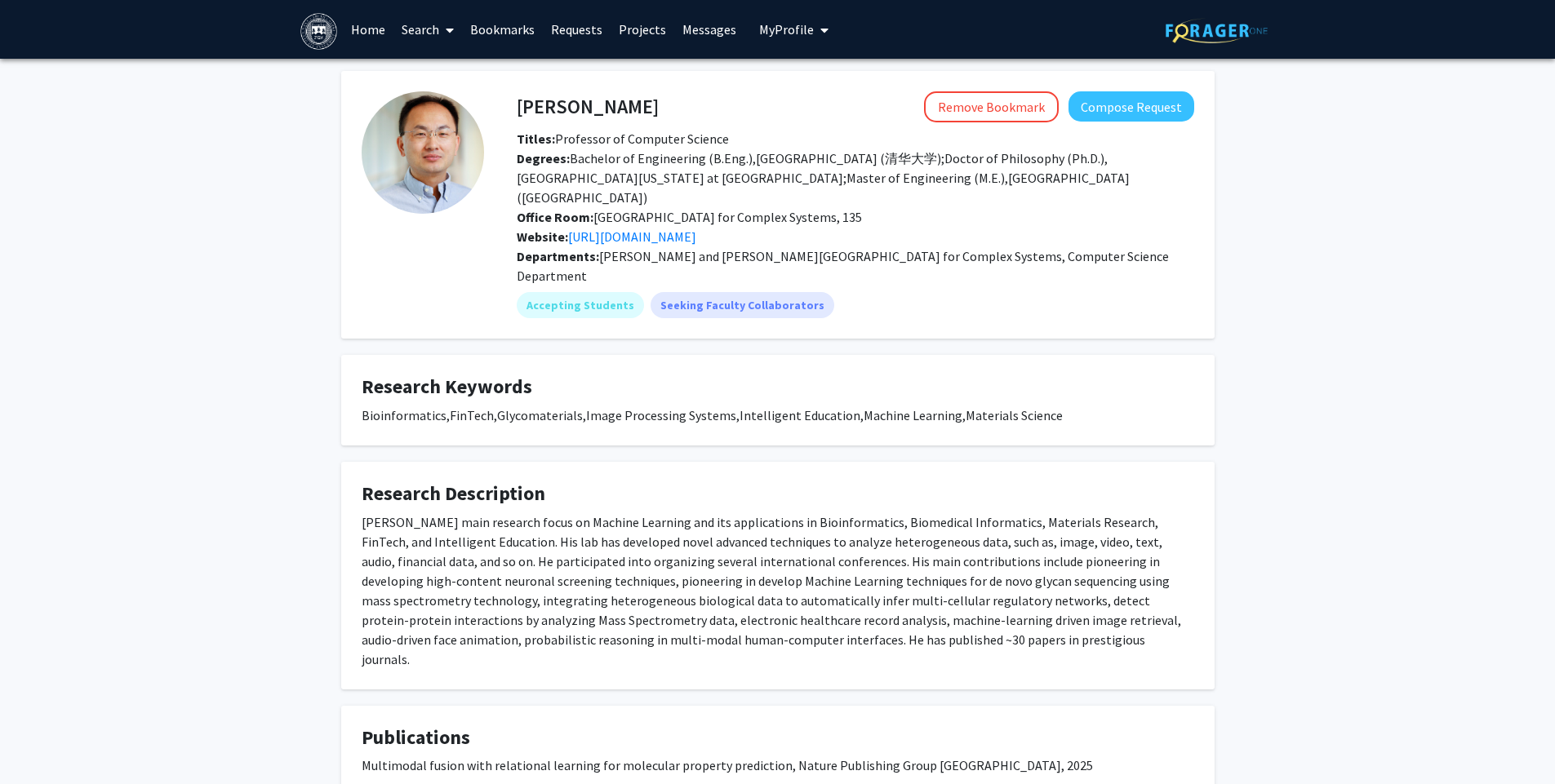 click on "Pengyu Hong  Remove Bookmark  Compose Request  Titles:   Professor of Computer Science  Degrees:   Bachelor of Engineering (B.Eng.),Tsinghua University (清华大学);Doctor of Philosophy (Ph.D.),University of Illinois at Urbana-Champaign;Master of Engineering (M.E.),Tsinghua University (清华大学)  Office Room:   Volen National Center for Complex Systems, 135  Website:  https://www.cs.brandeis.edu/~hong/ Departments:   Benjamin and Mae Volen National Center for Complex Systems, Computer Science Department  Accepting Students  Seeking Faculty Collaborators  Research Keywords  Bioinformatics,FinTech,Glycomaterials,Image Processing Systems,Intelligent Education,Machine Learning,Materials Science  Research Description   Publications  Multimodal fusion with relational learning for molecular property prediction, Nature Publishing Group UK, 2025 Advancing Drug Discovery with Enhanced Chemical Understanding via Asymmetric Contrastive Multimodal Learning, 2025 Characterizing the Influence of Graph Elements, 2022" 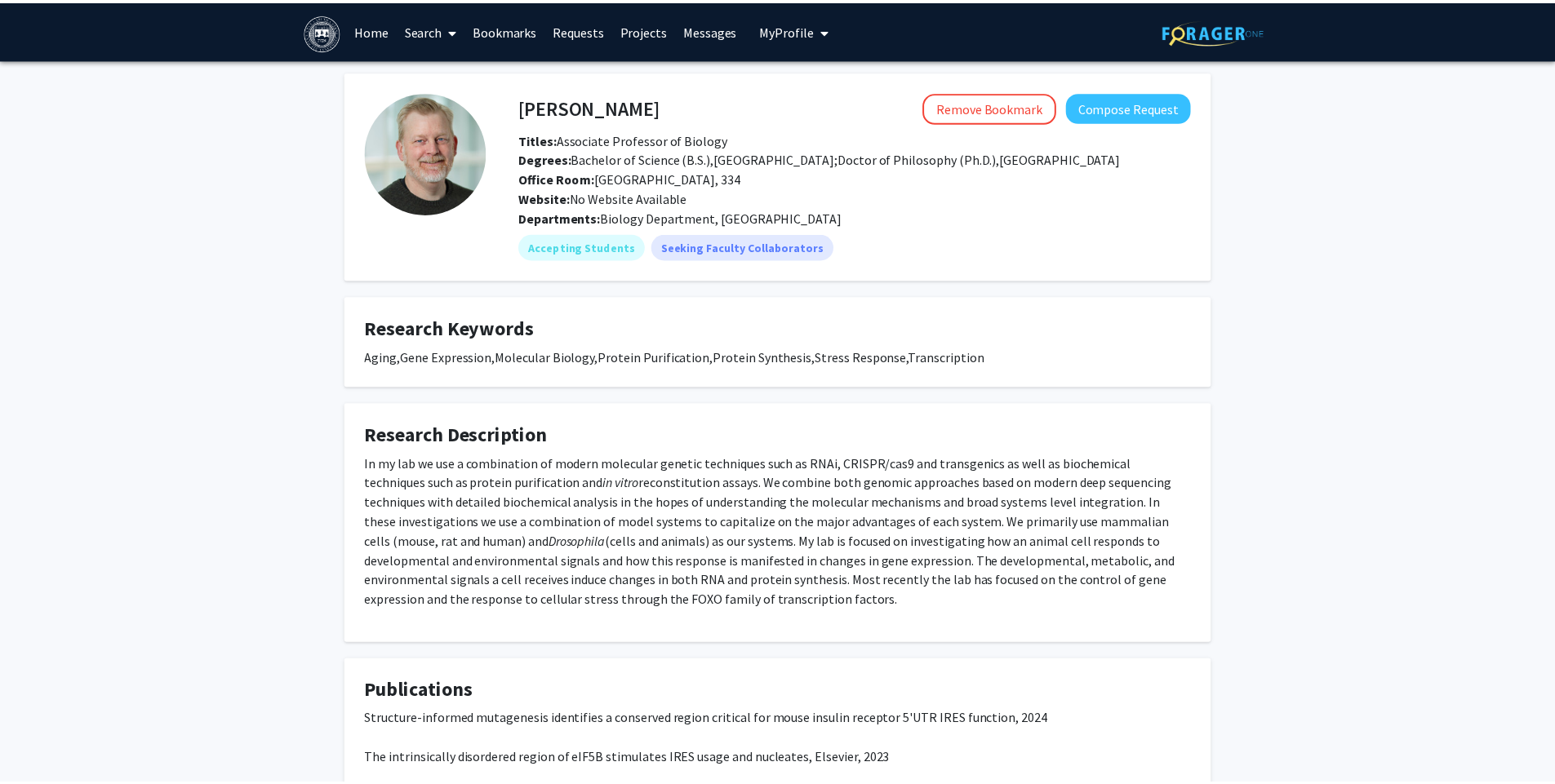 scroll, scrollTop: 0, scrollLeft: 0, axis: both 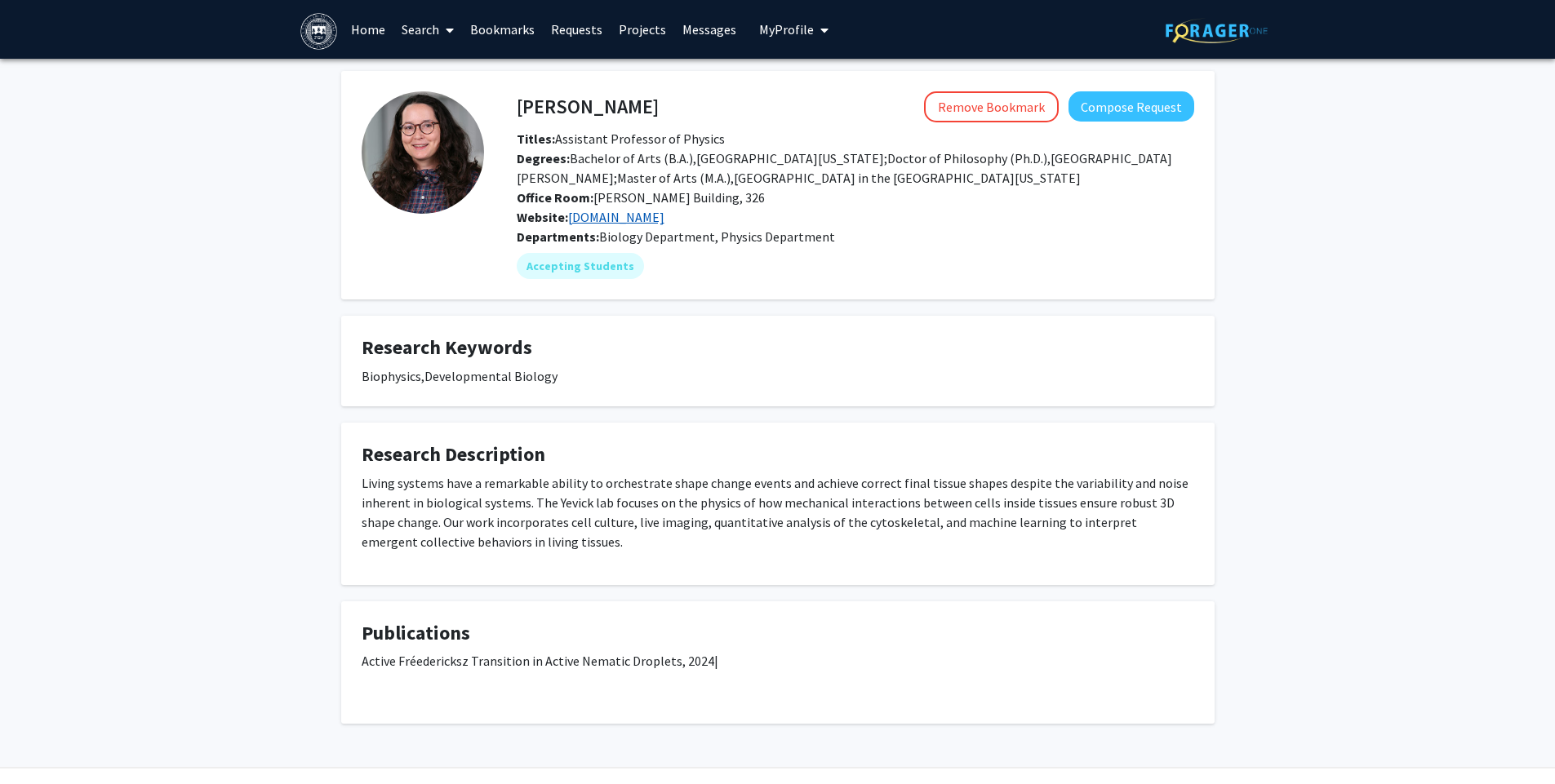 click on "[DOMAIN_NAME]" 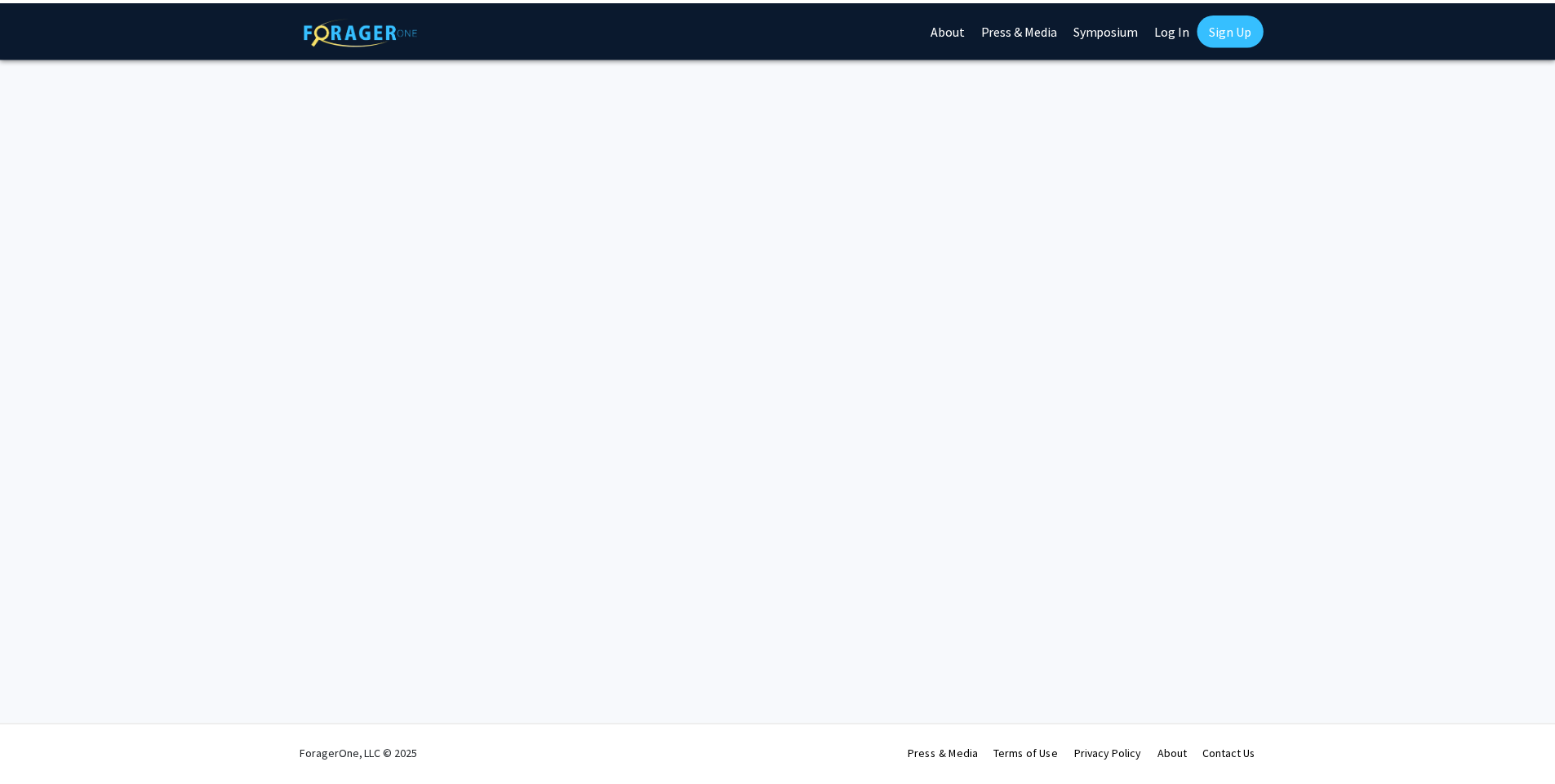 scroll, scrollTop: 0, scrollLeft: 0, axis: both 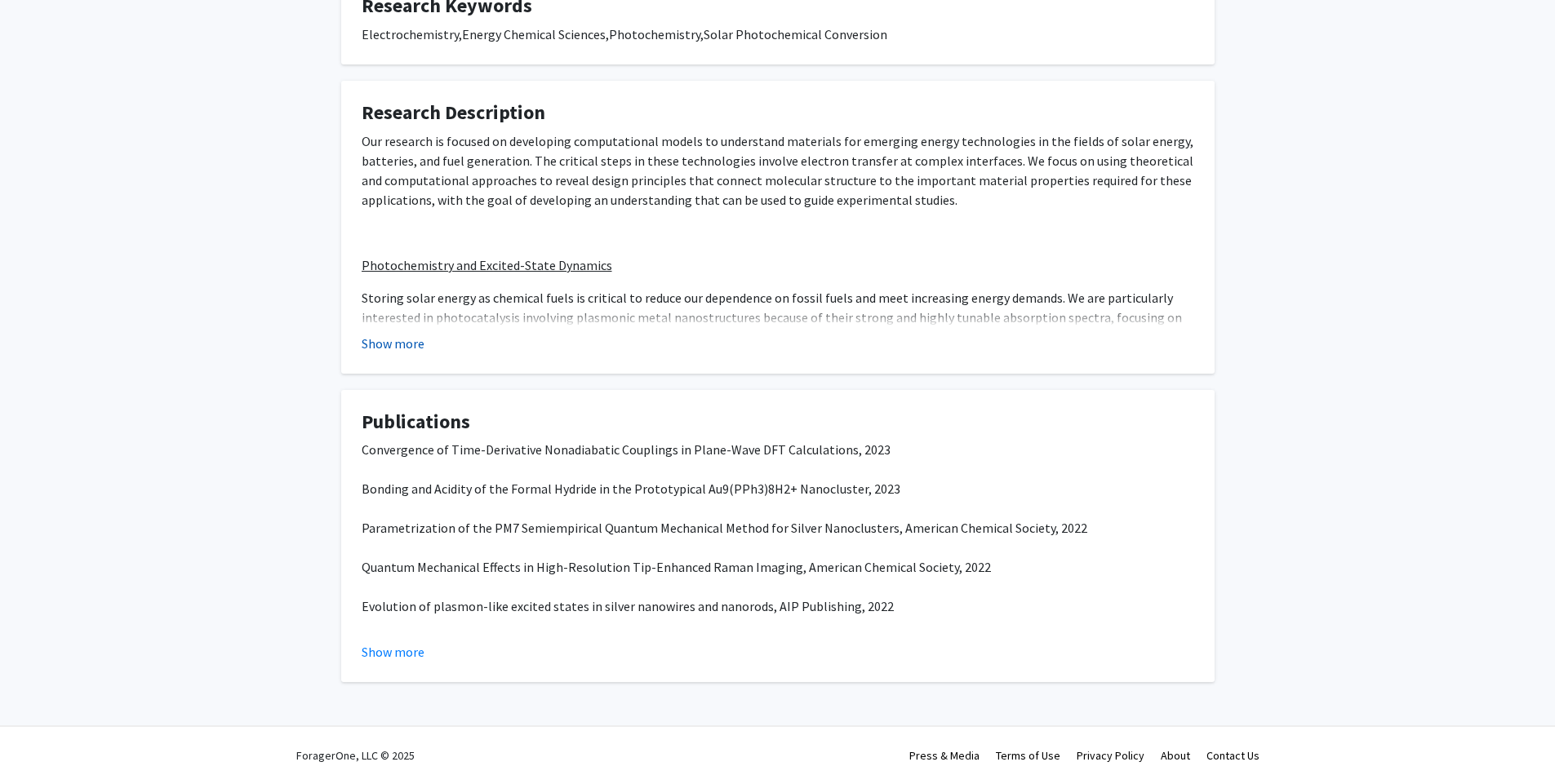 click on "Show more" 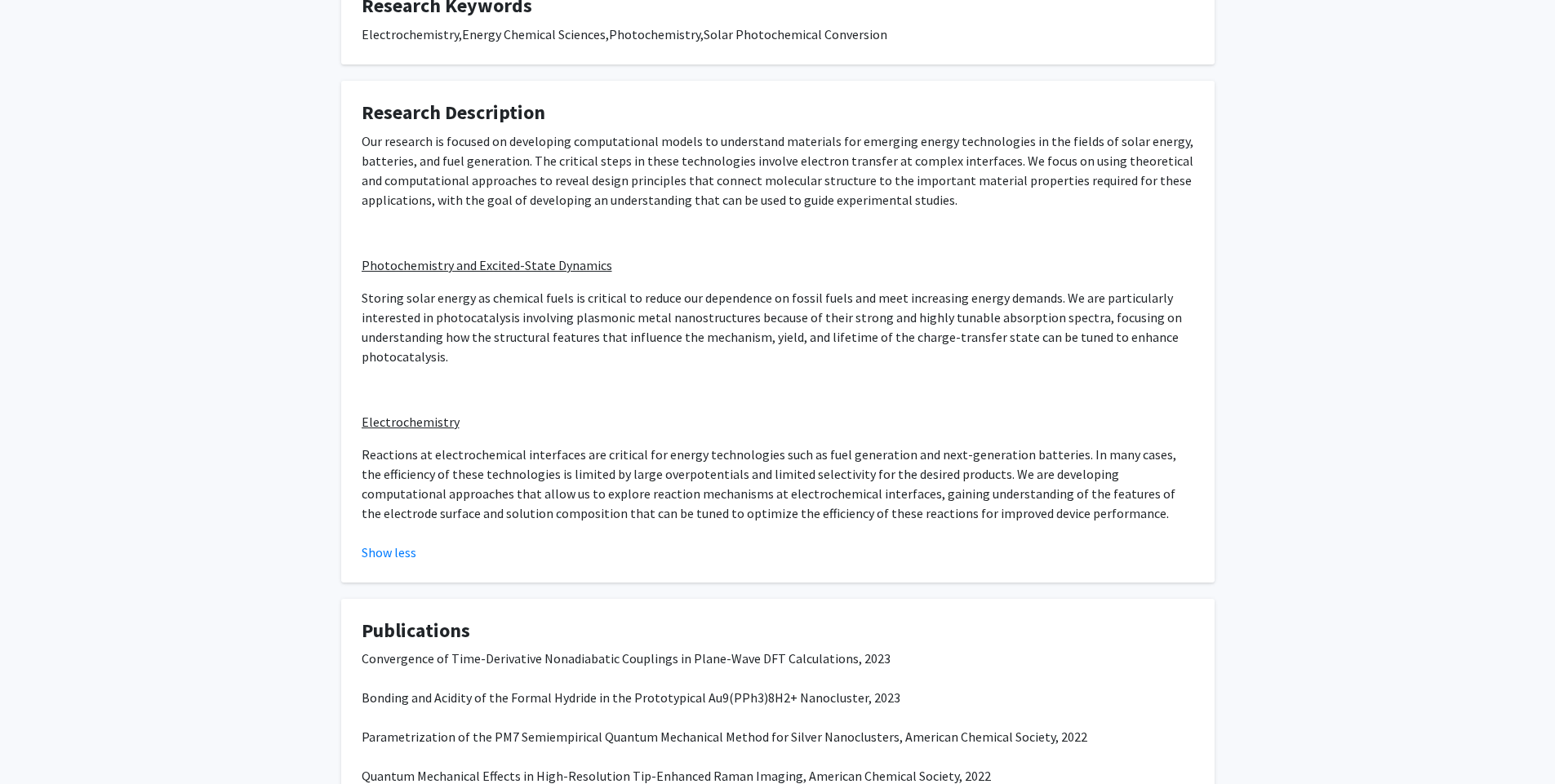 scroll, scrollTop: 0, scrollLeft: 0, axis: both 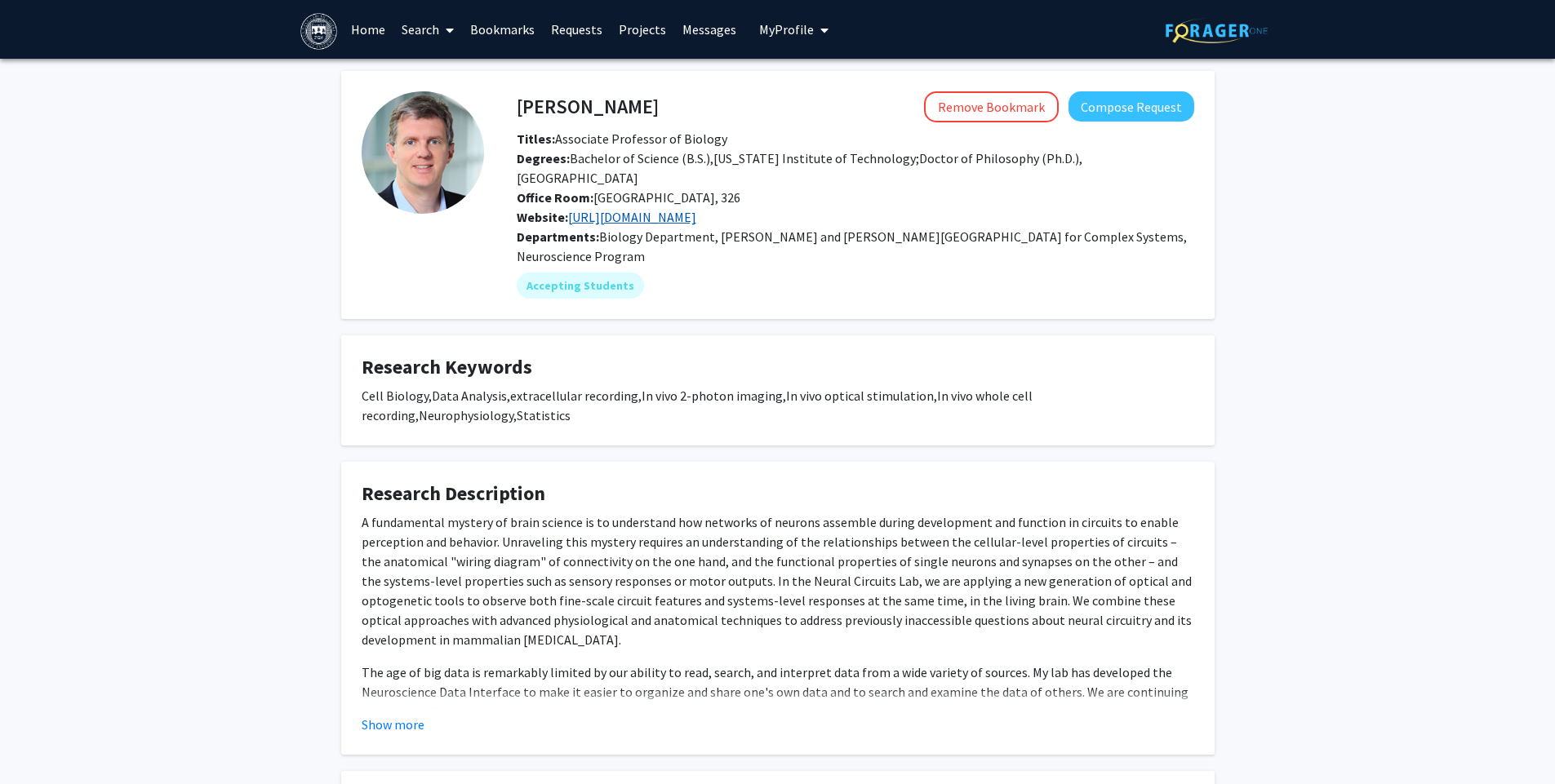 click on "[URL][DOMAIN_NAME]" 